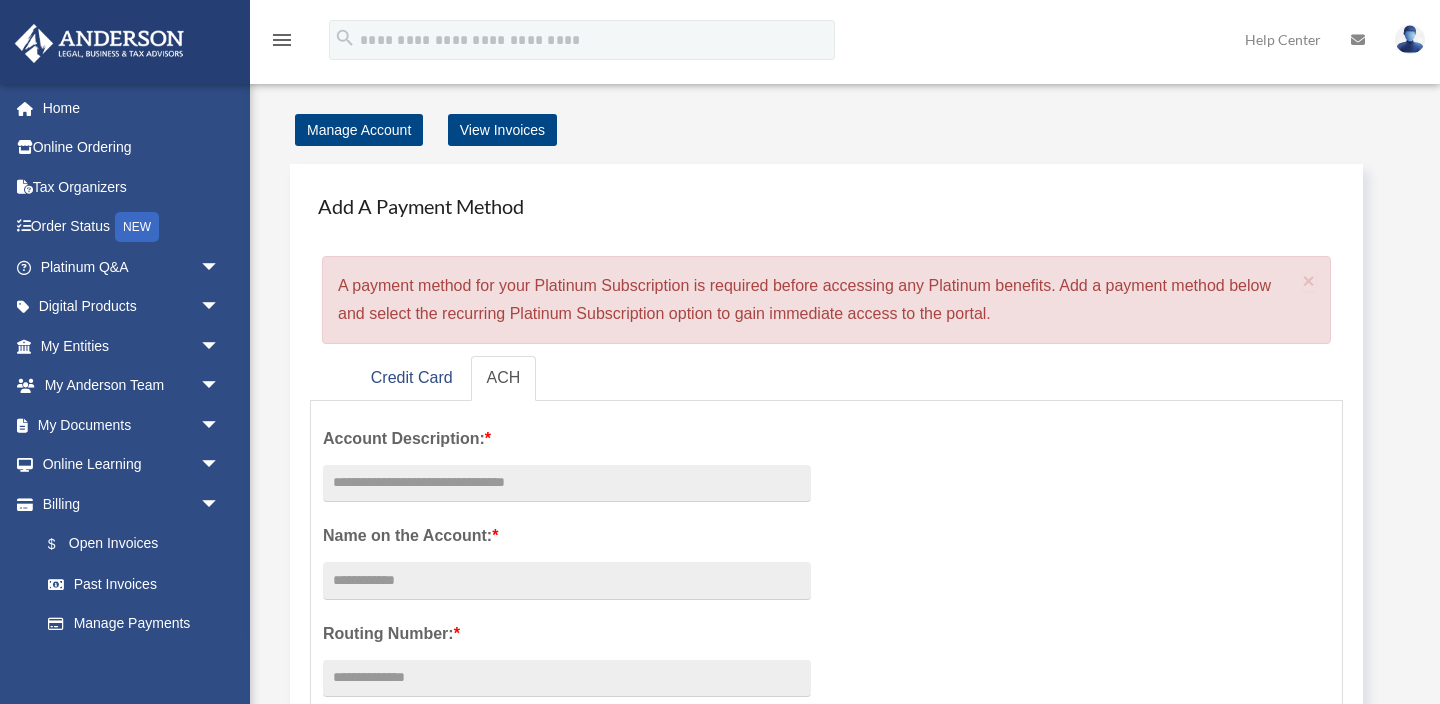 scroll, scrollTop: 0, scrollLeft: 0, axis: both 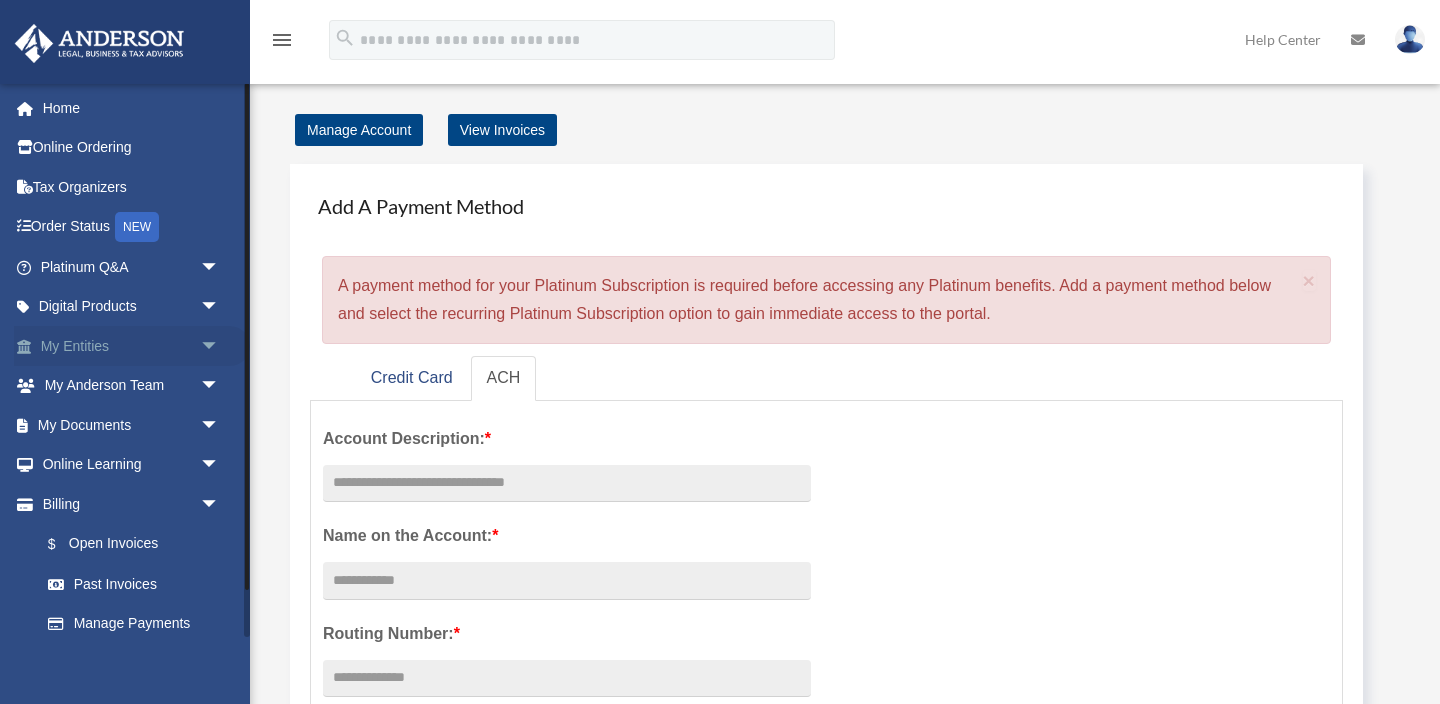 click on "My Entities arrow_drop_down" at bounding box center [132, 346] 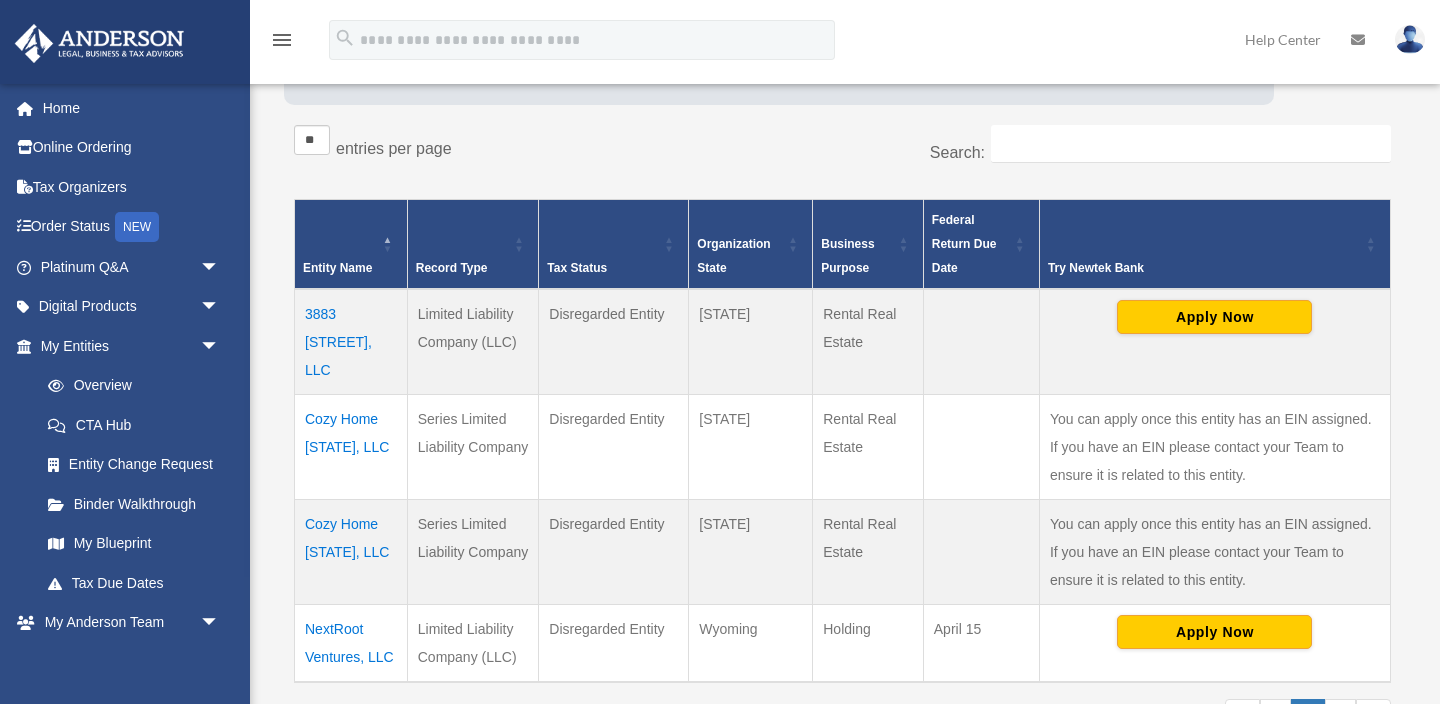 scroll, scrollTop: 301, scrollLeft: 0, axis: vertical 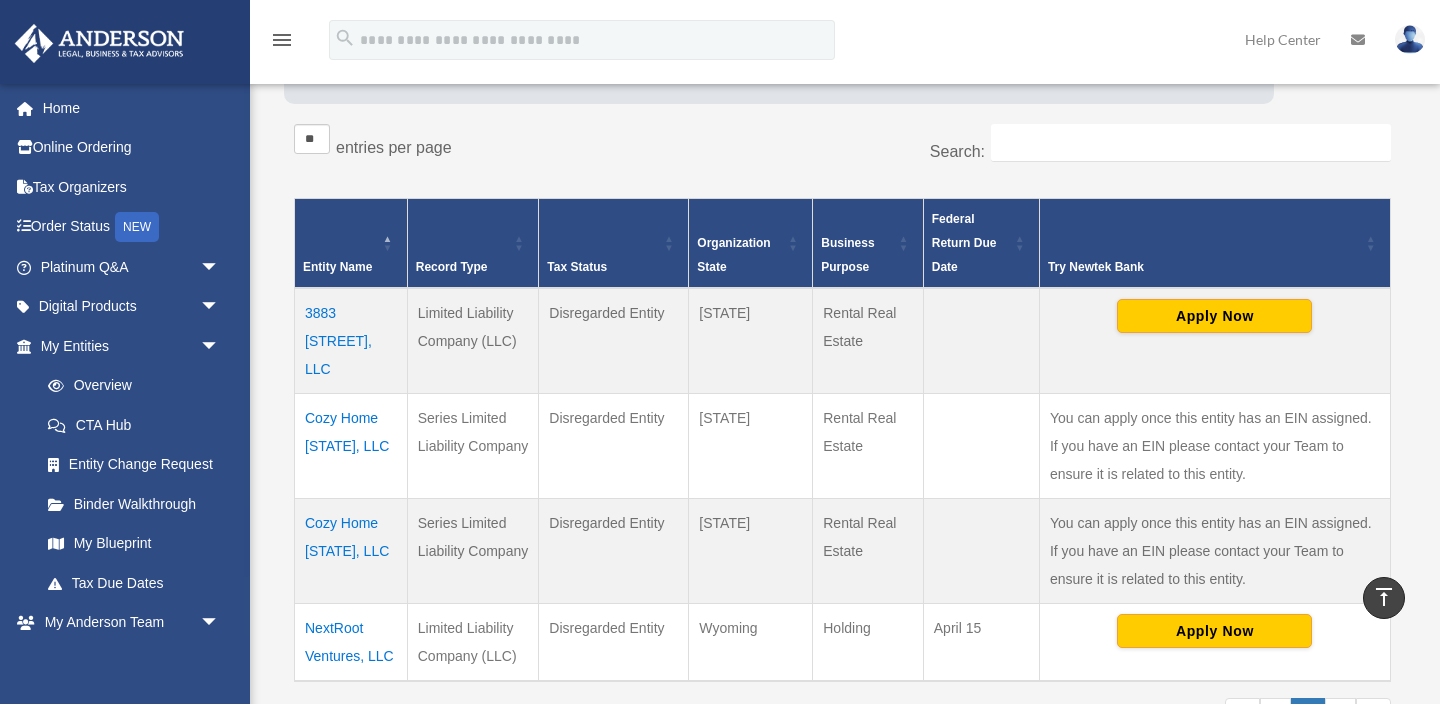click on "Cozy Home KS, LLC" at bounding box center (351, 445) 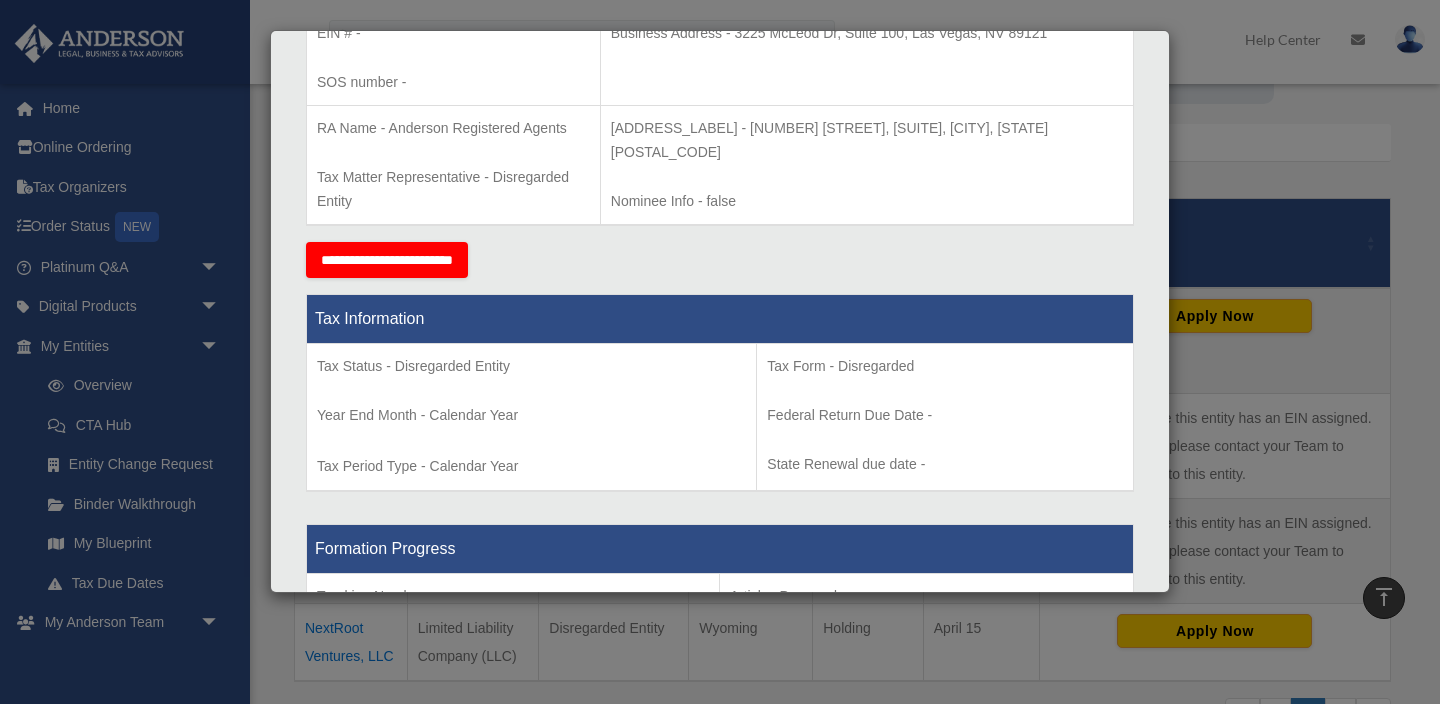 scroll, scrollTop: 607, scrollLeft: 0, axis: vertical 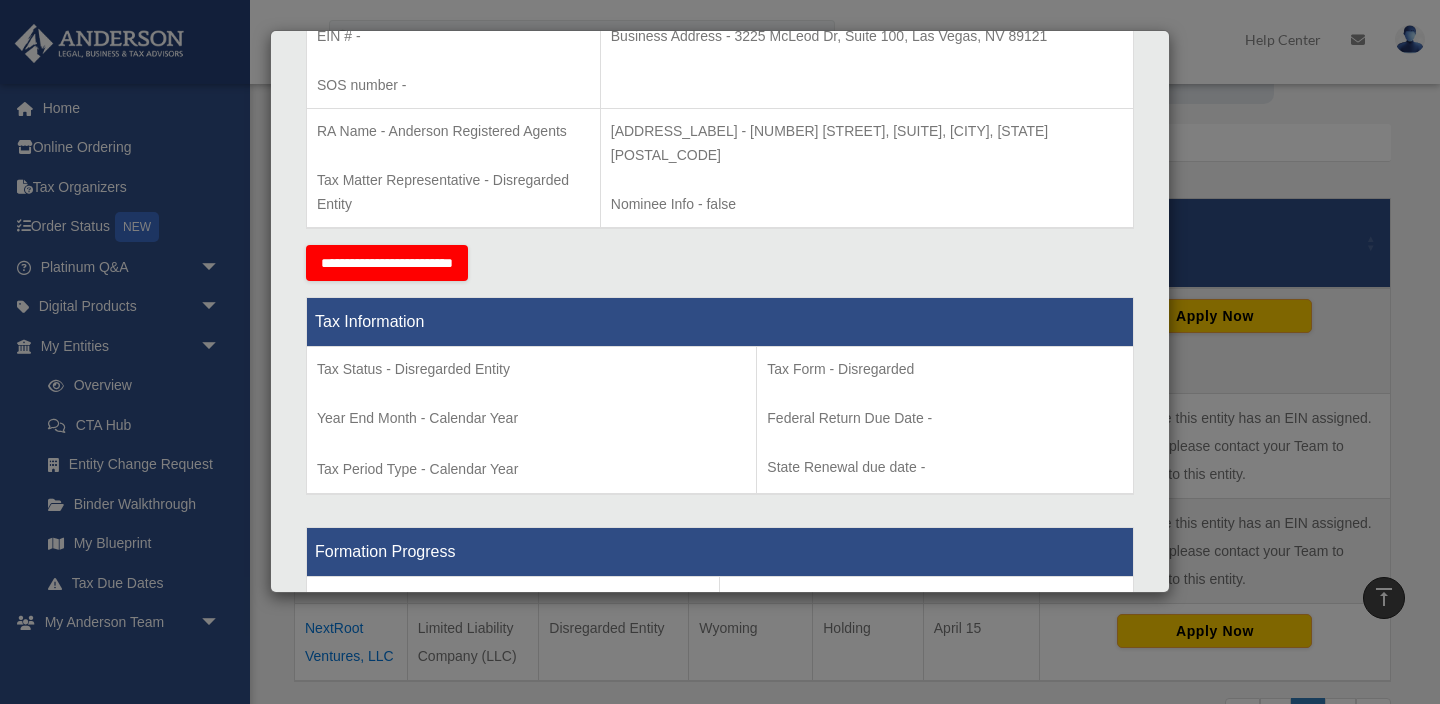 click on "Details
×
Articles Sent
Organizational Date" at bounding box center [720, 352] 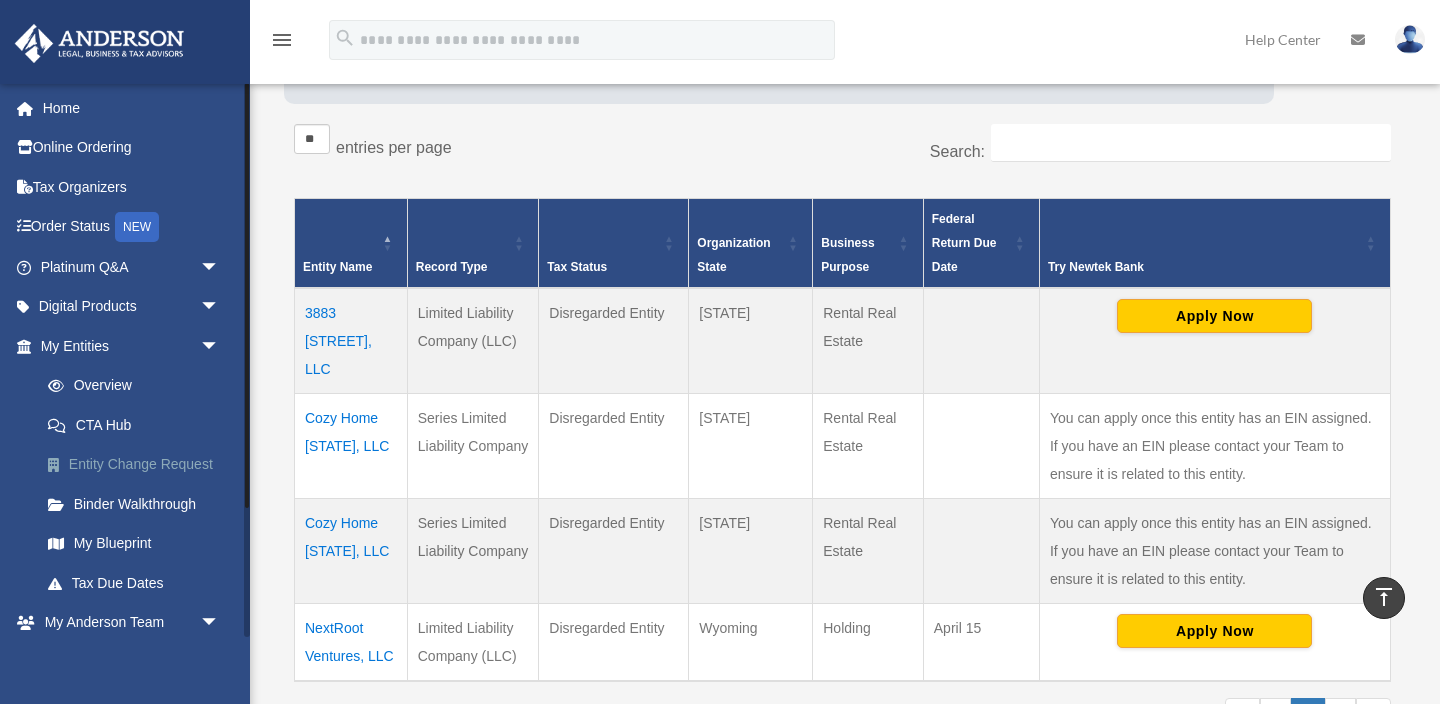 click on "Entity Change Request" at bounding box center (139, 465) 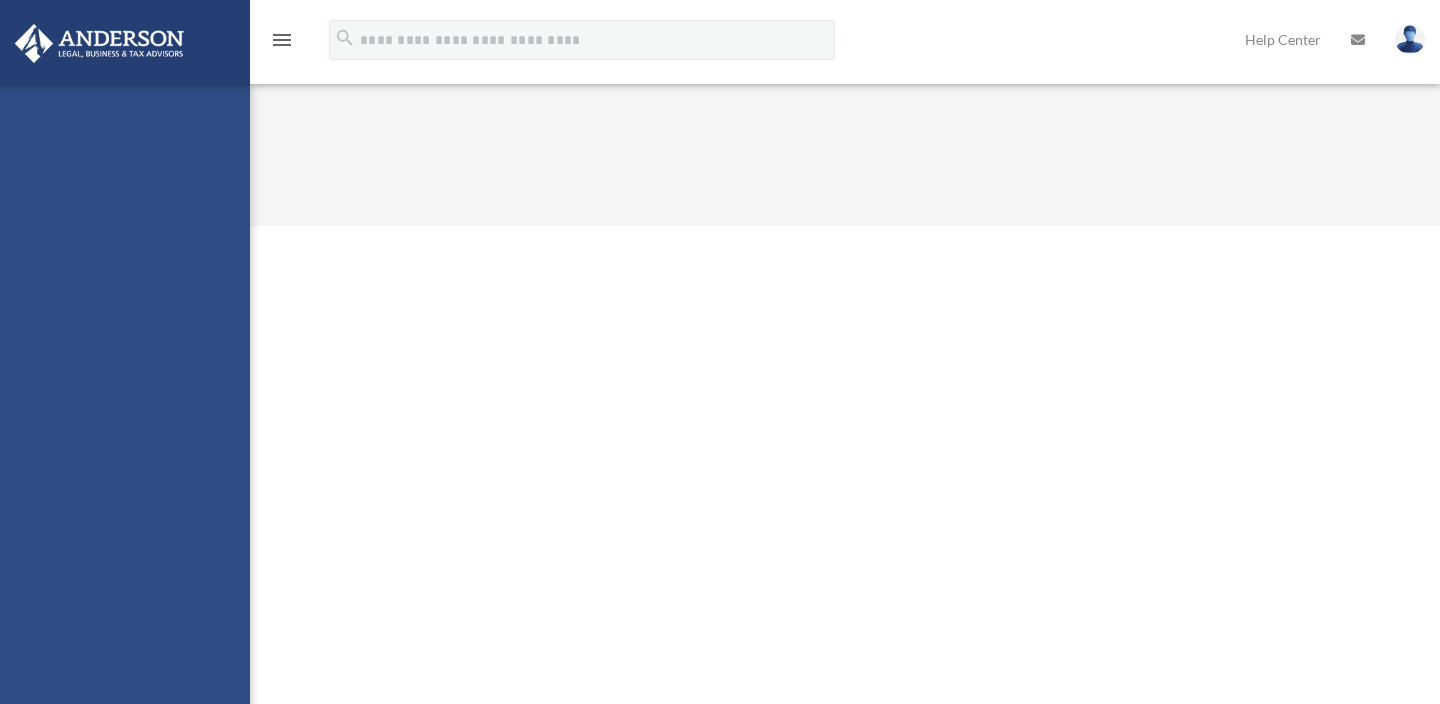 scroll, scrollTop: 0, scrollLeft: 0, axis: both 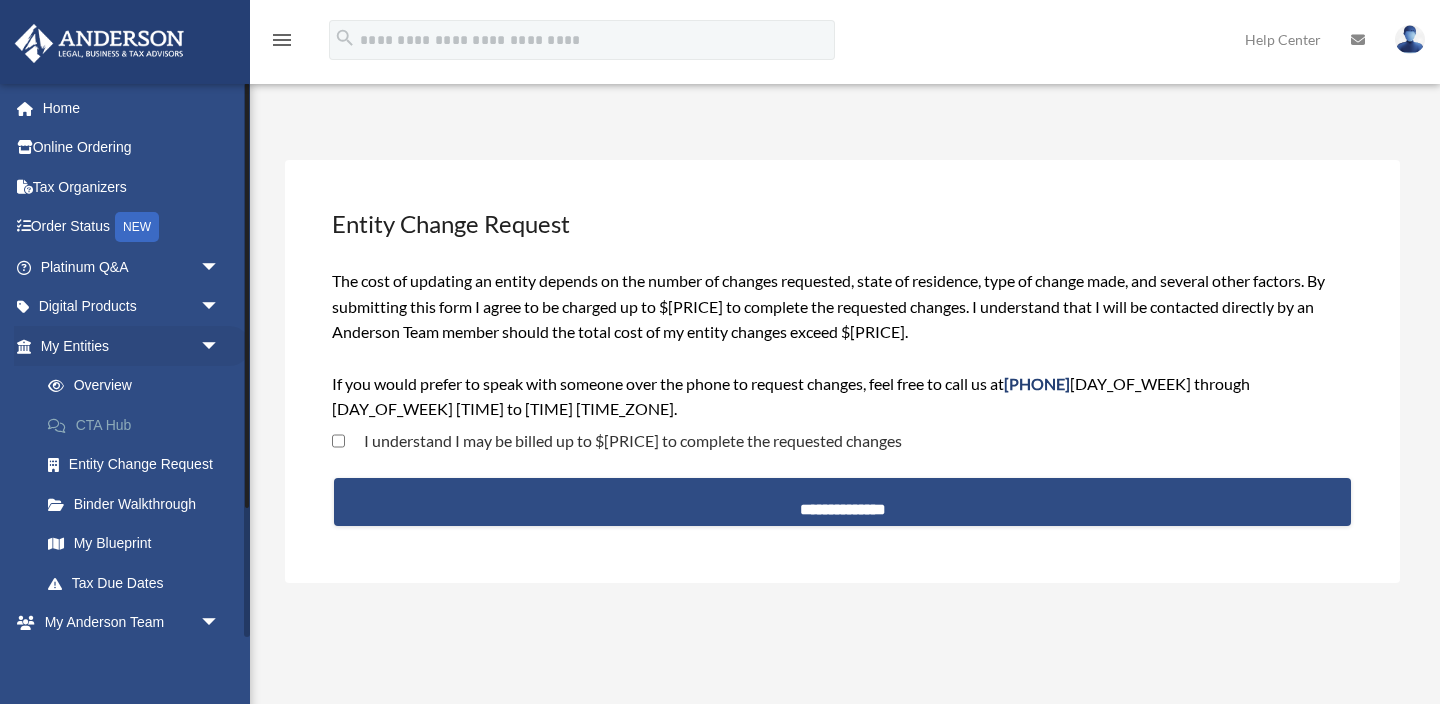 click on "CTA Hub" at bounding box center (139, 425) 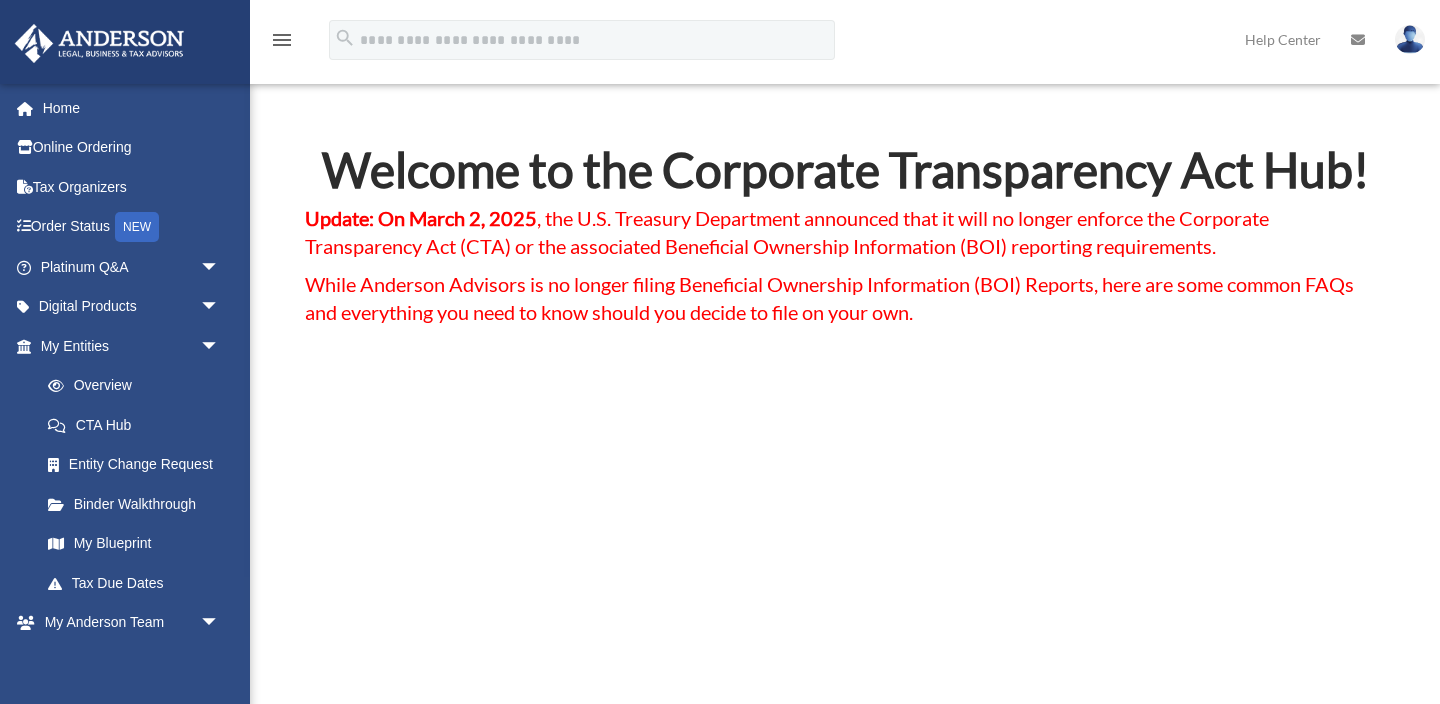 scroll, scrollTop: 0, scrollLeft: 0, axis: both 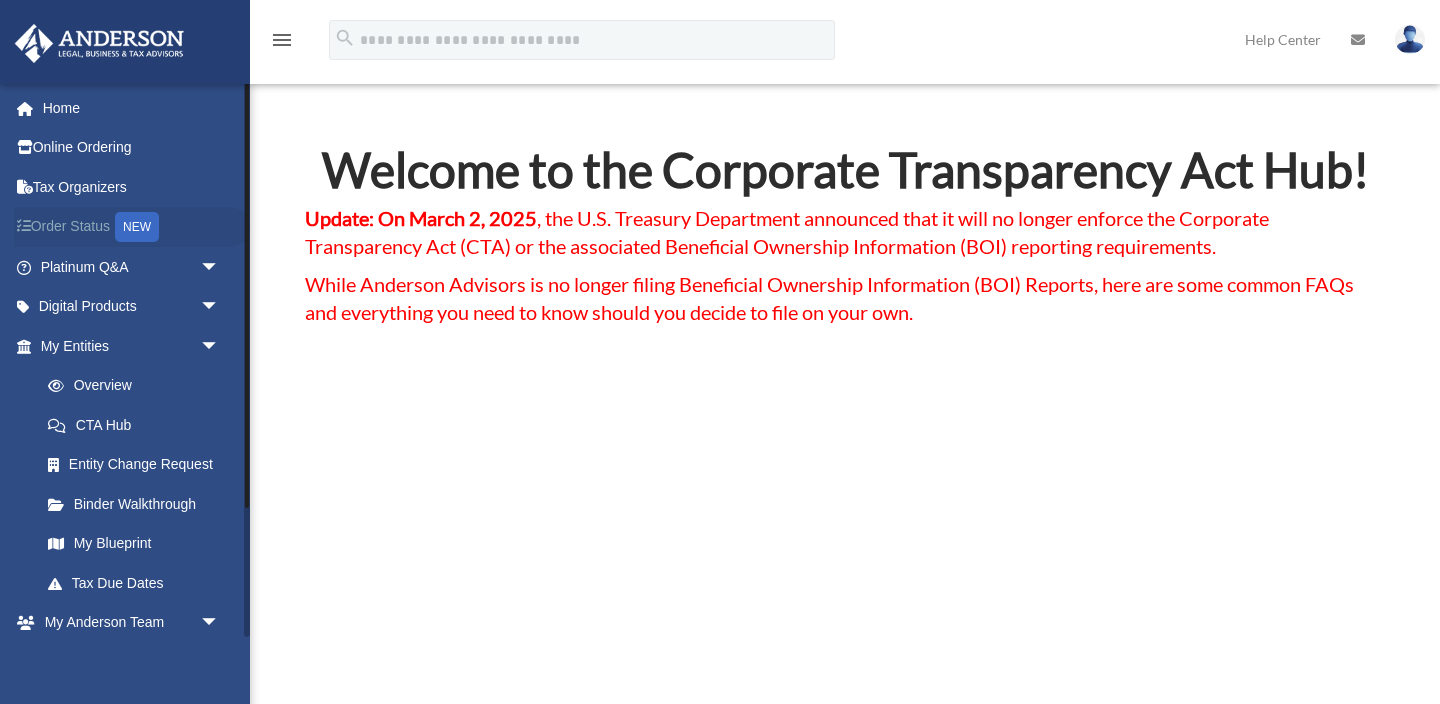 click on "Order Status  NEW" at bounding box center [132, 227] 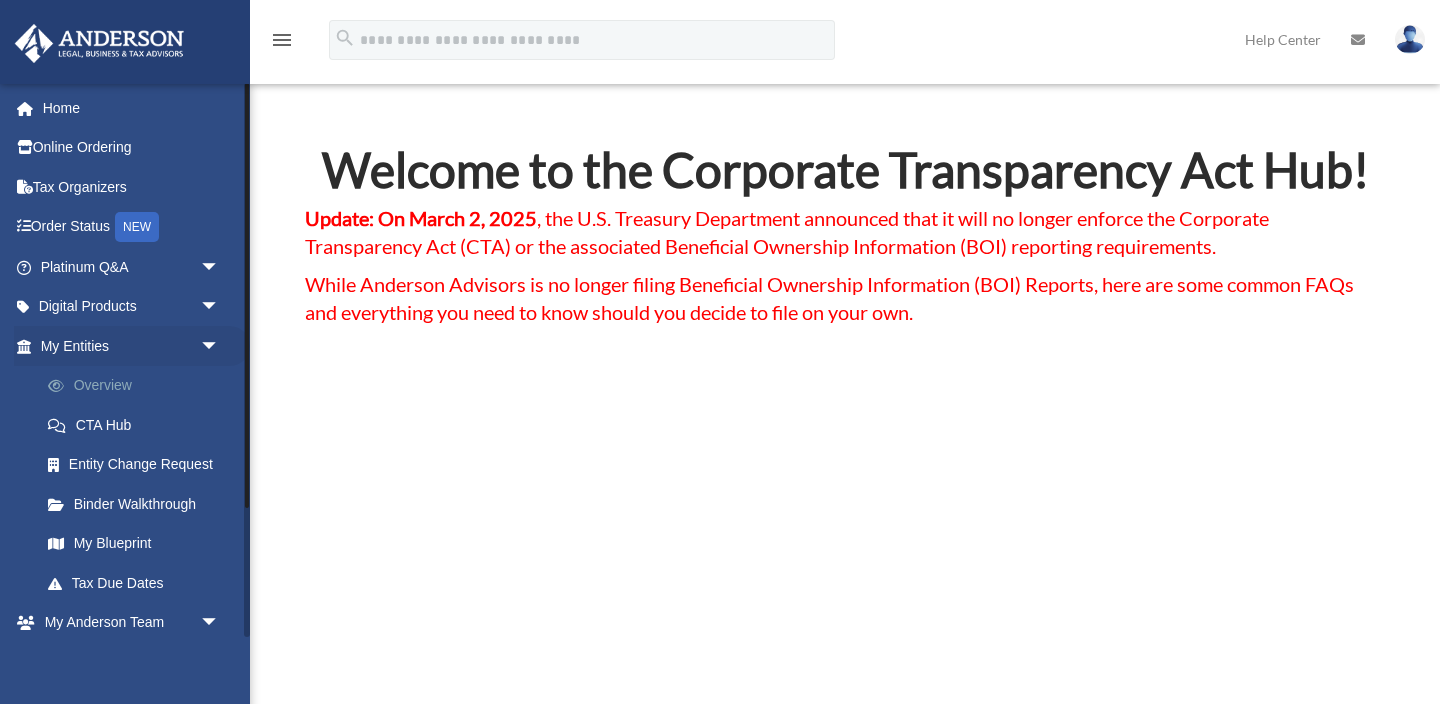 scroll, scrollTop: 0, scrollLeft: 0, axis: both 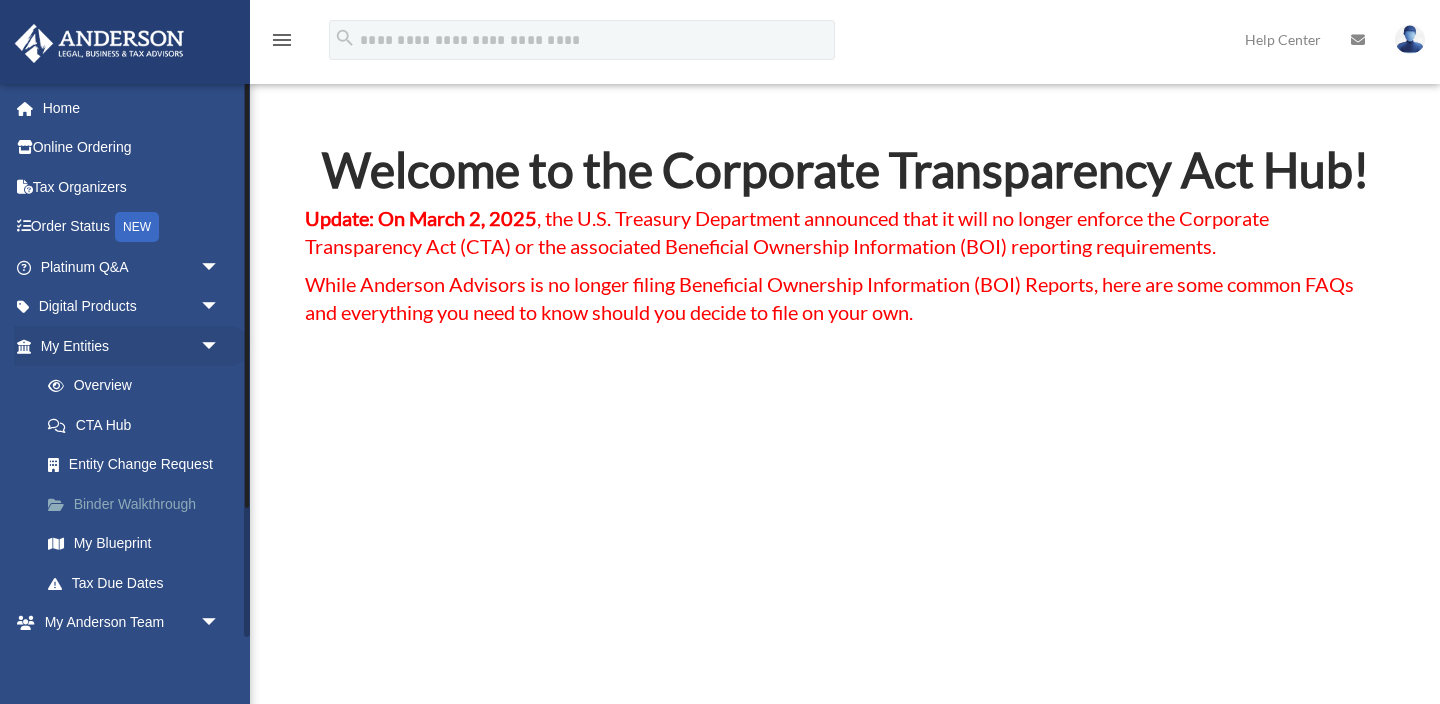 click on "Binder Walkthrough" at bounding box center [139, 504] 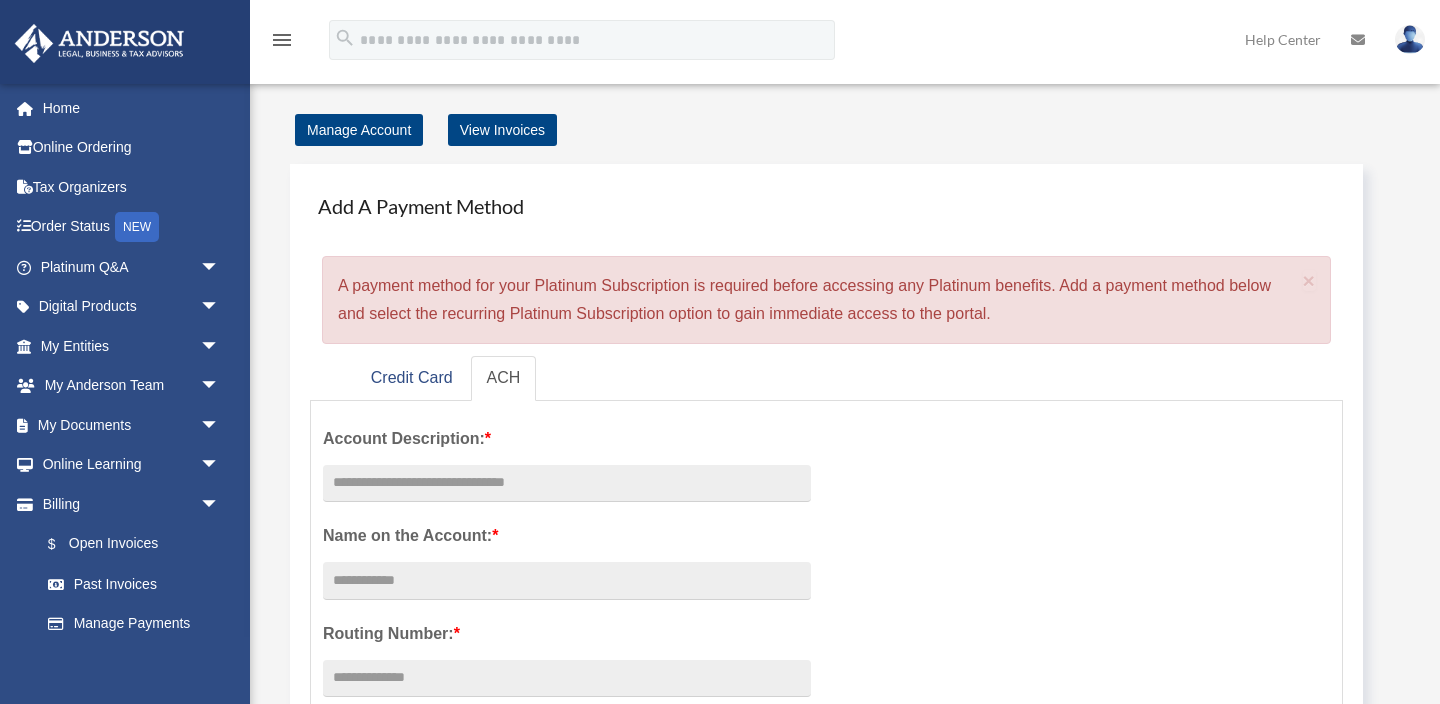 scroll, scrollTop: 0, scrollLeft: 0, axis: both 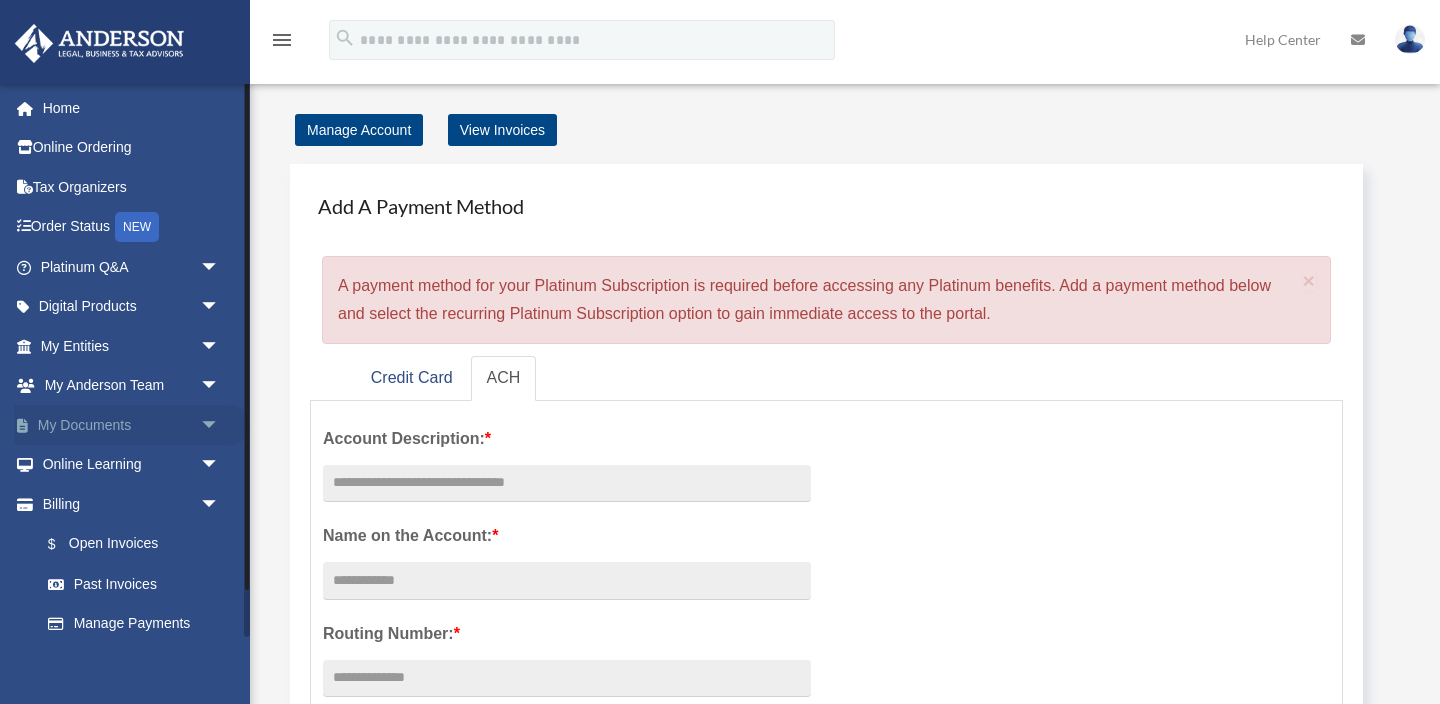 click on "arrow_drop_down" at bounding box center [220, 425] 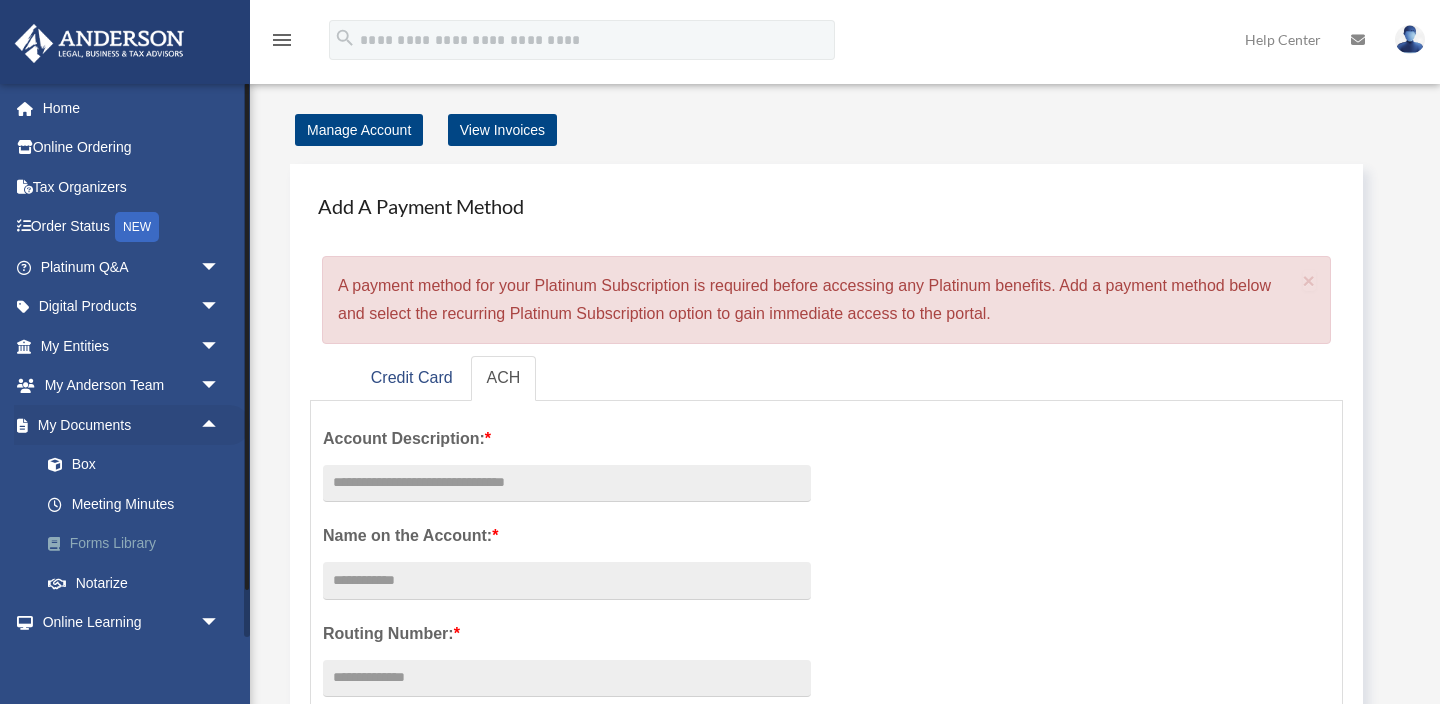 click on "Forms Library" at bounding box center (139, 544) 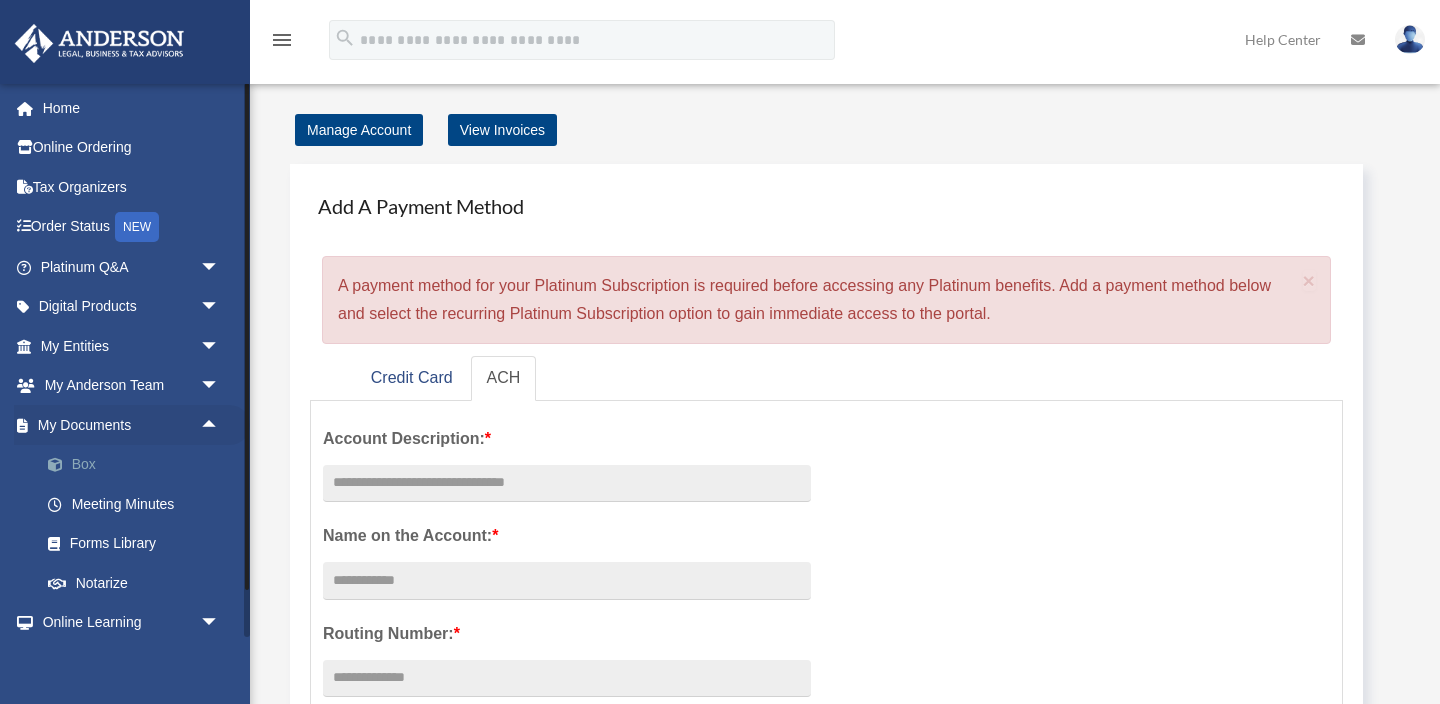 click on "Box" at bounding box center (139, 465) 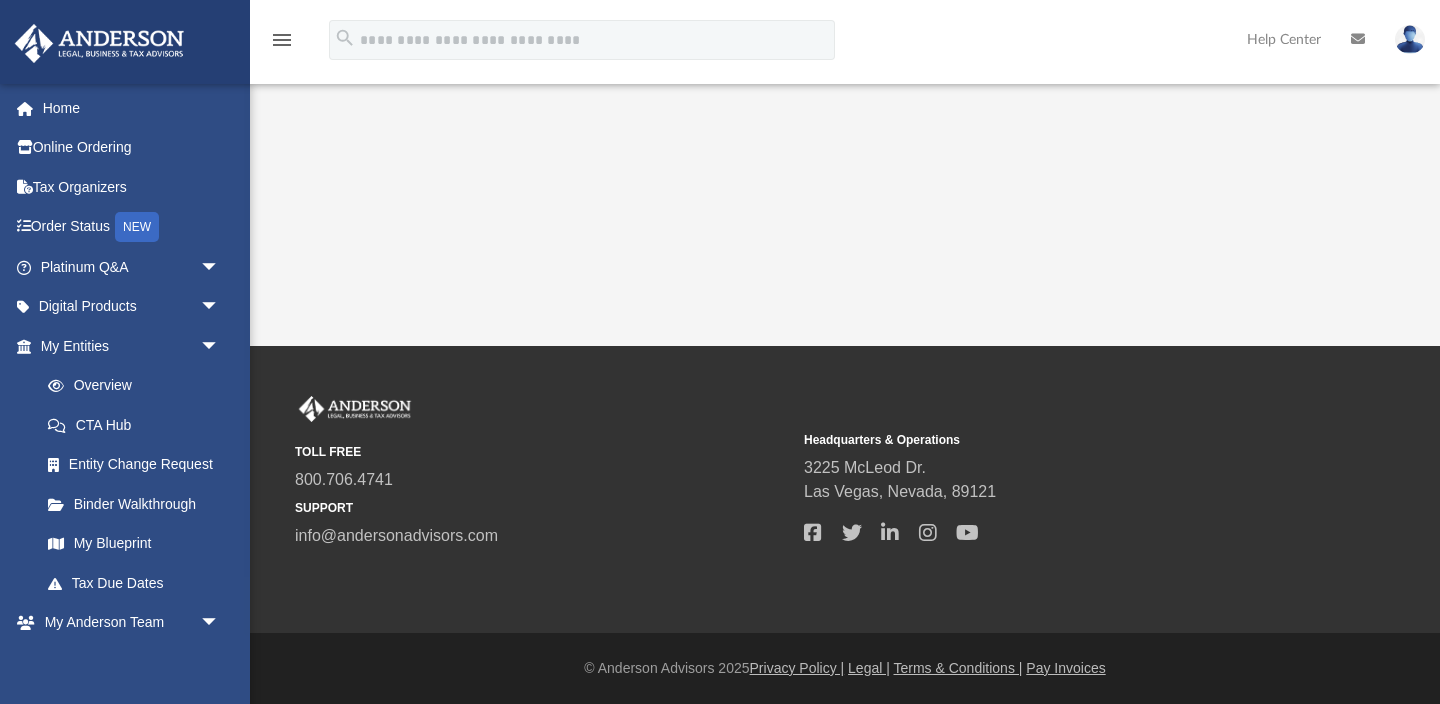 scroll, scrollTop: 0, scrollLeft: 0, axis: both 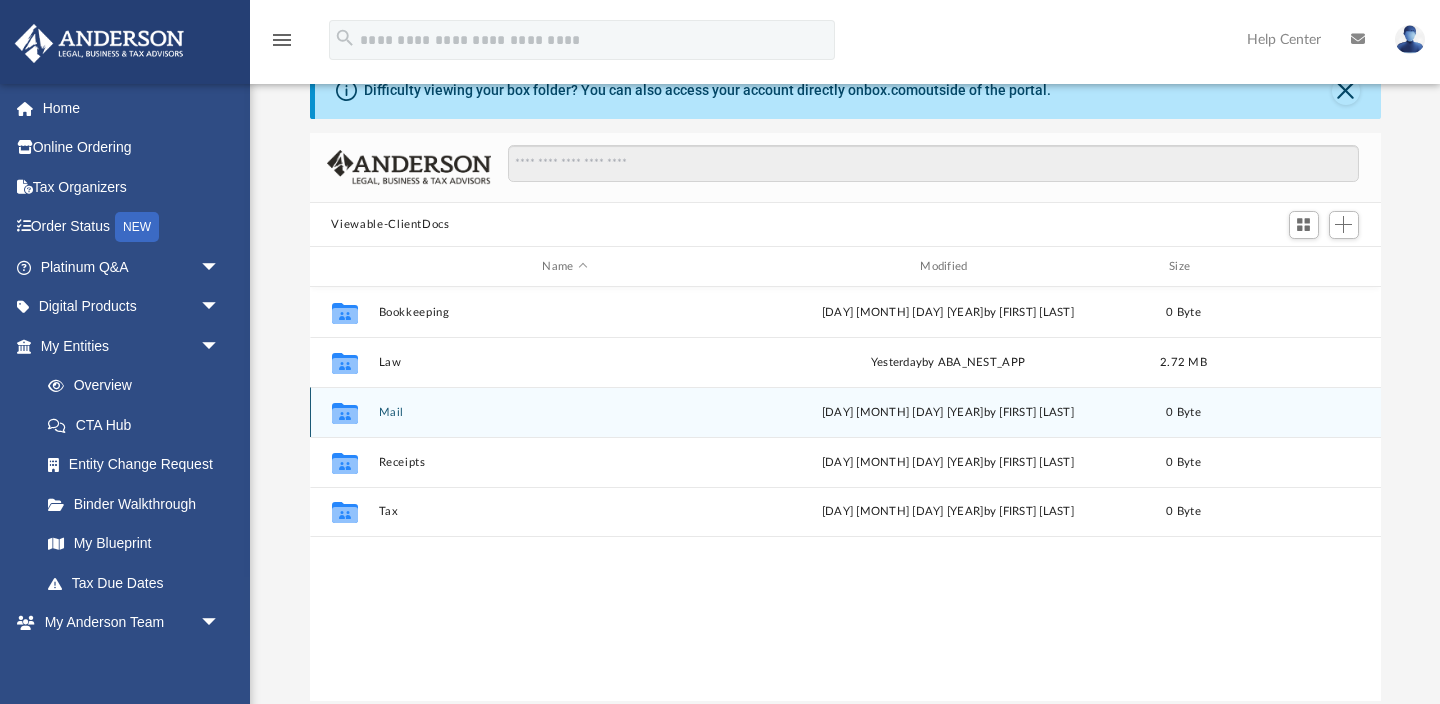 click on "Mail" at bounding box center (565, 412) 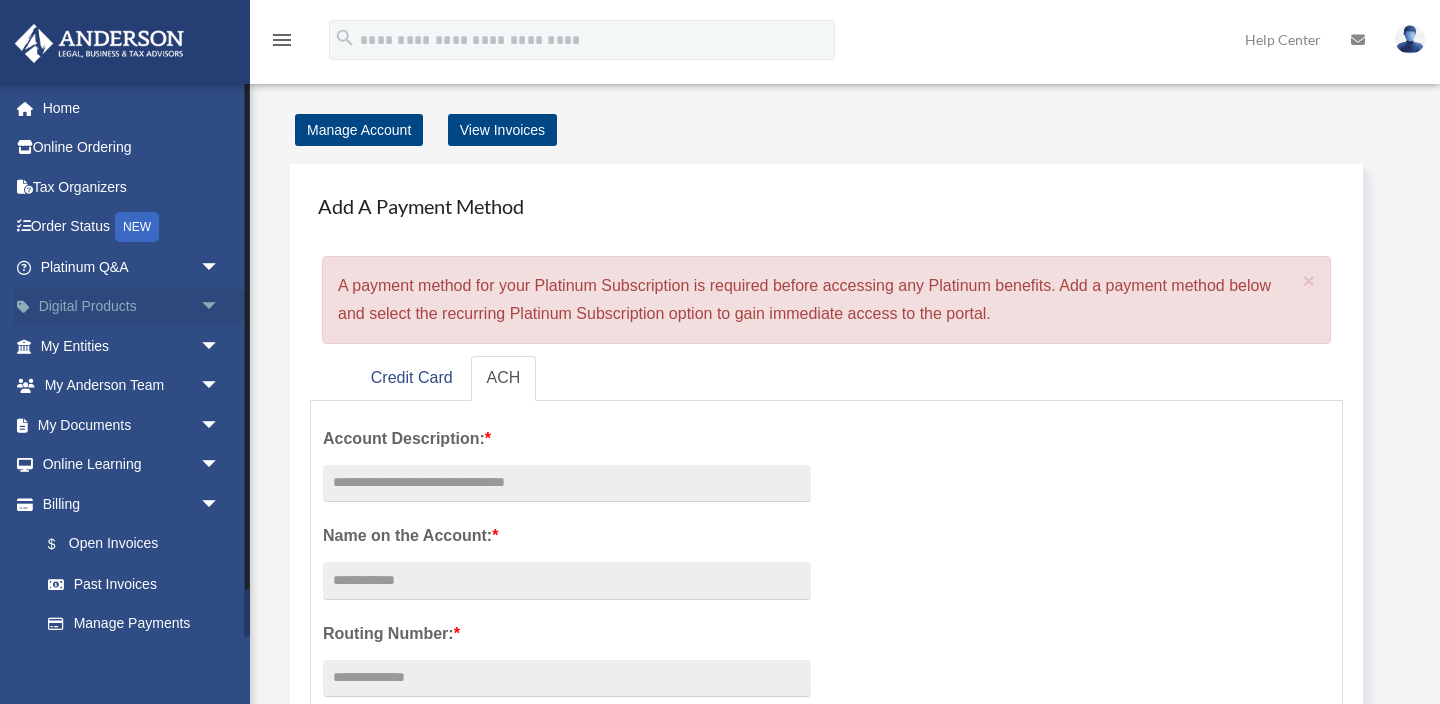 scroll, scrollTop: 0, scrollLeft: 0, axis: both 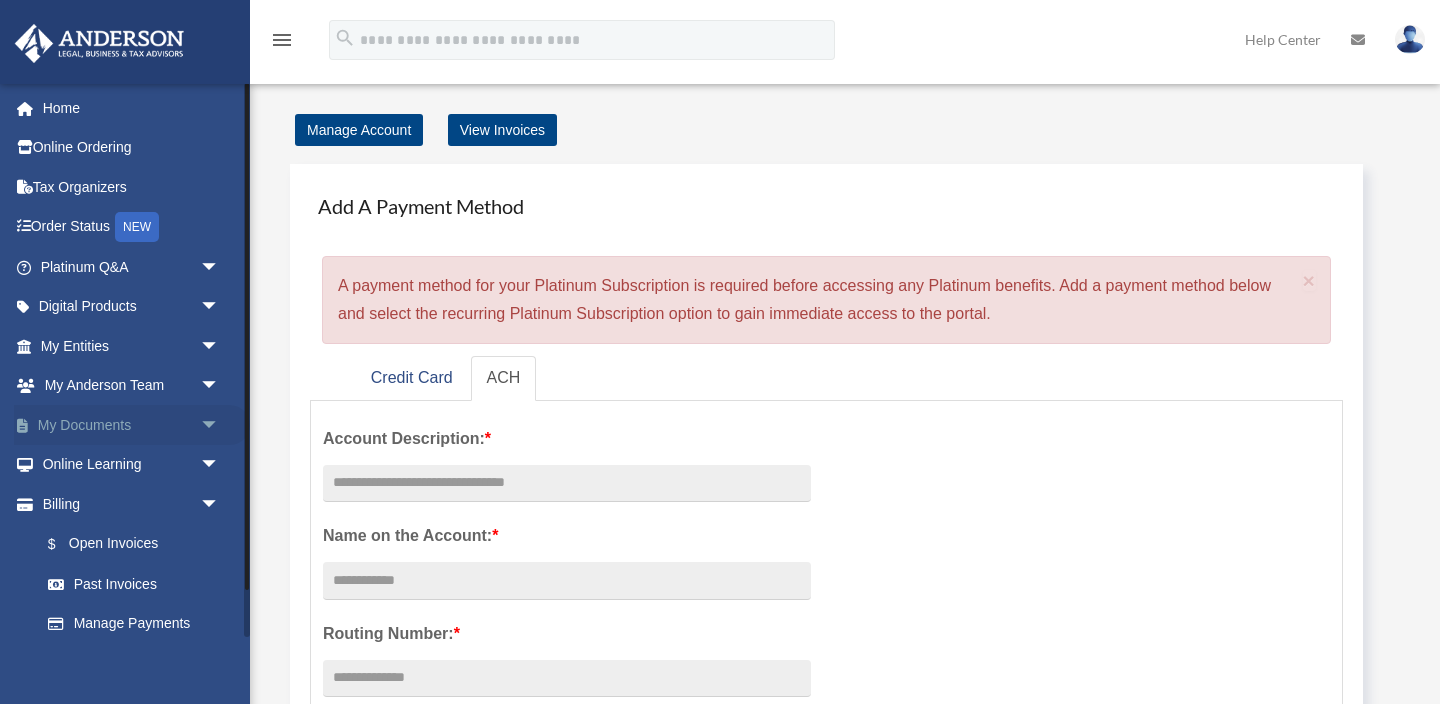 click on "My Documents arrow_drop_down" at bounding box center [132, 425] 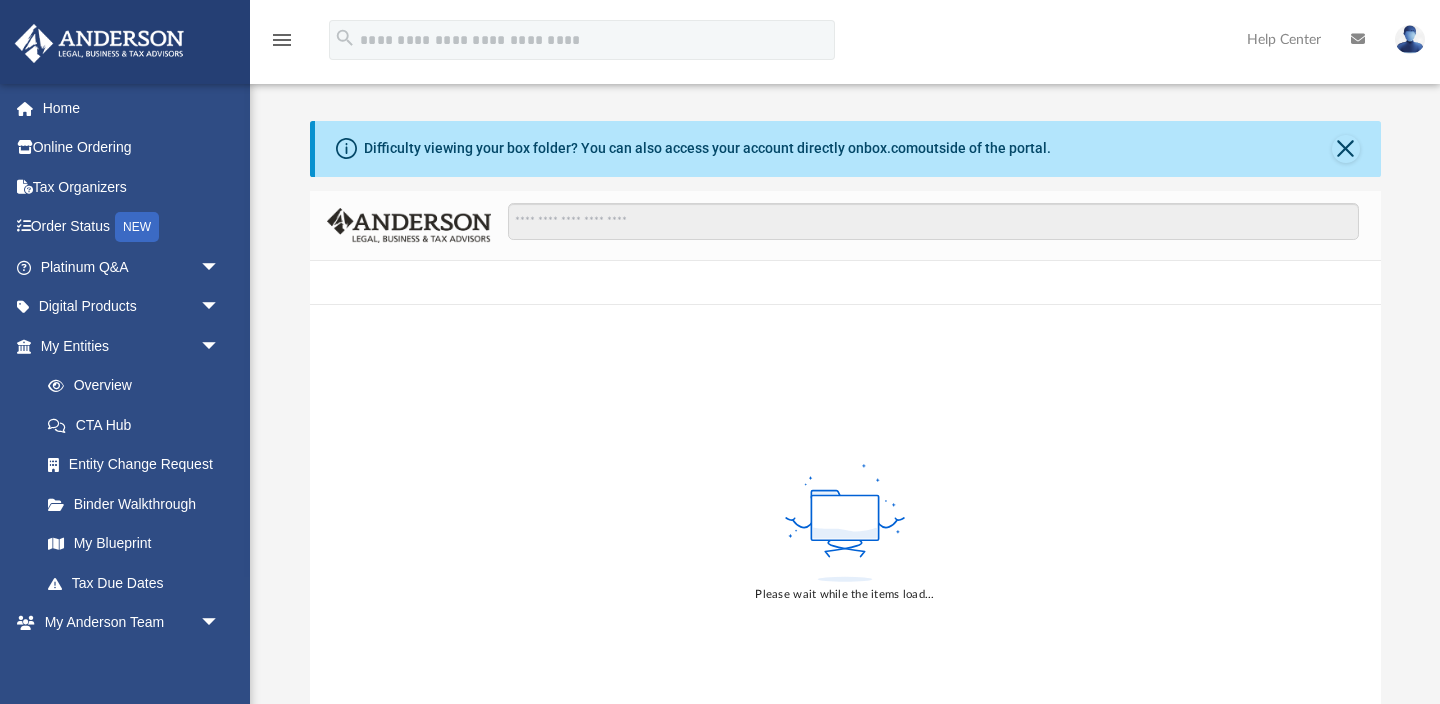 scroll, scrollTop: 0, scrollLeft: 0, axis: both 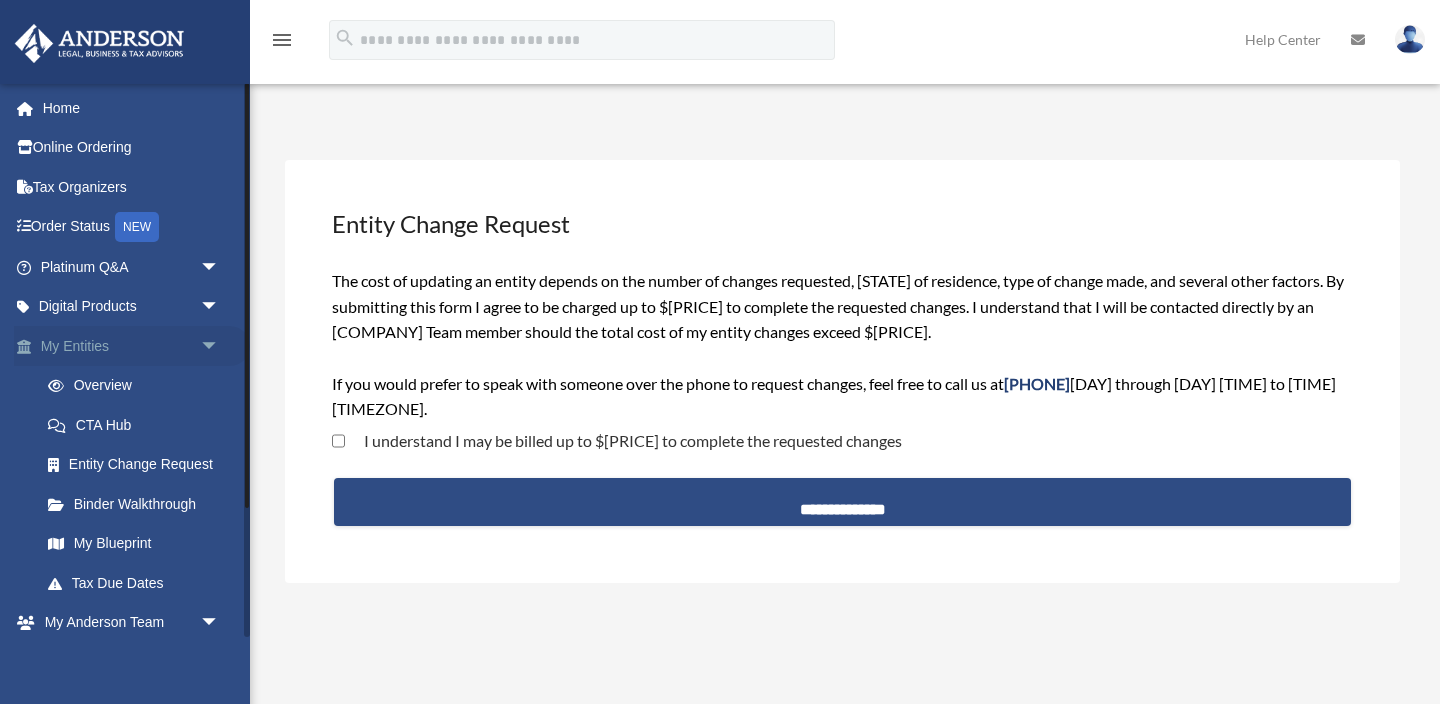 click on "arrow_drop_down" at bounding box center [220, 346] 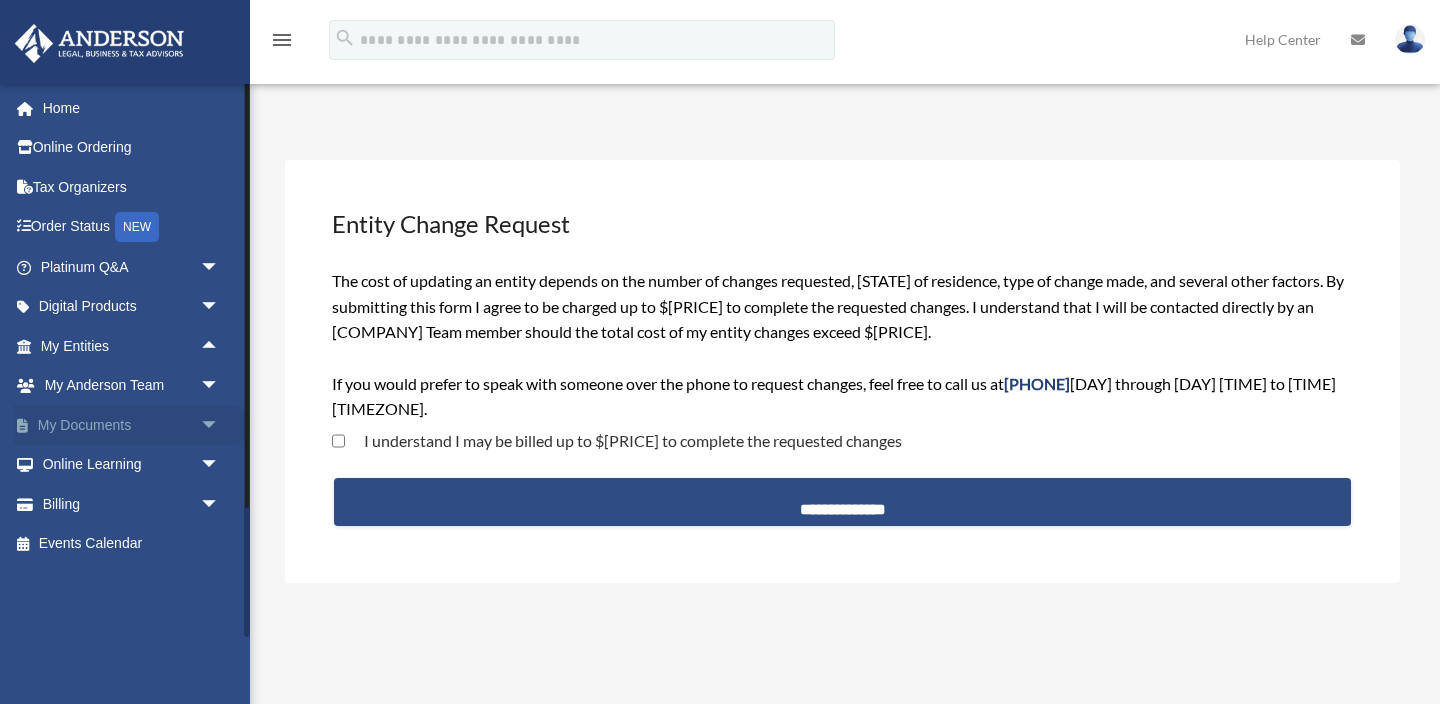 click on "arrow_drop_down" at bounding box center (220, 425) 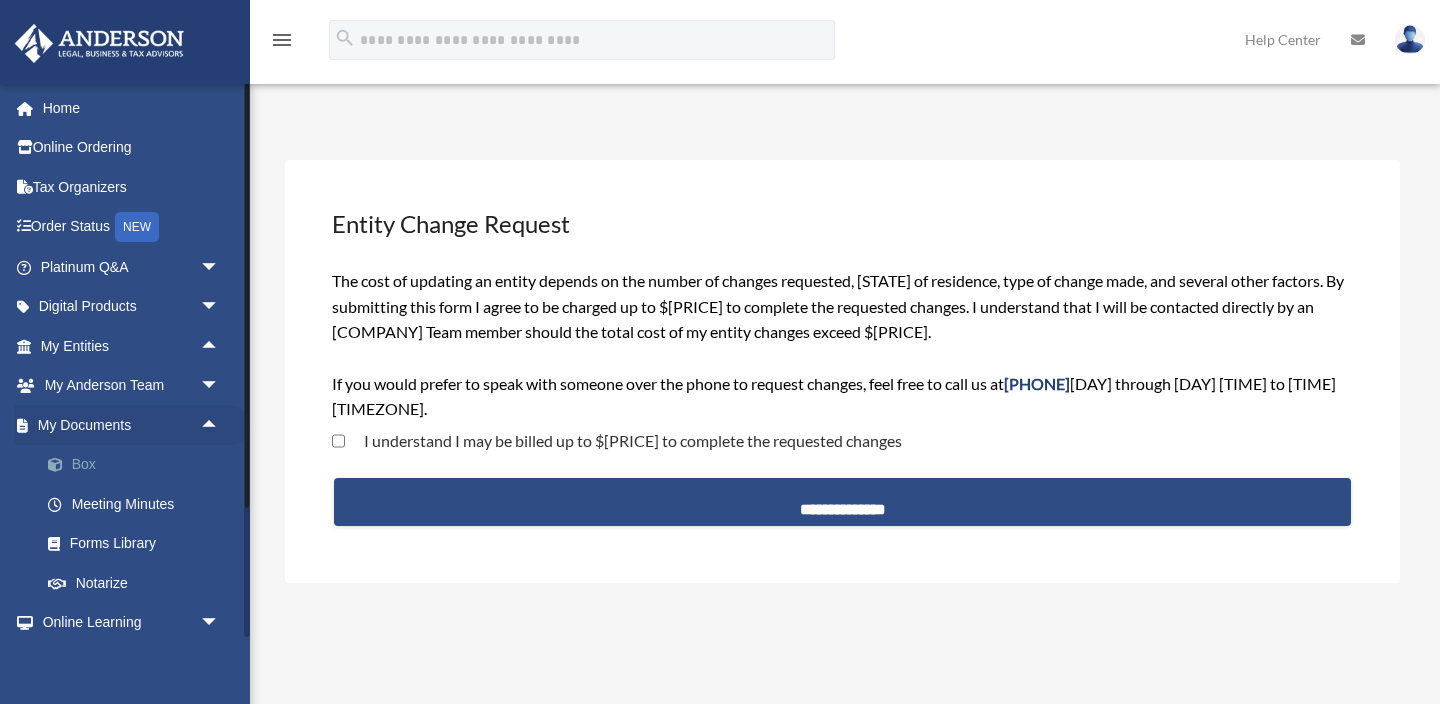 click on "Box" at bounding box center (139, 465) 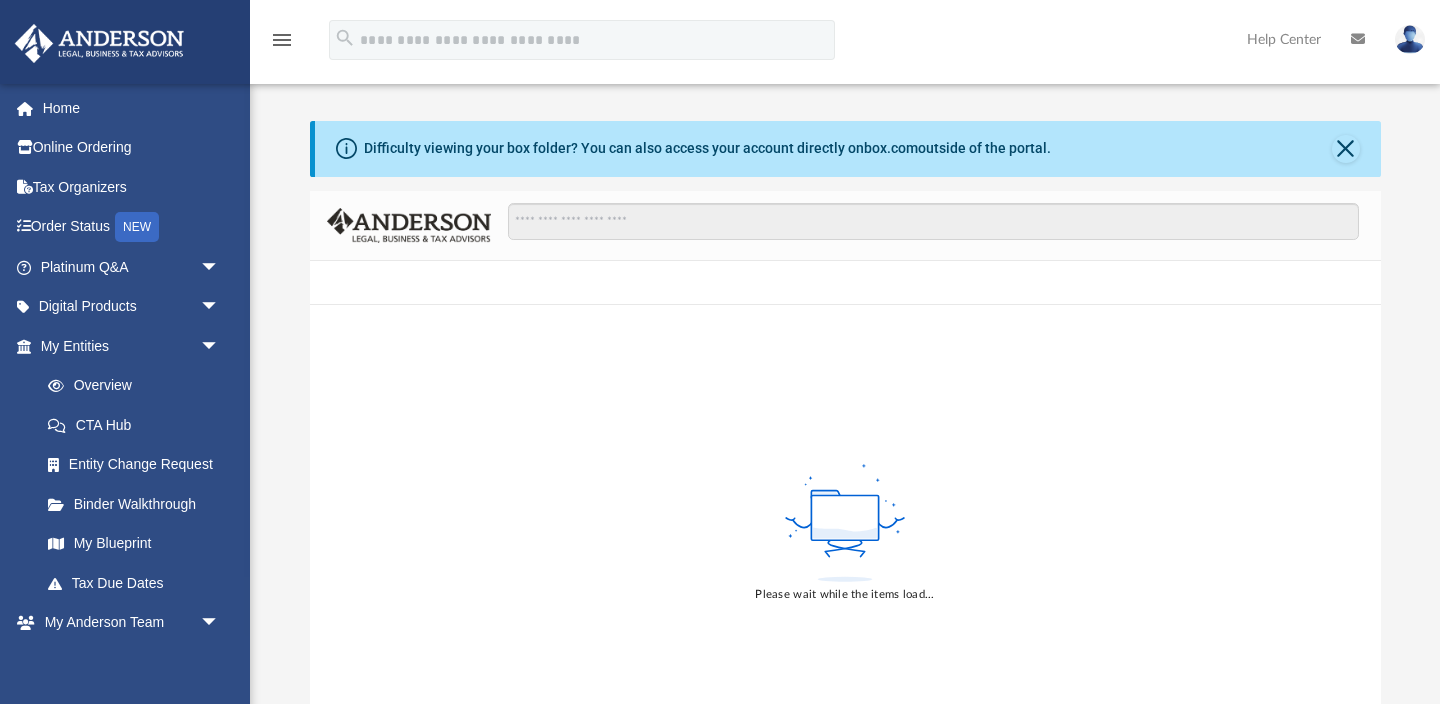 scroll, scrollTop: 0, scrollLeft: 0, axis: both 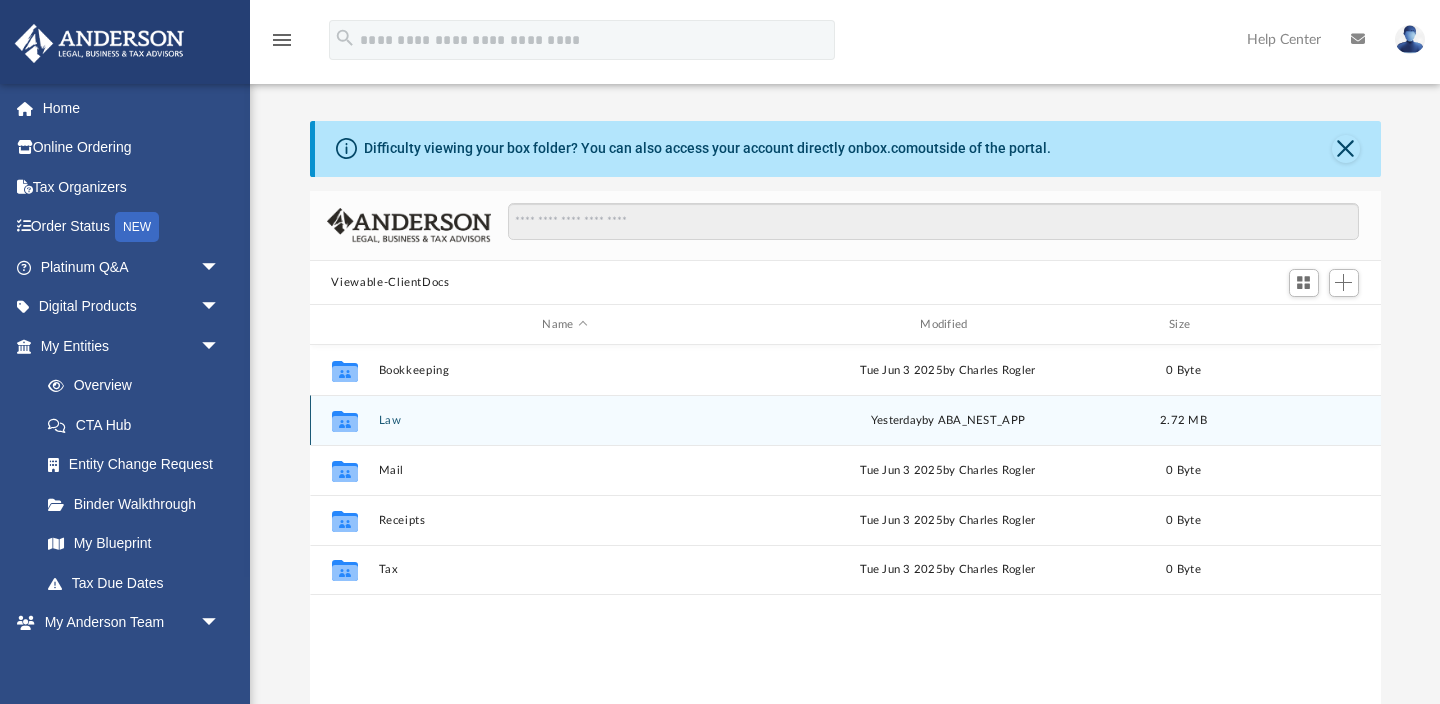 click on "Law" at bounding box center [565, 420] 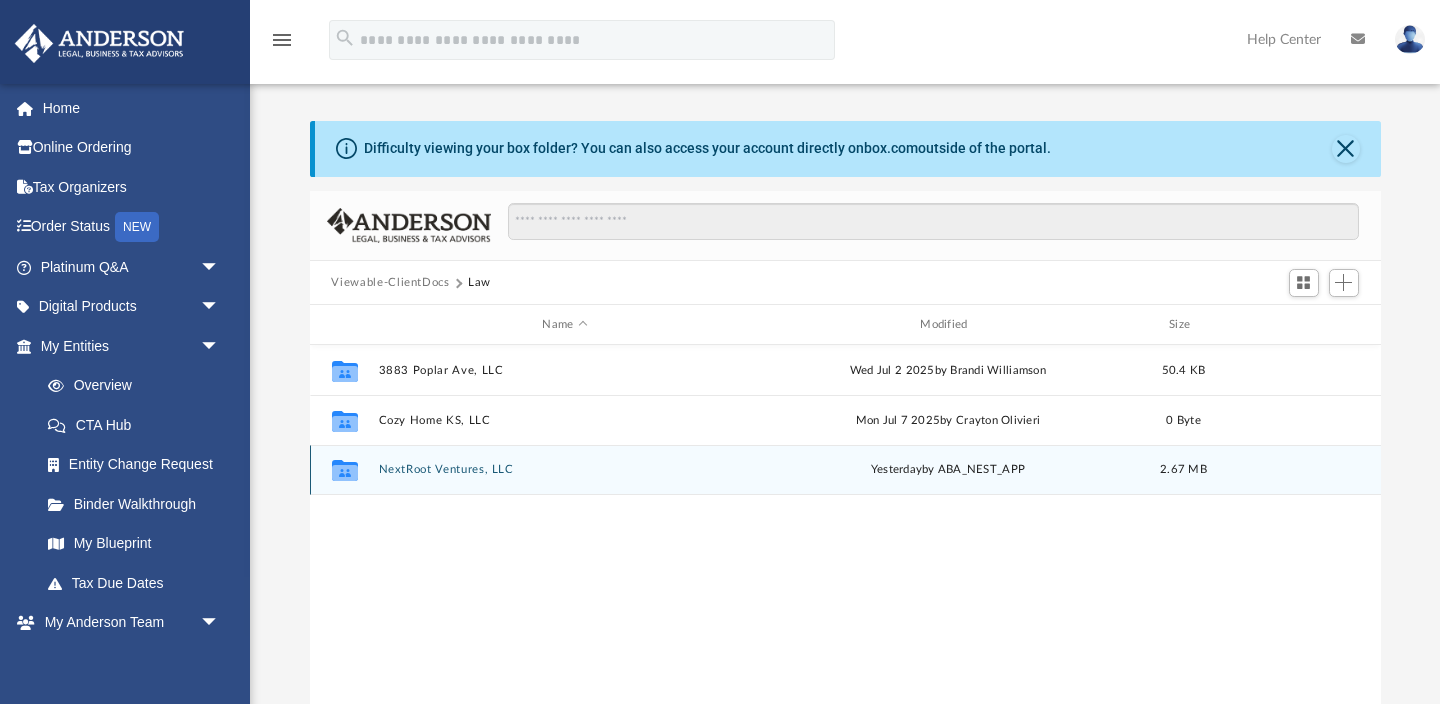 click on "NextRoot Ventures, LLC" at bounding box center (565, 470) 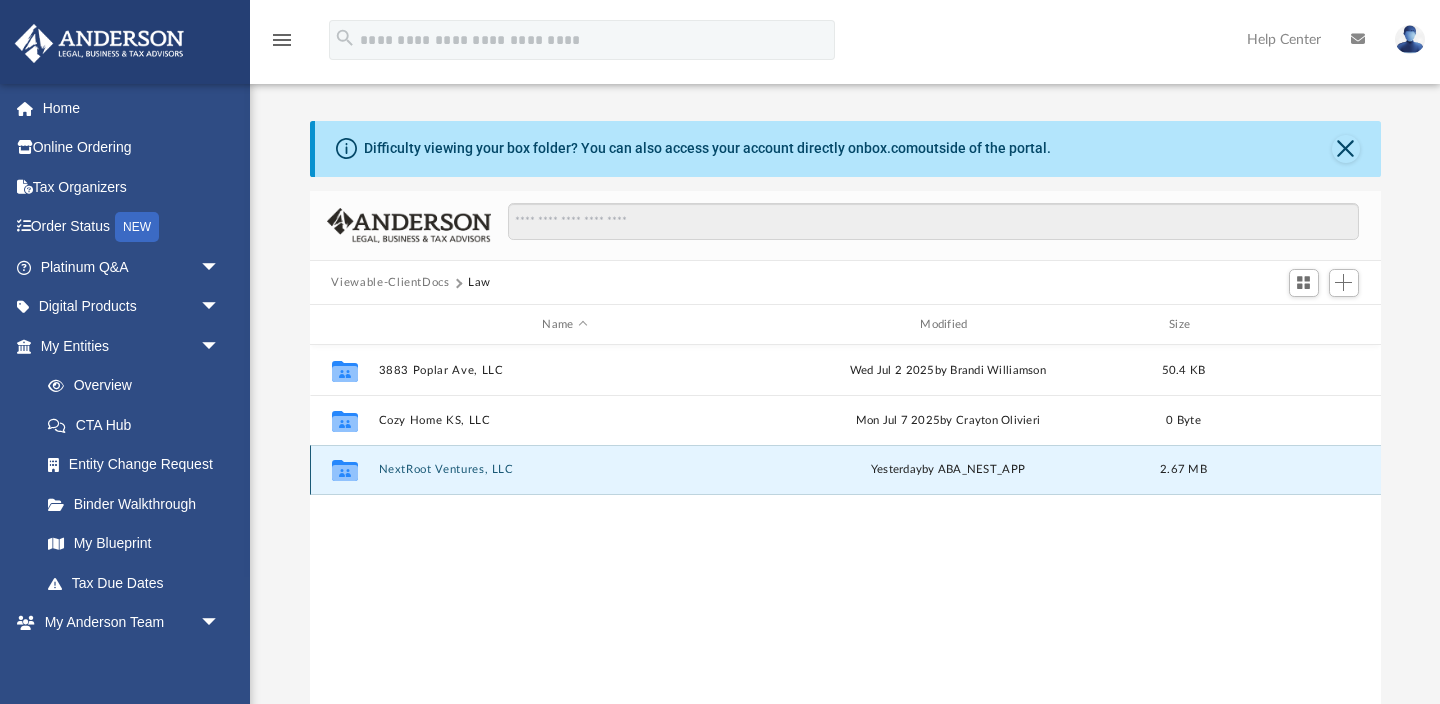 click on "NextRoot Ventures, LLC" at bounding box center (565, 470) 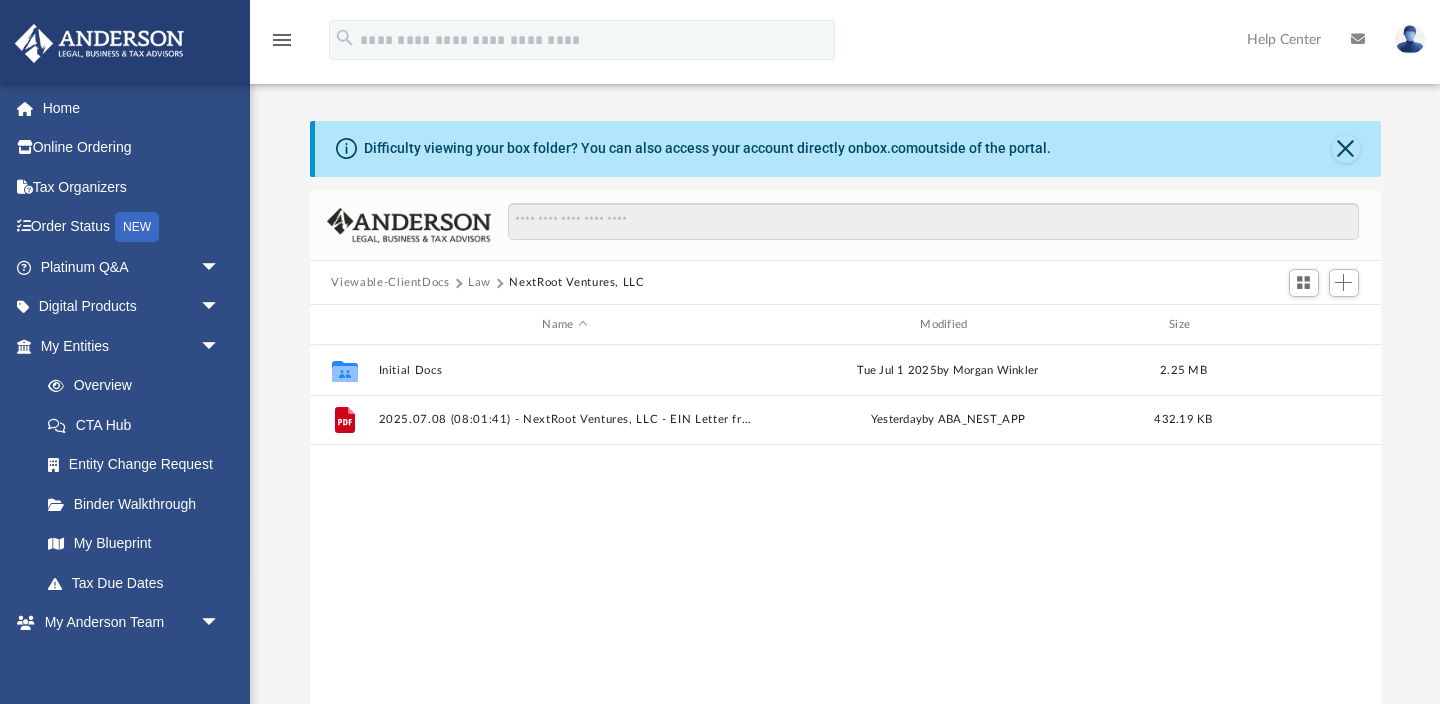 click on "Law" at bounding box center [390, 283] 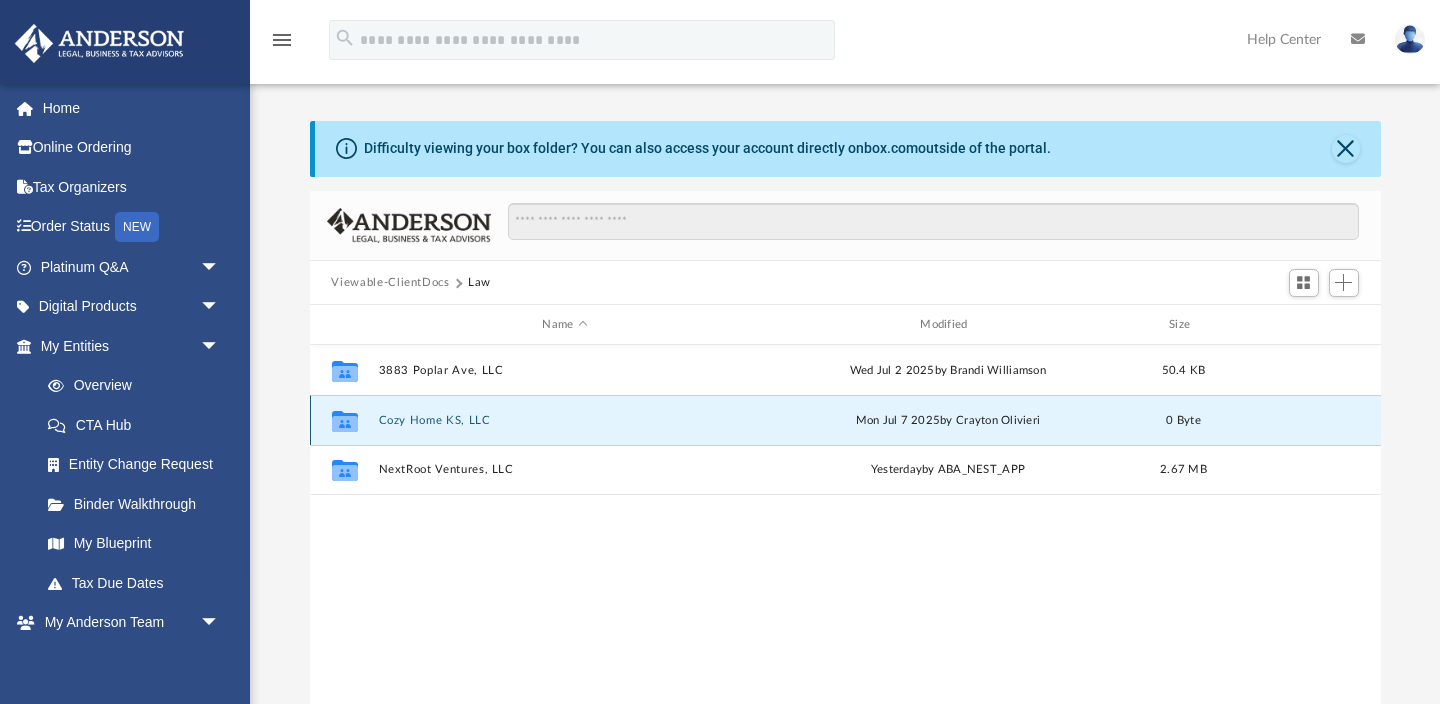 click on "Cozy Home KS, LLC" at bounding box center [565, 420] 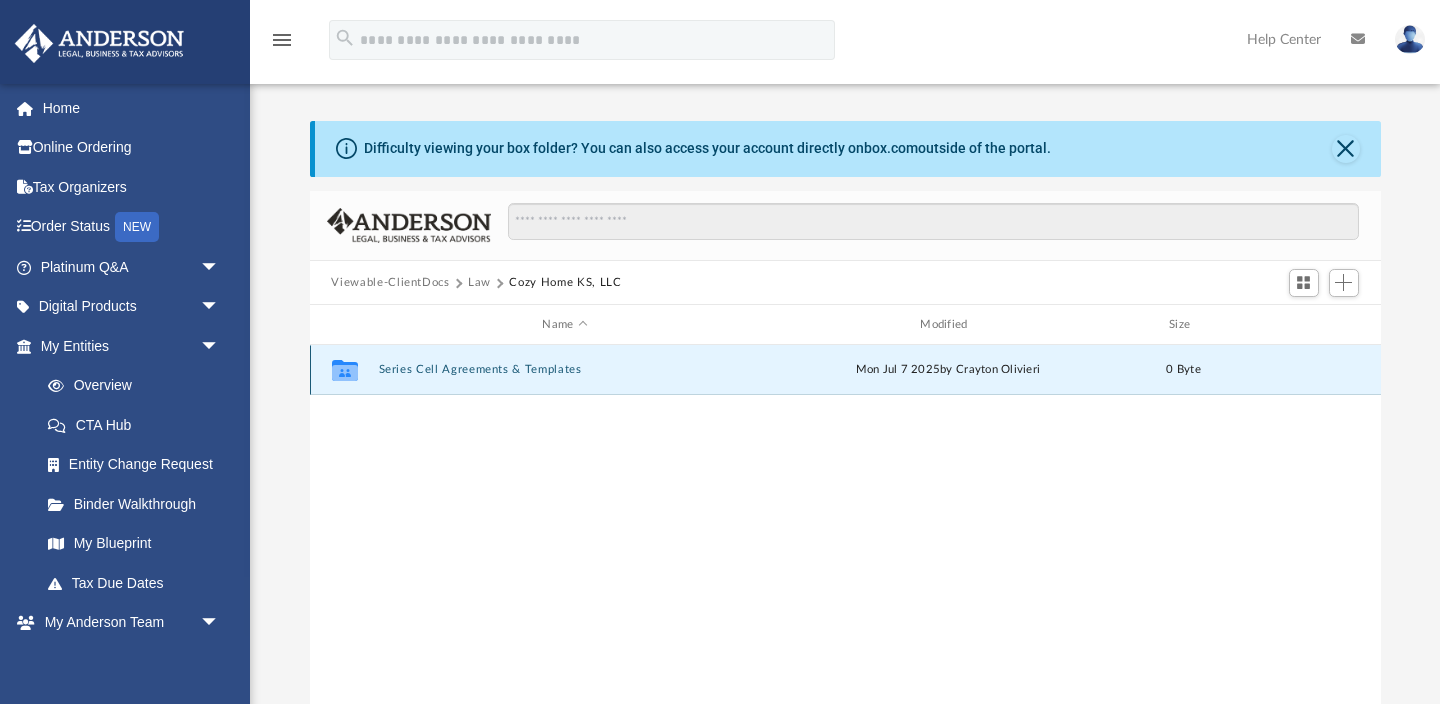 click on "Series Cell Agreements & Templates" at bounding box center [565, 370] 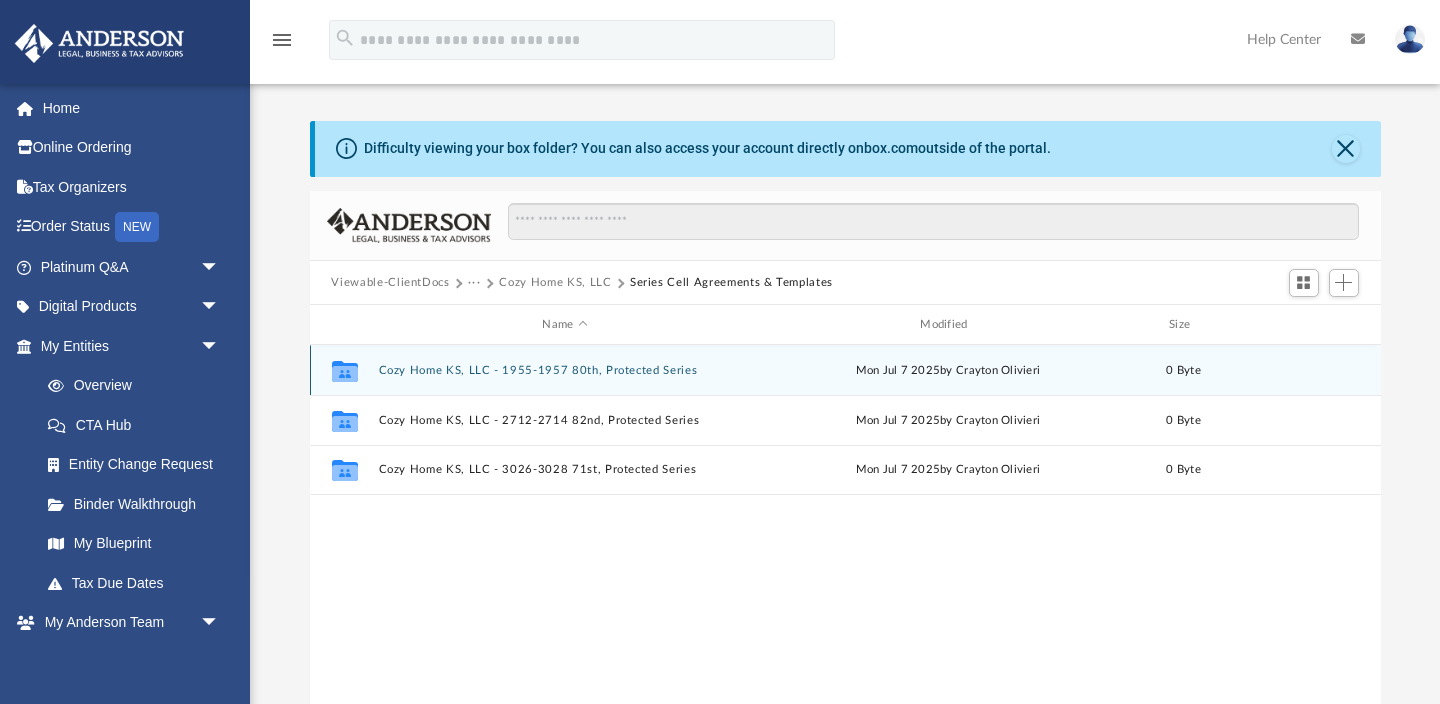click on "Cozy Home KS, LLC - 1955-1957 80th, Protected Series" at bounding box center [565, 370] 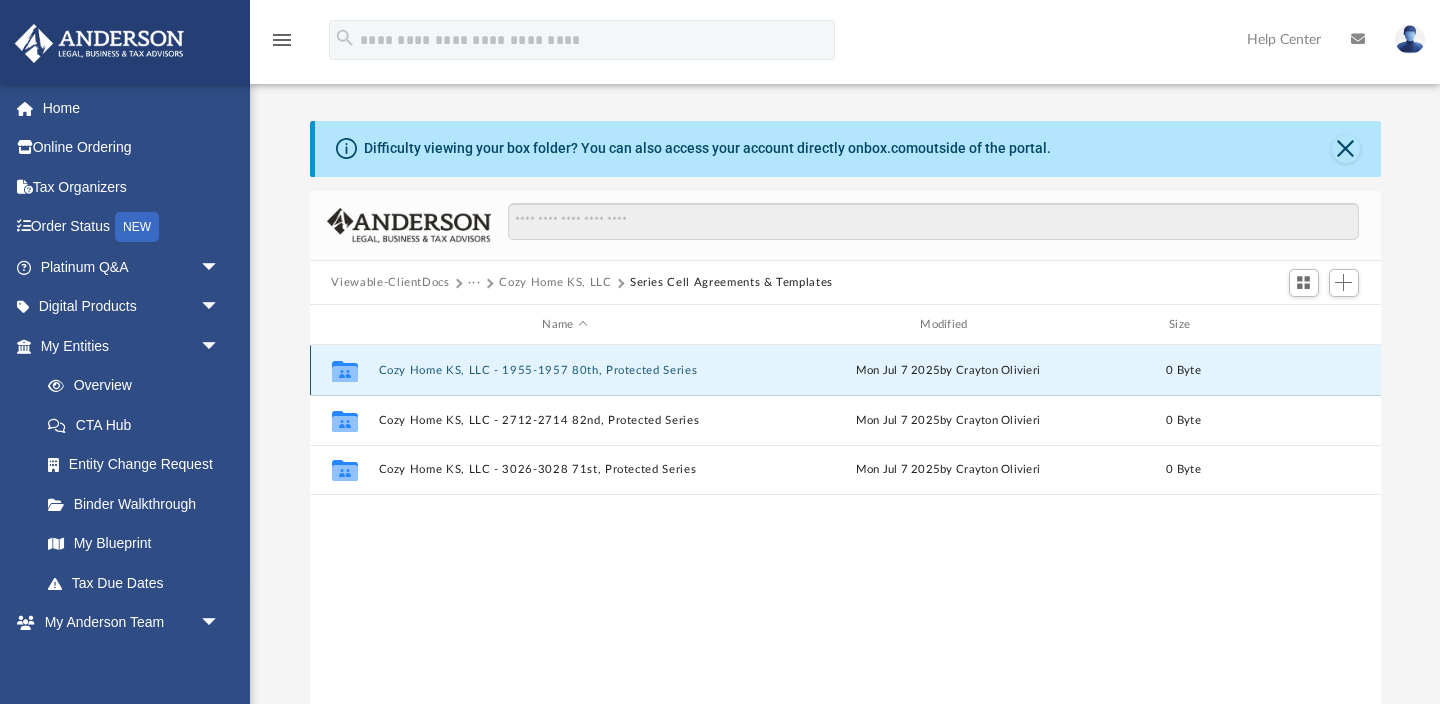 click on "Cozy Home KS, LLC - 1955-1957 80th, Protected Series" at bounding box center (565, 370) 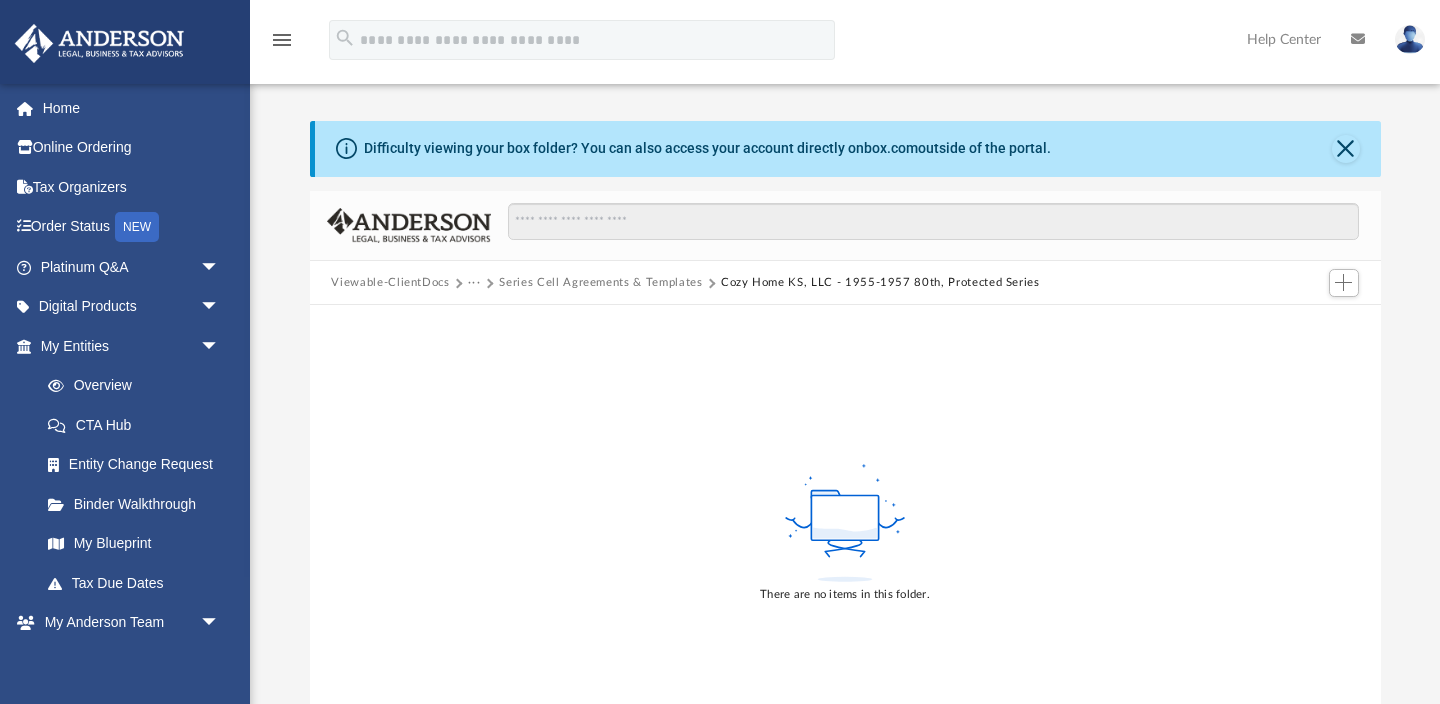 scroll, scrollTop: 2, scrollLeft: 0, axis: vertical 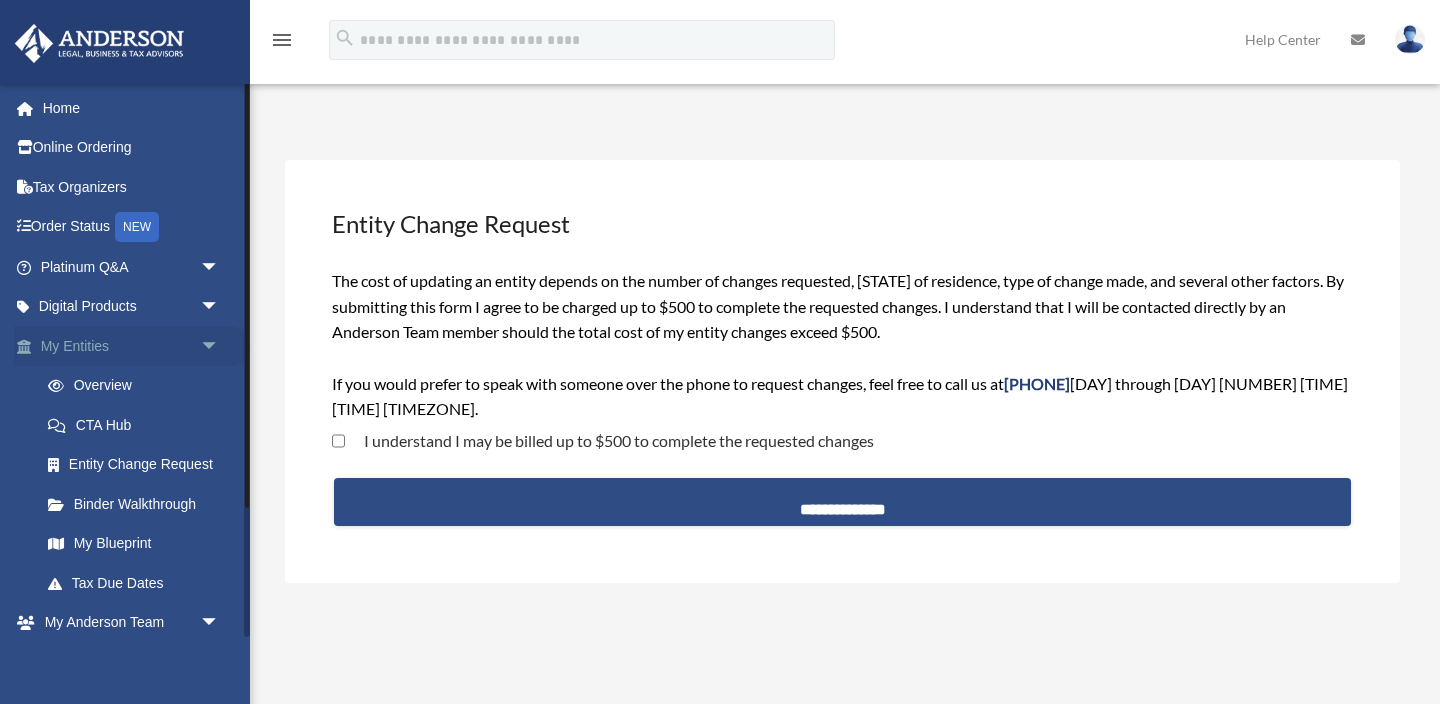 click on "arrow_drop_down" at bounding box center (220, 346) 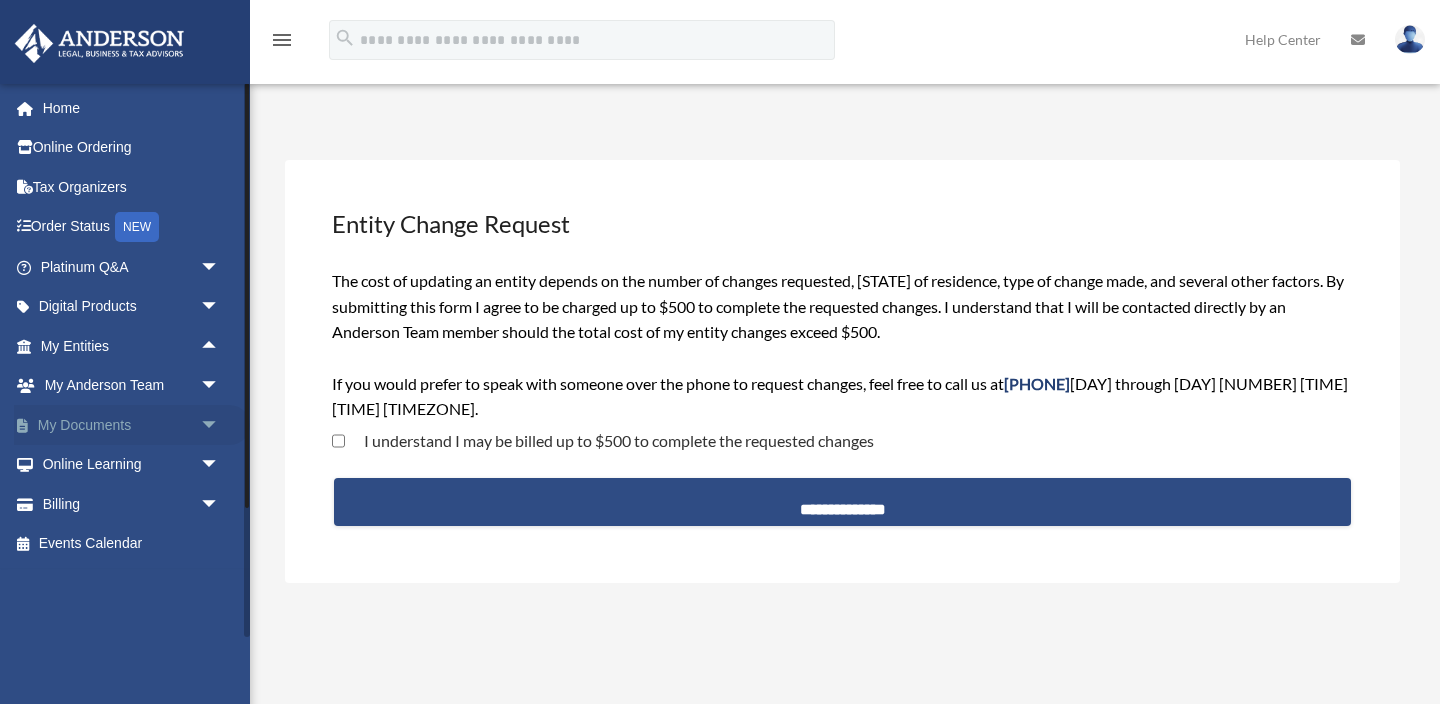 click on "arrow_drop_down" at bounding box center (220, 425) 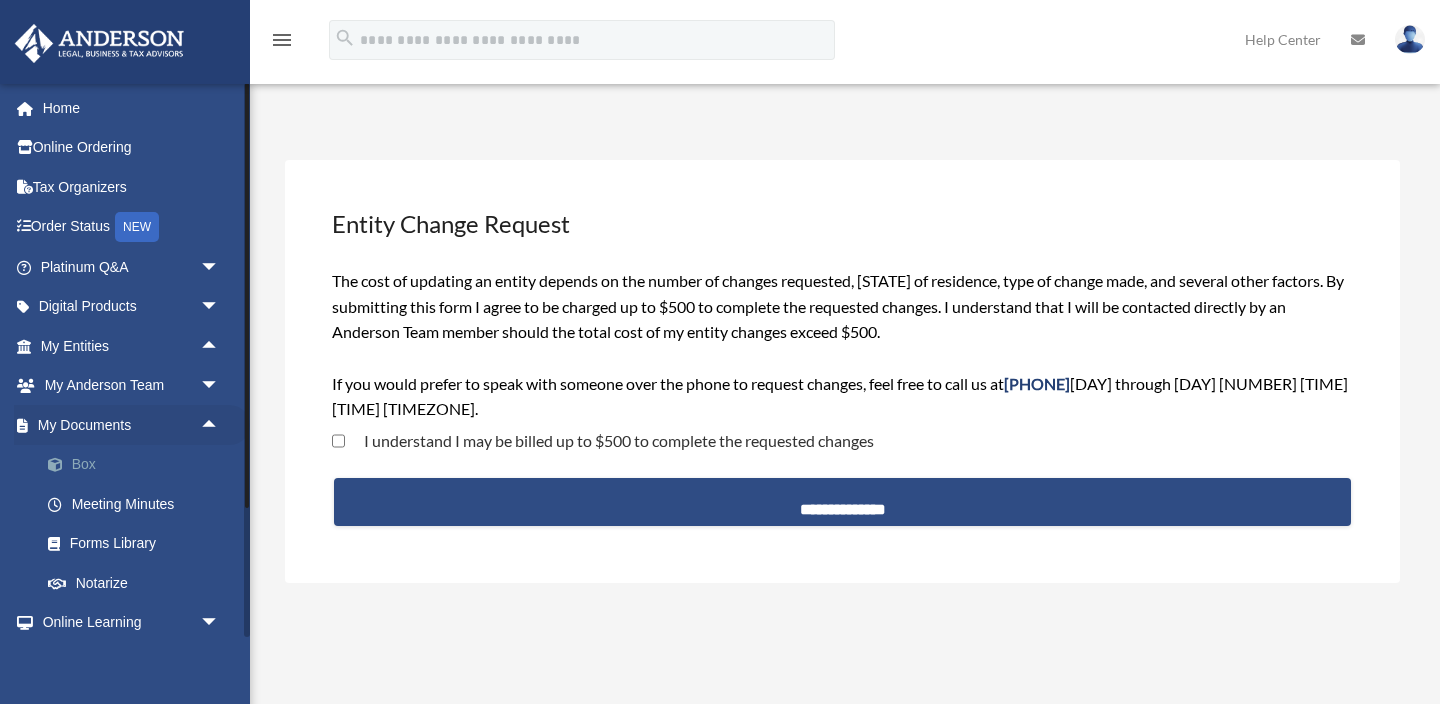 click on "Box" at bounding box center (139, 465) 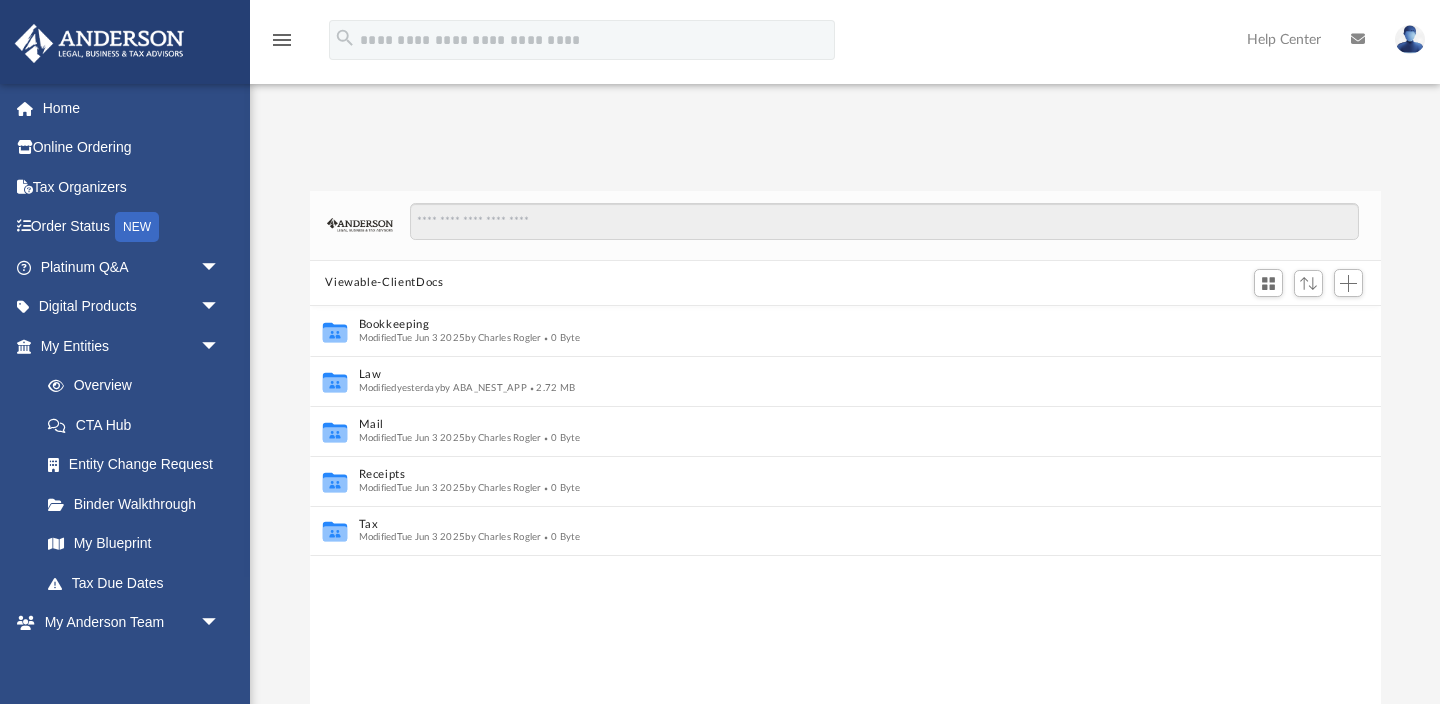 scroll, scrollTop: 0, scrollLeft: 0, axis: both 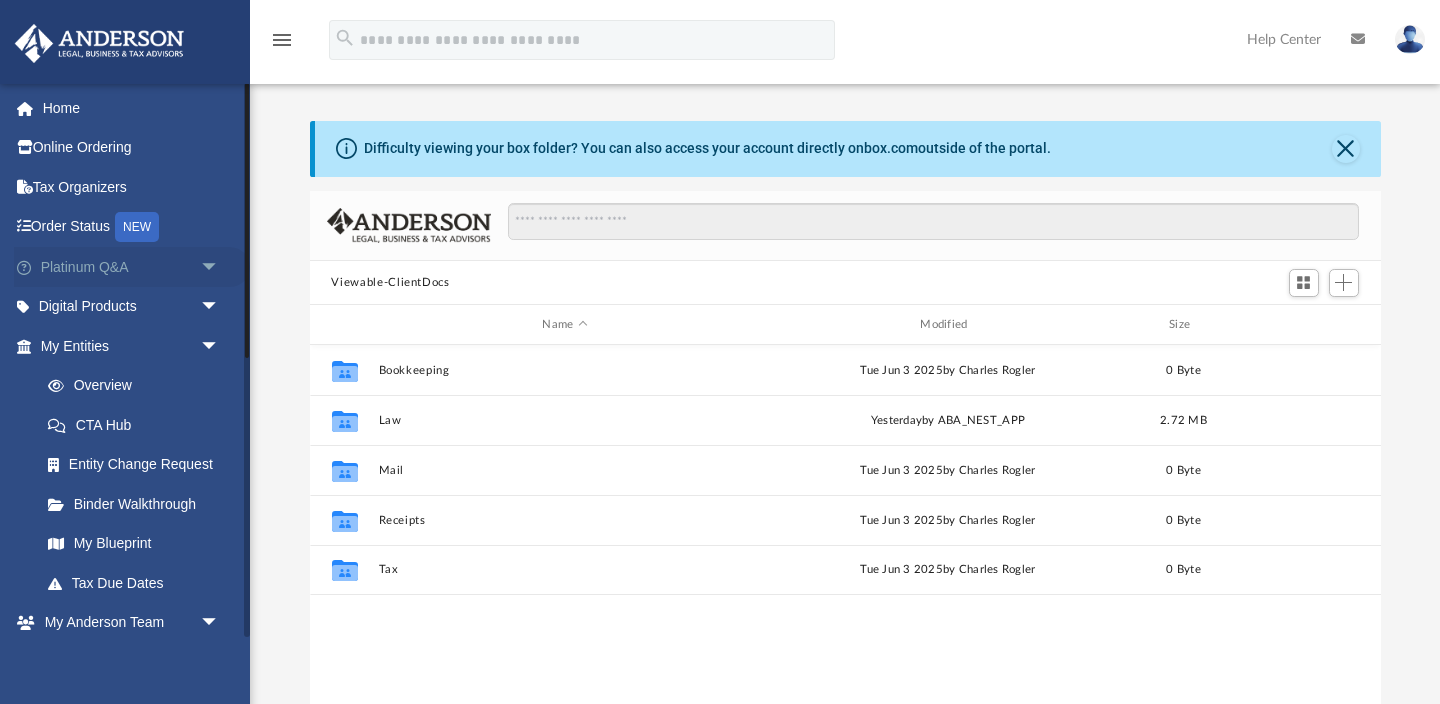 click on "arrow_drop_down" at bounding box center [220, 267] 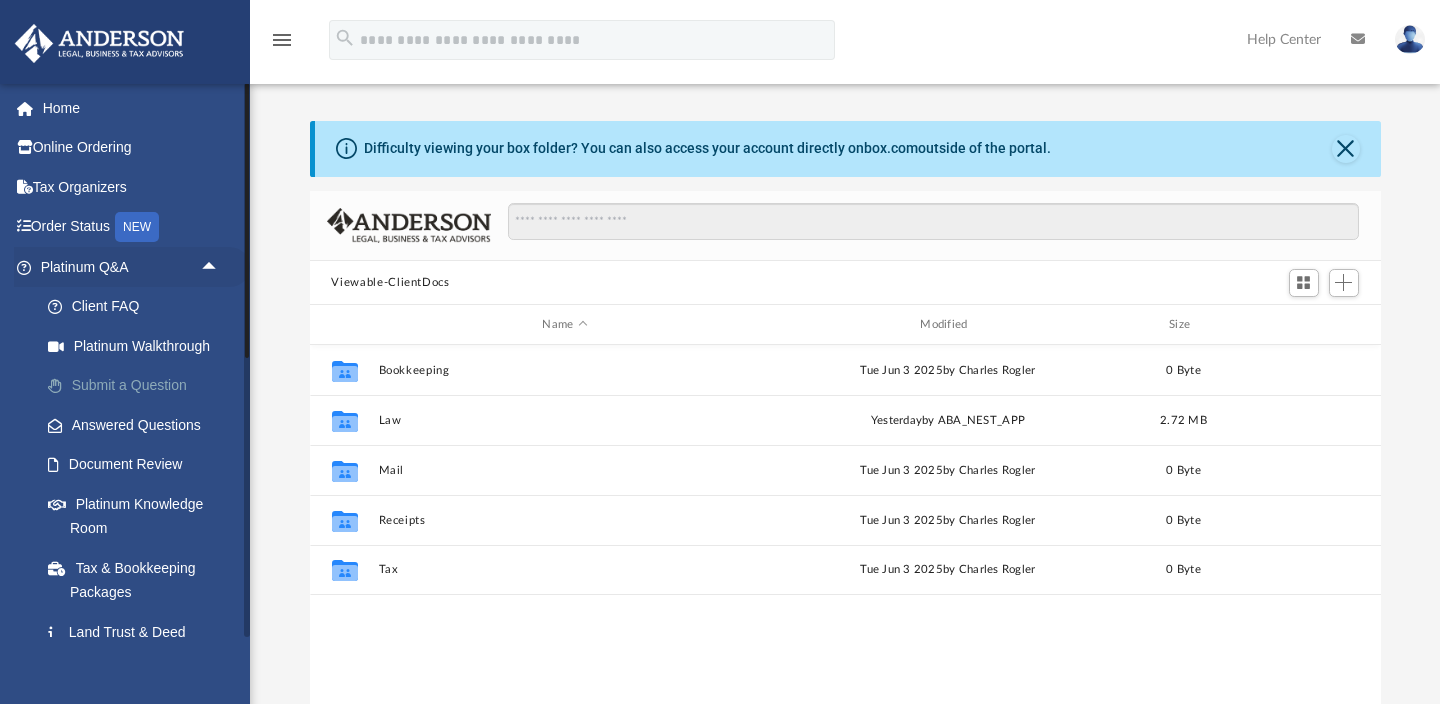 click on "Submit a Question" at bounding box center [139, 386] 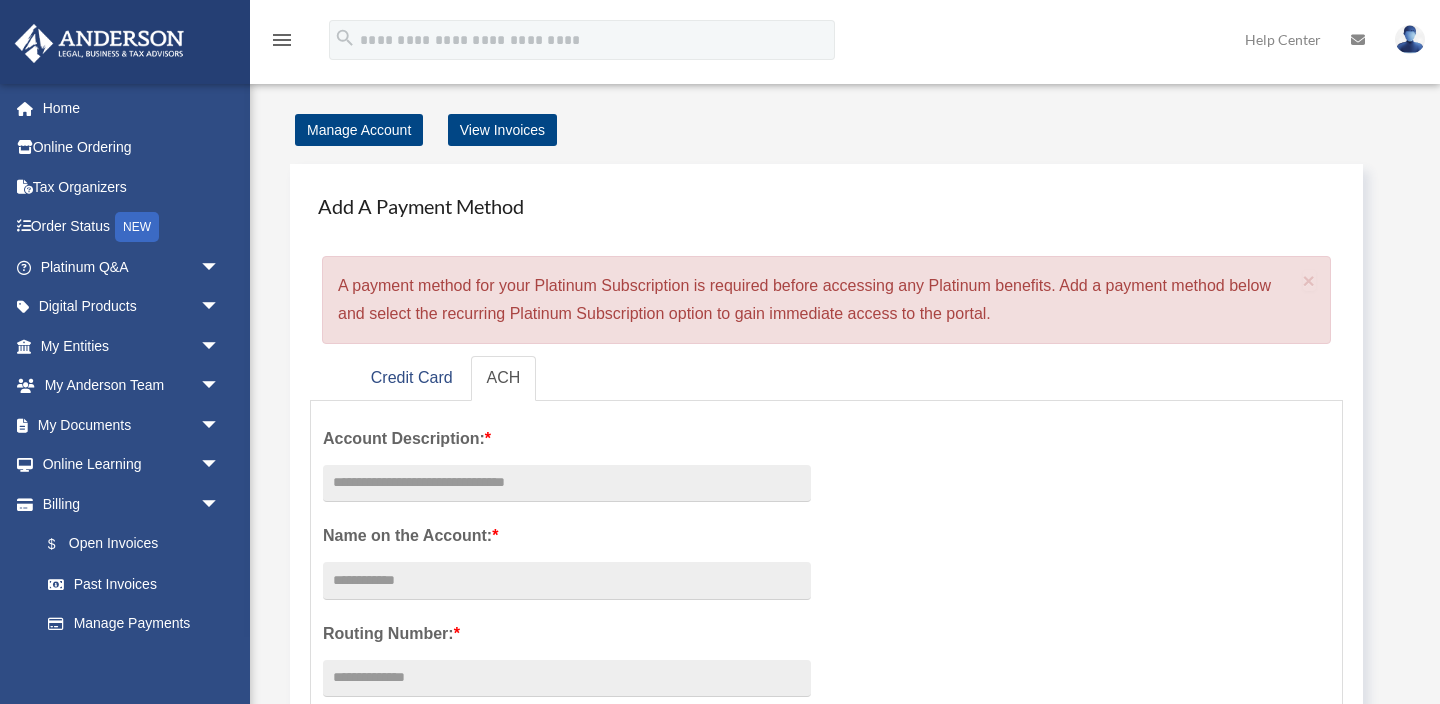 scroll, scrollTop: 0, scrollLeft: 0, axis: both 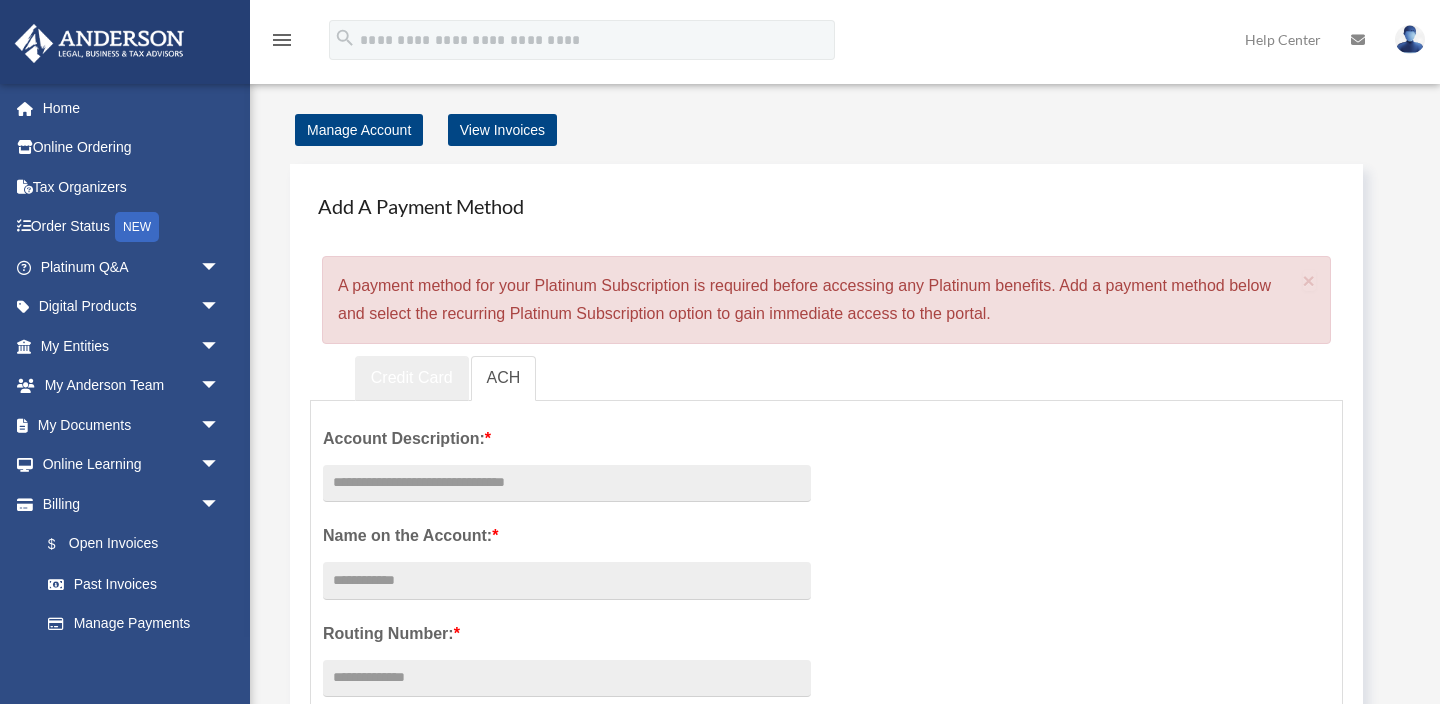 click on "Credit Card" at bounding box center (412, 378) 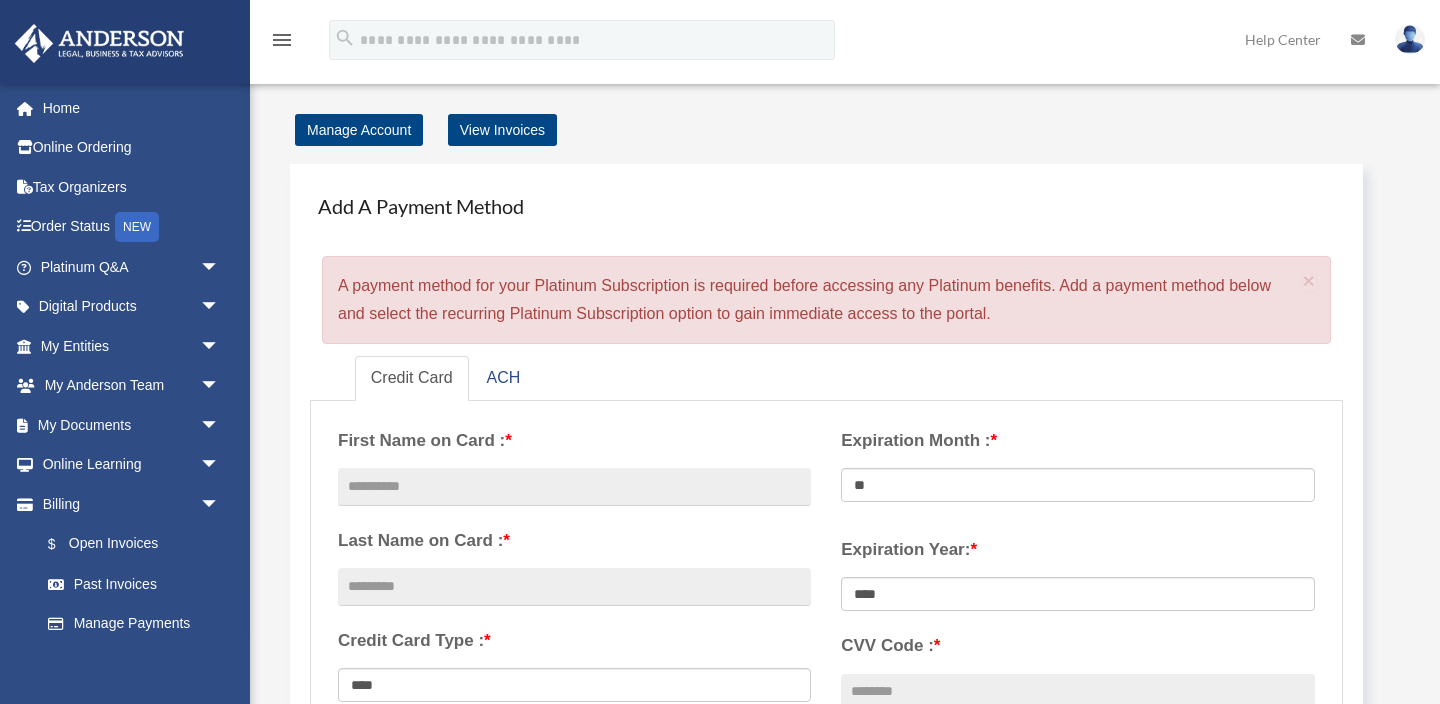 click on "**********" at bounding box center (574, 617) 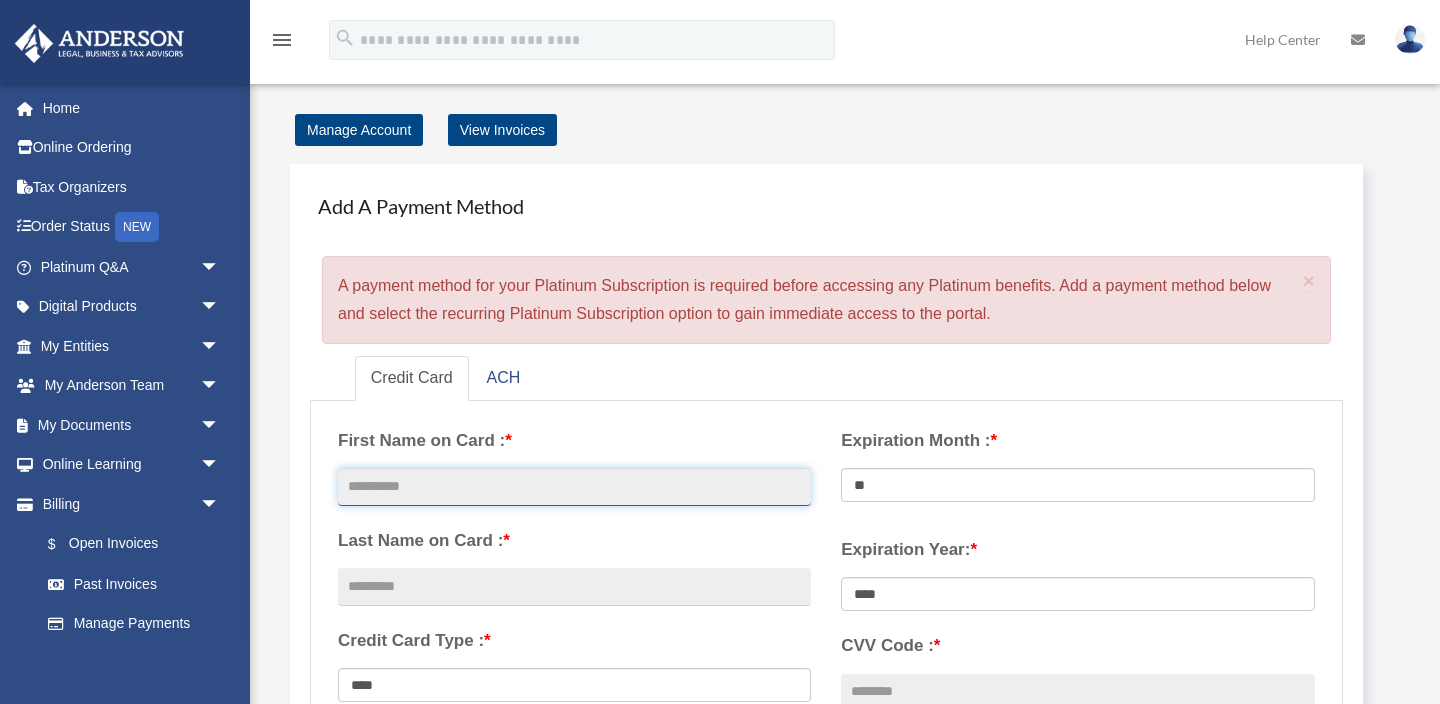 click at bounding box center [574, 487] 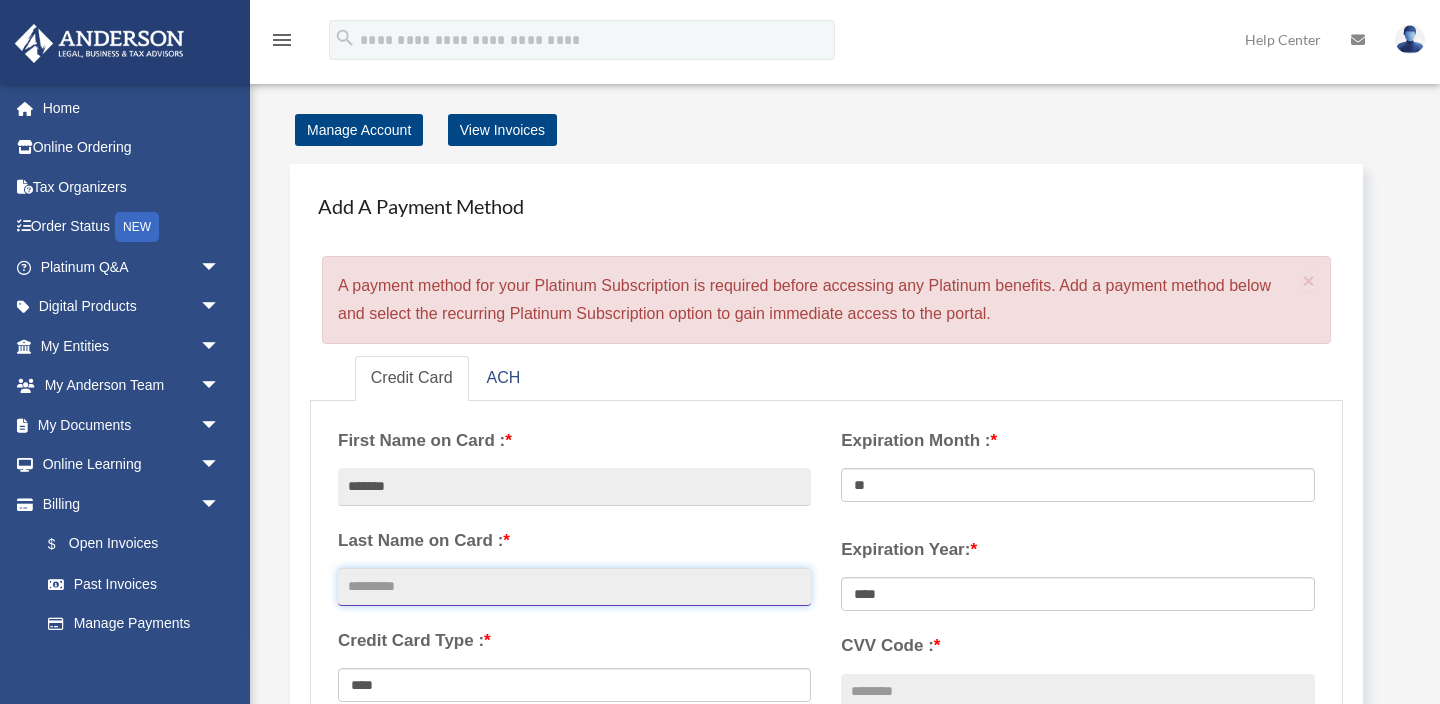 type on "*****" 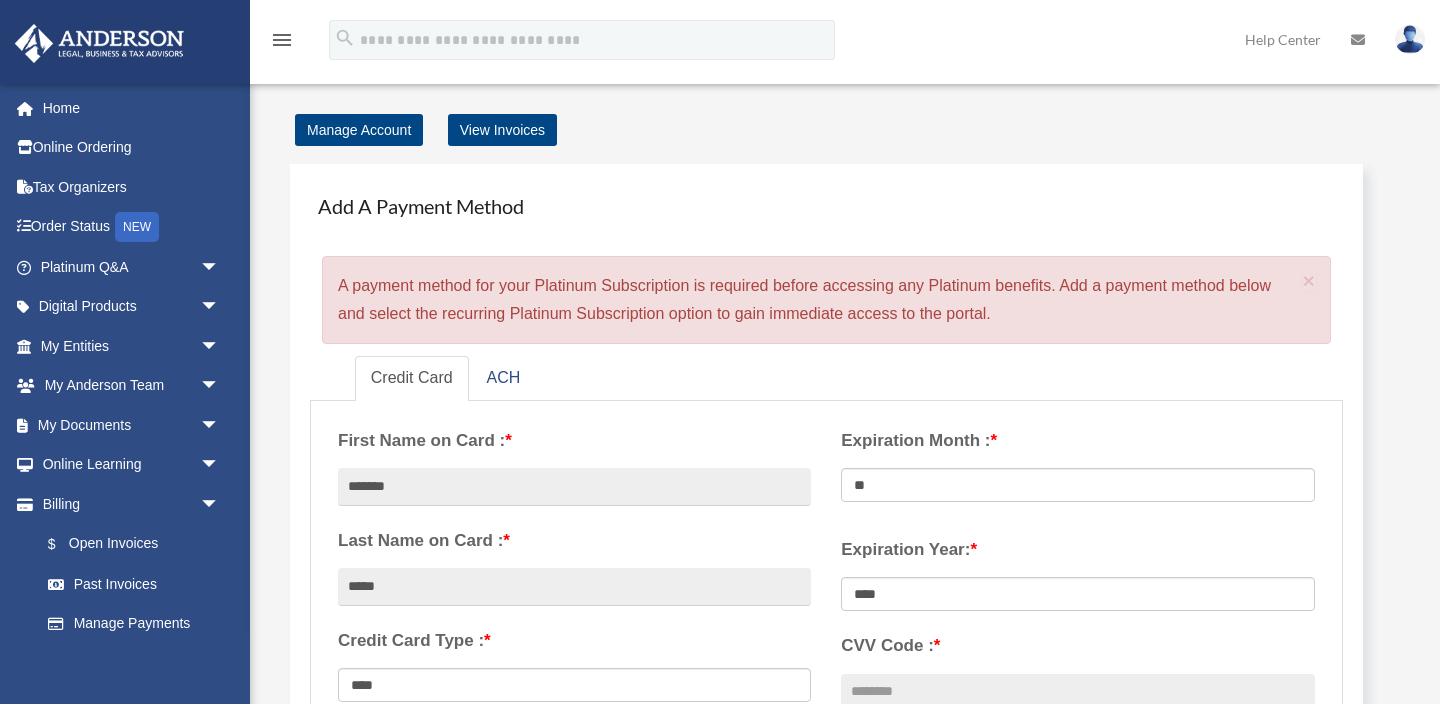 type on "**********" 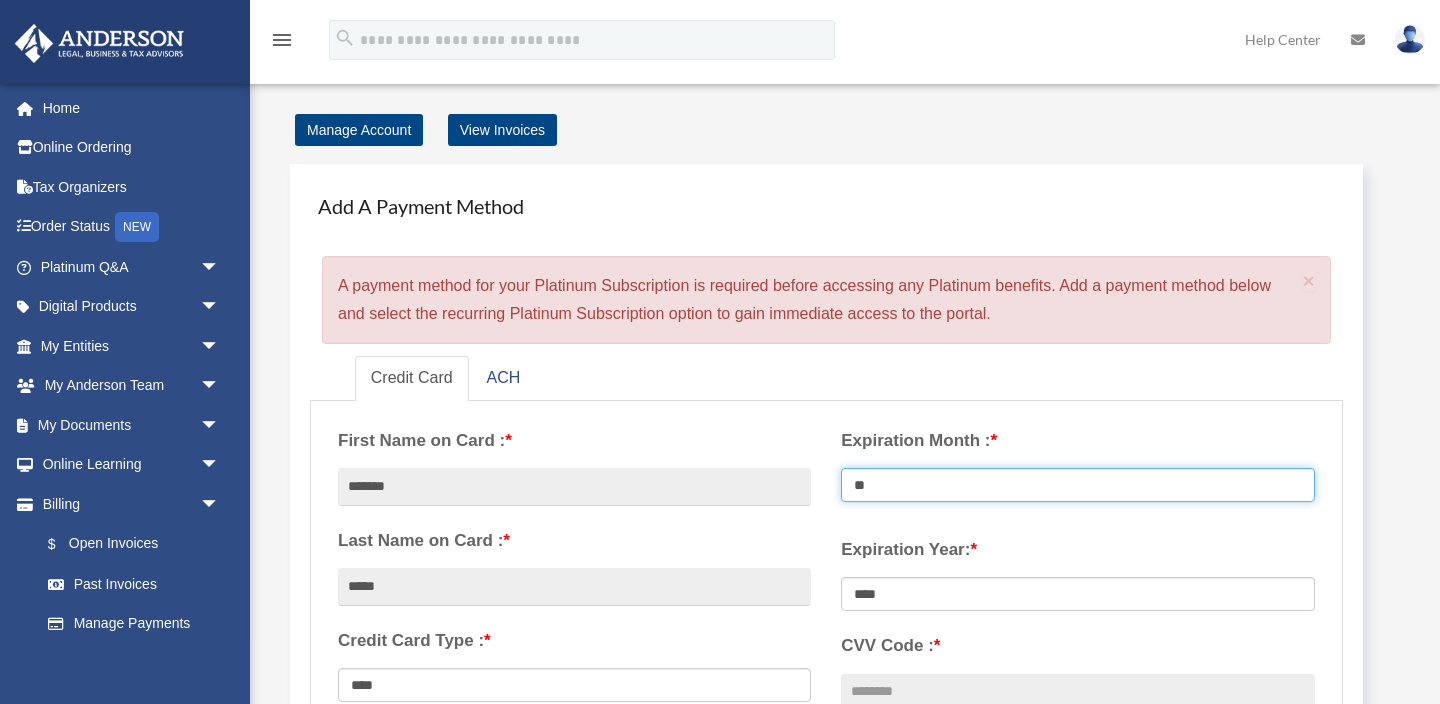 select on "**" 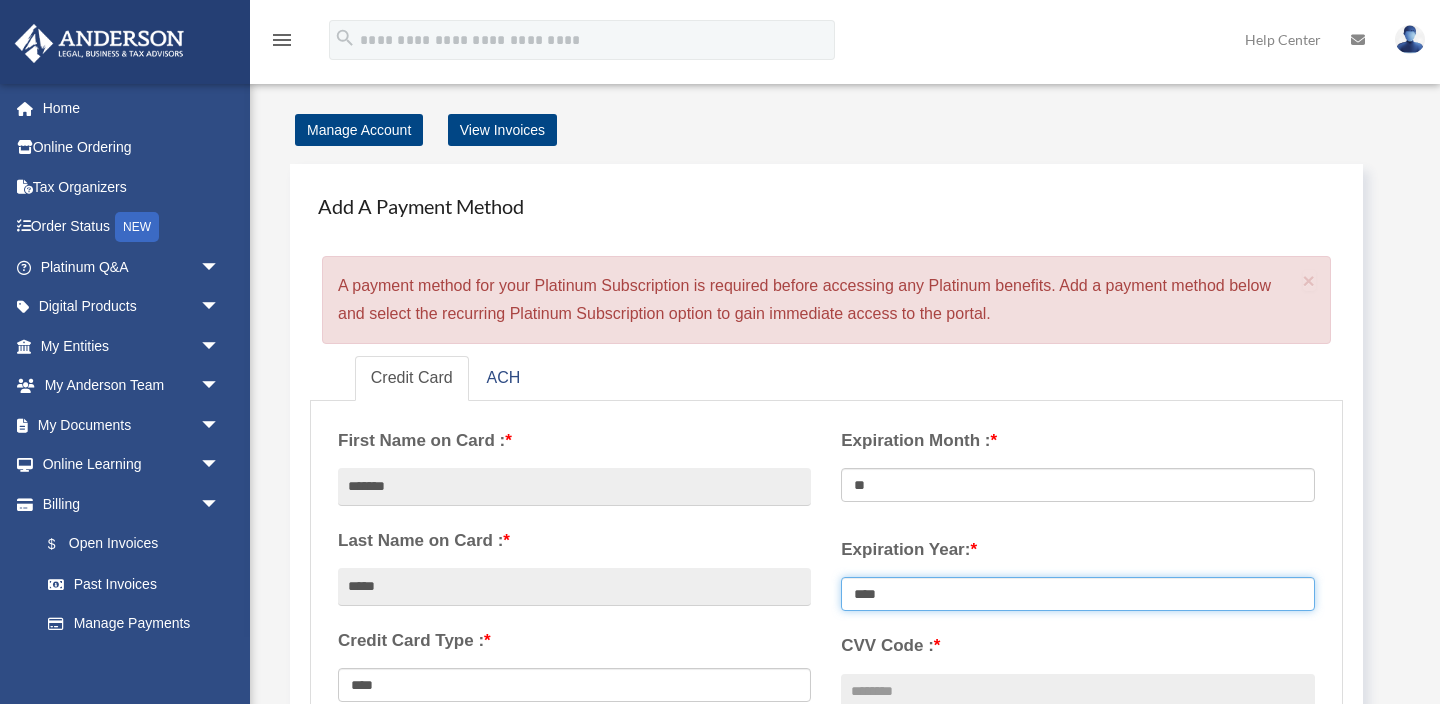 select on "****" 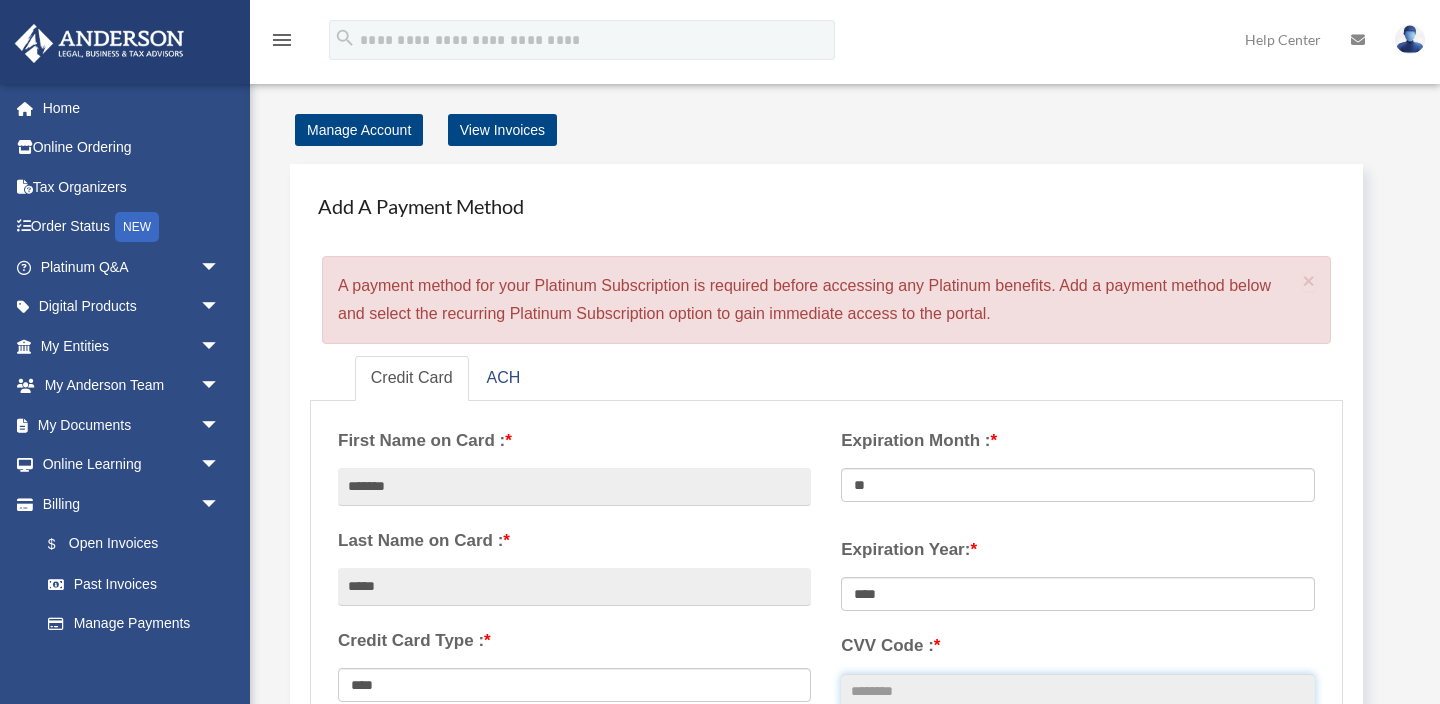 type on "***" 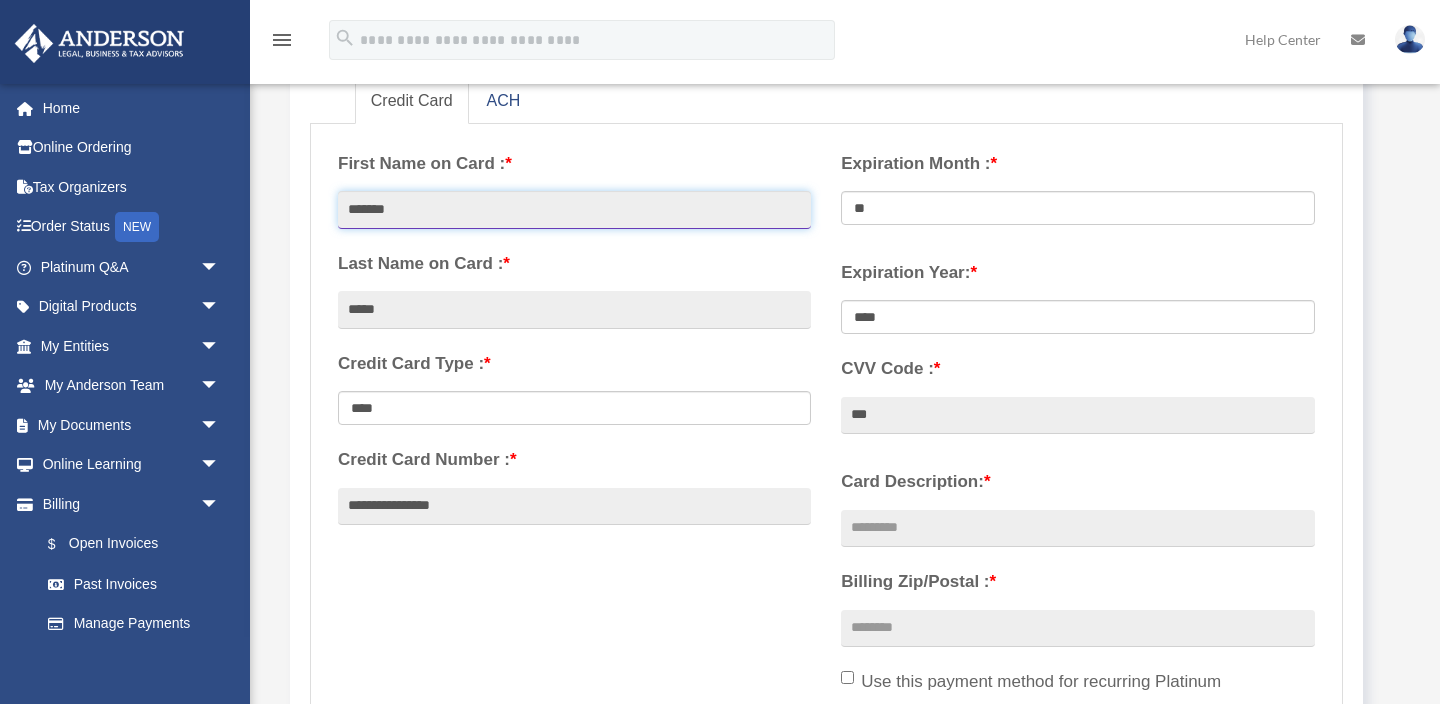scroll, scrollTop: 278, scrollLeft: 0, axis: vertical 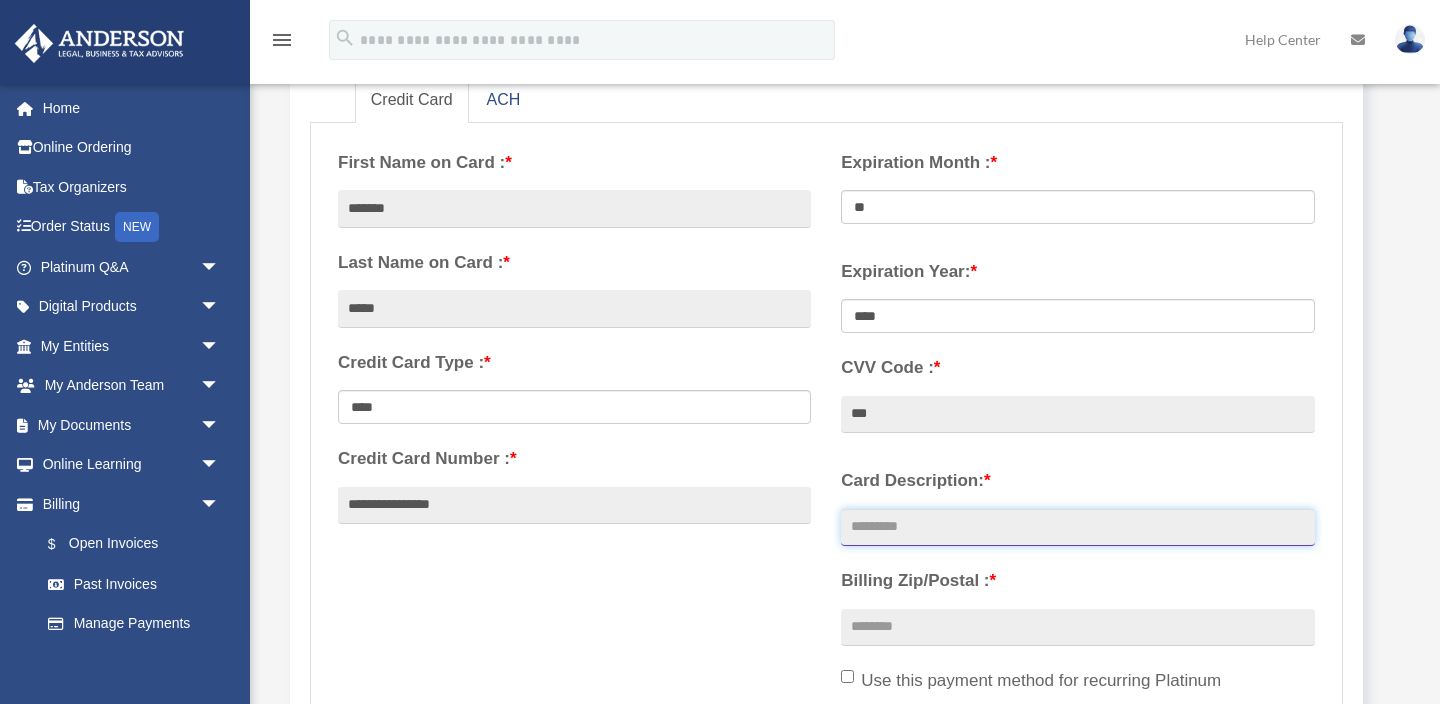 click on "Card Description: *" at bounding box center [1077, 528] 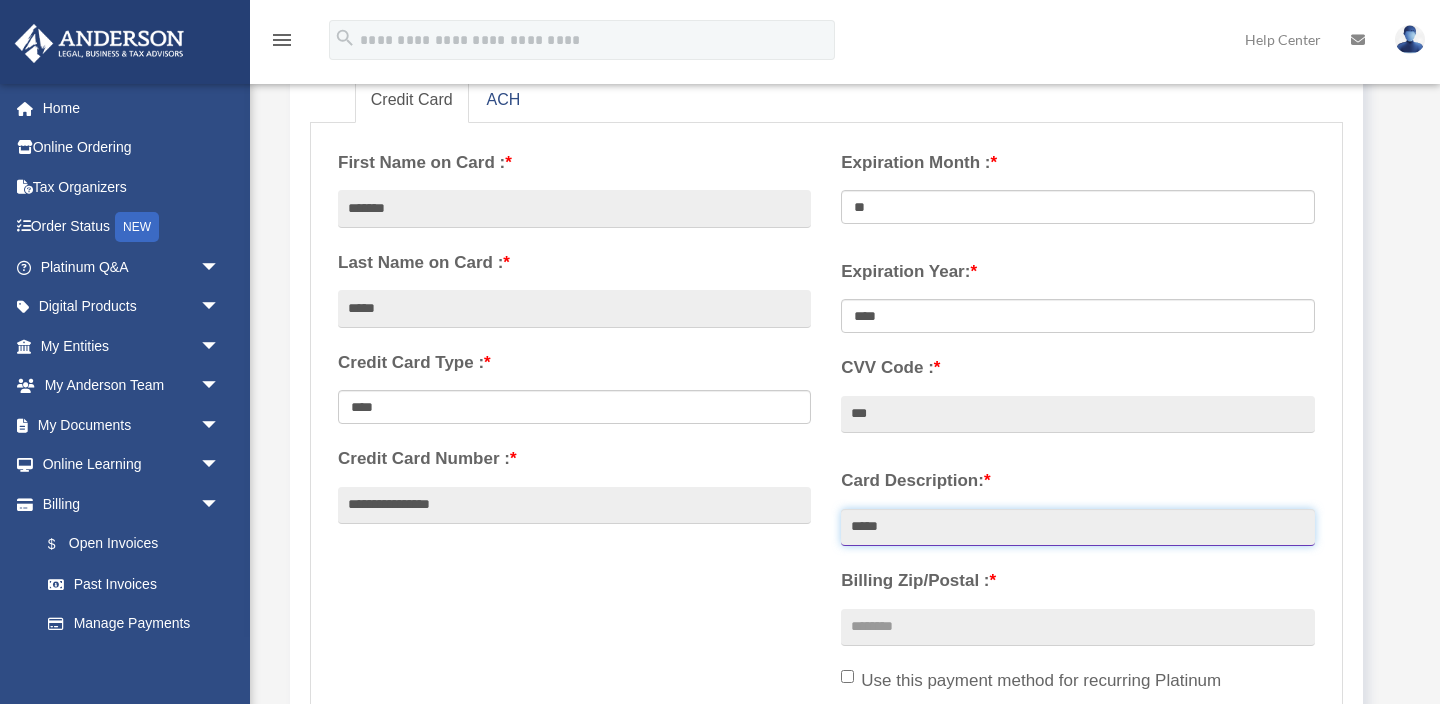 type on "*****" 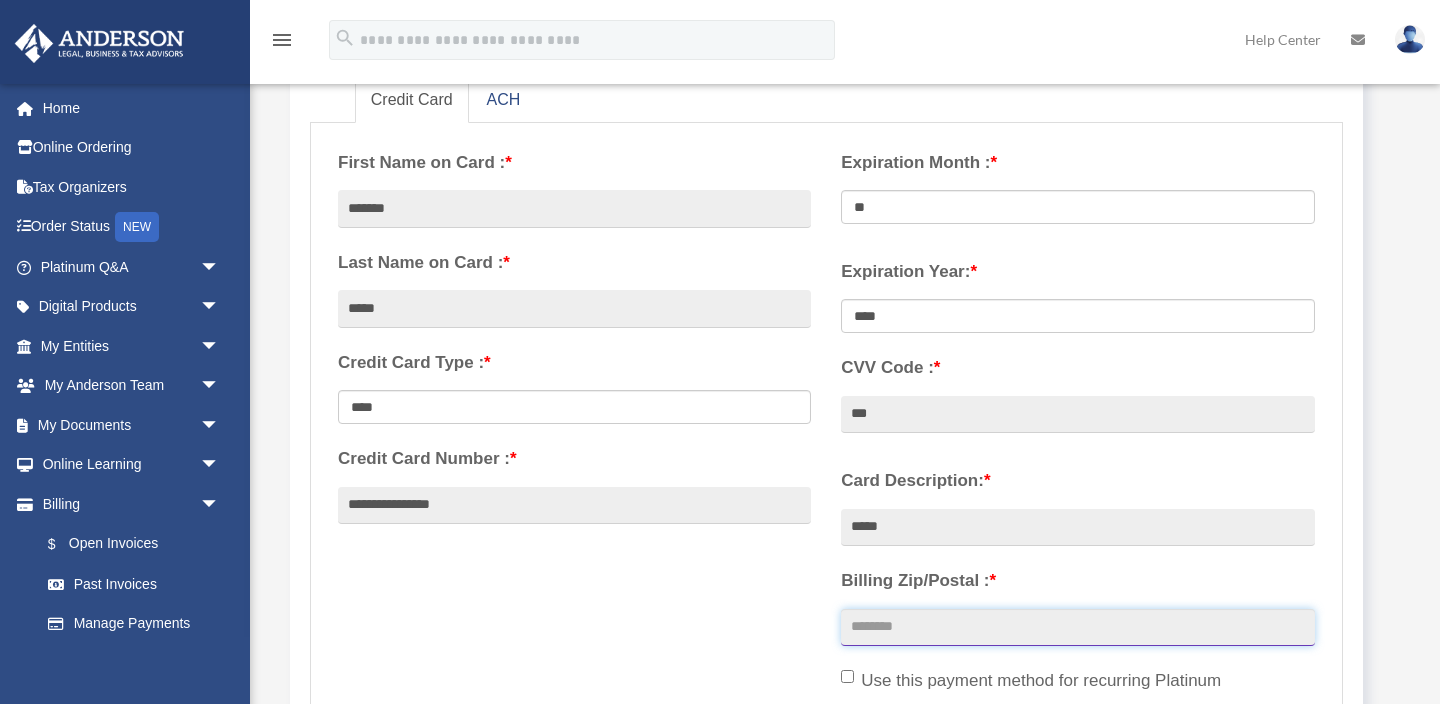 click on "Billing Zip/Postal : *" at bounding box center [1077, 628] 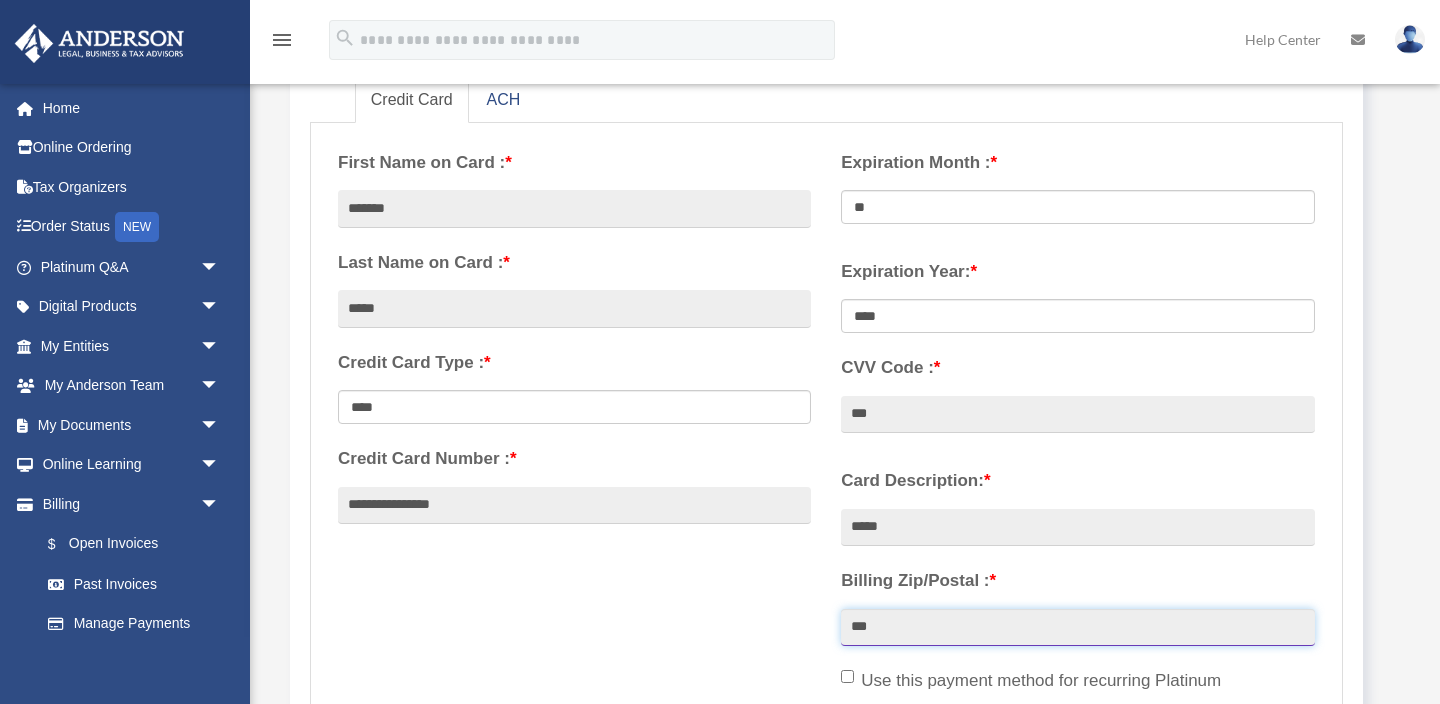 type on "***" 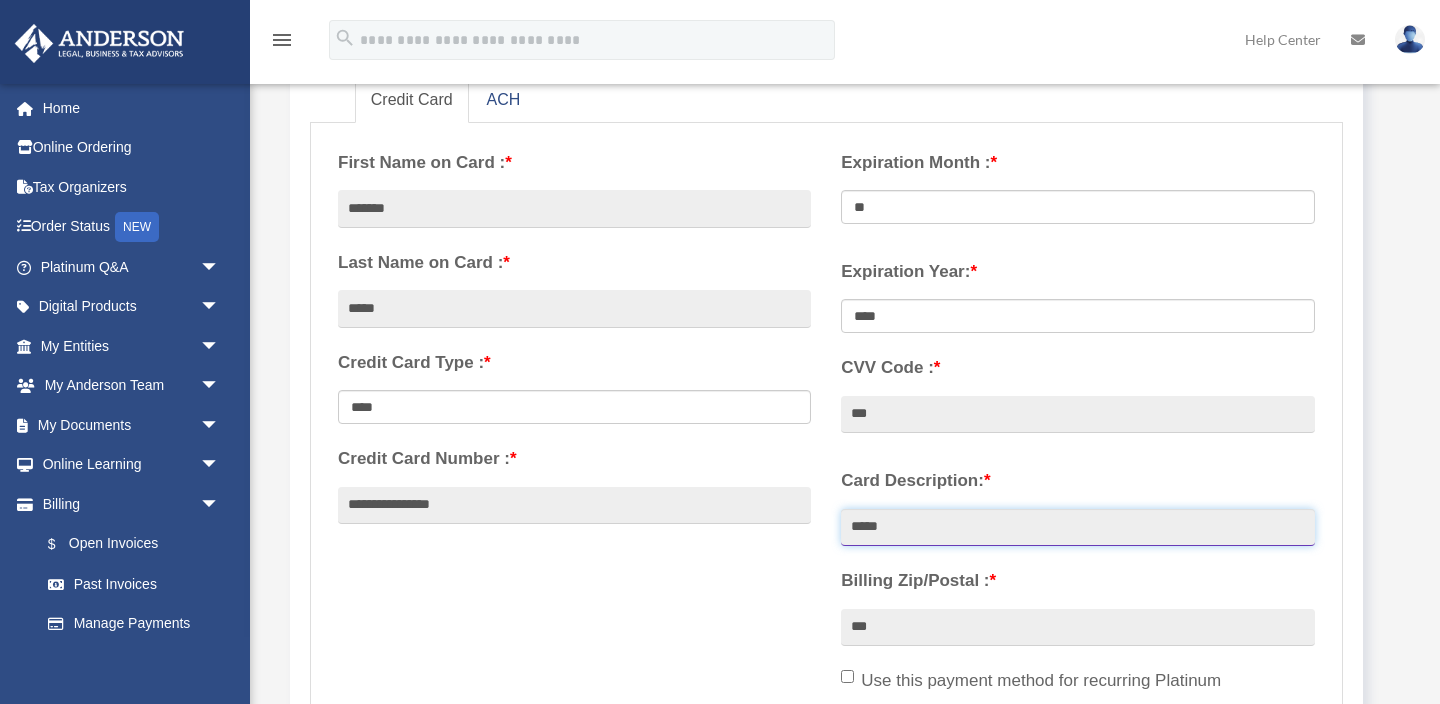 click on "*****" at bounding box center (1077, 528) 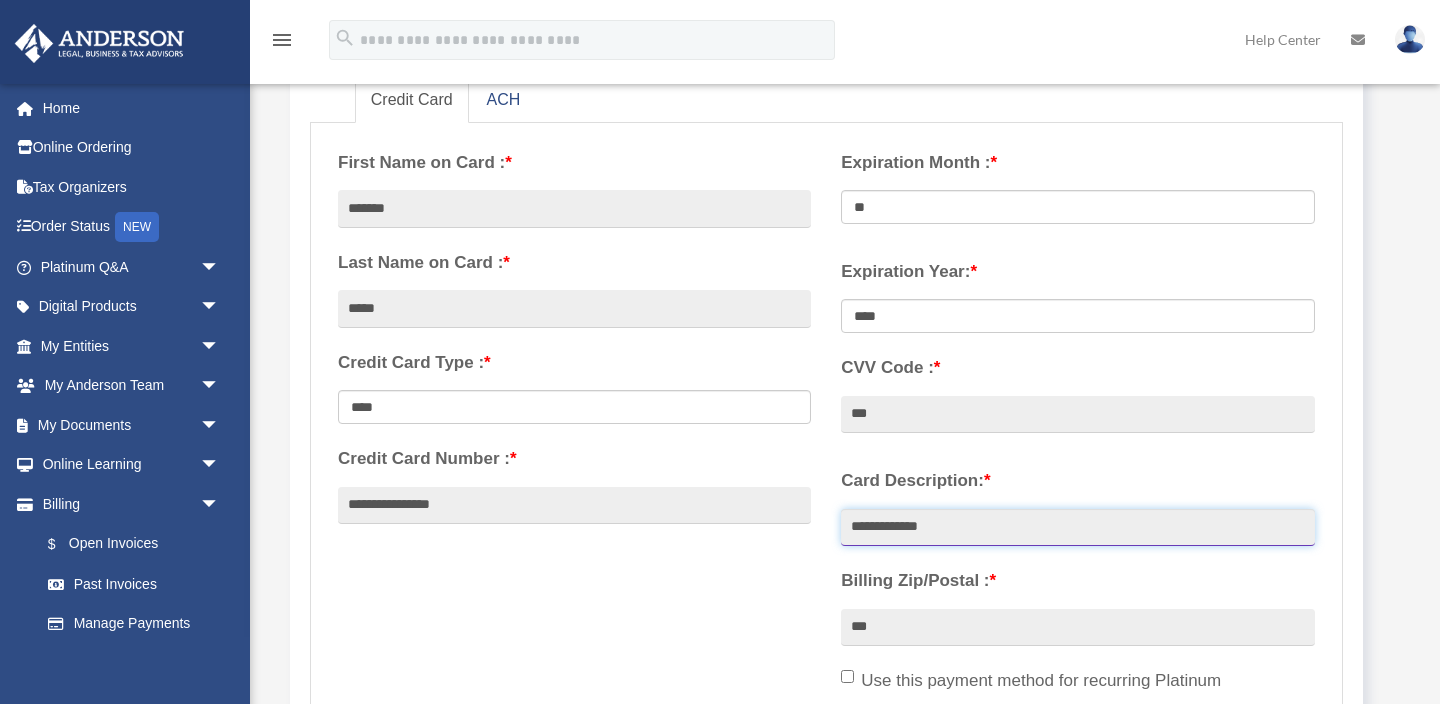 type on "**********" 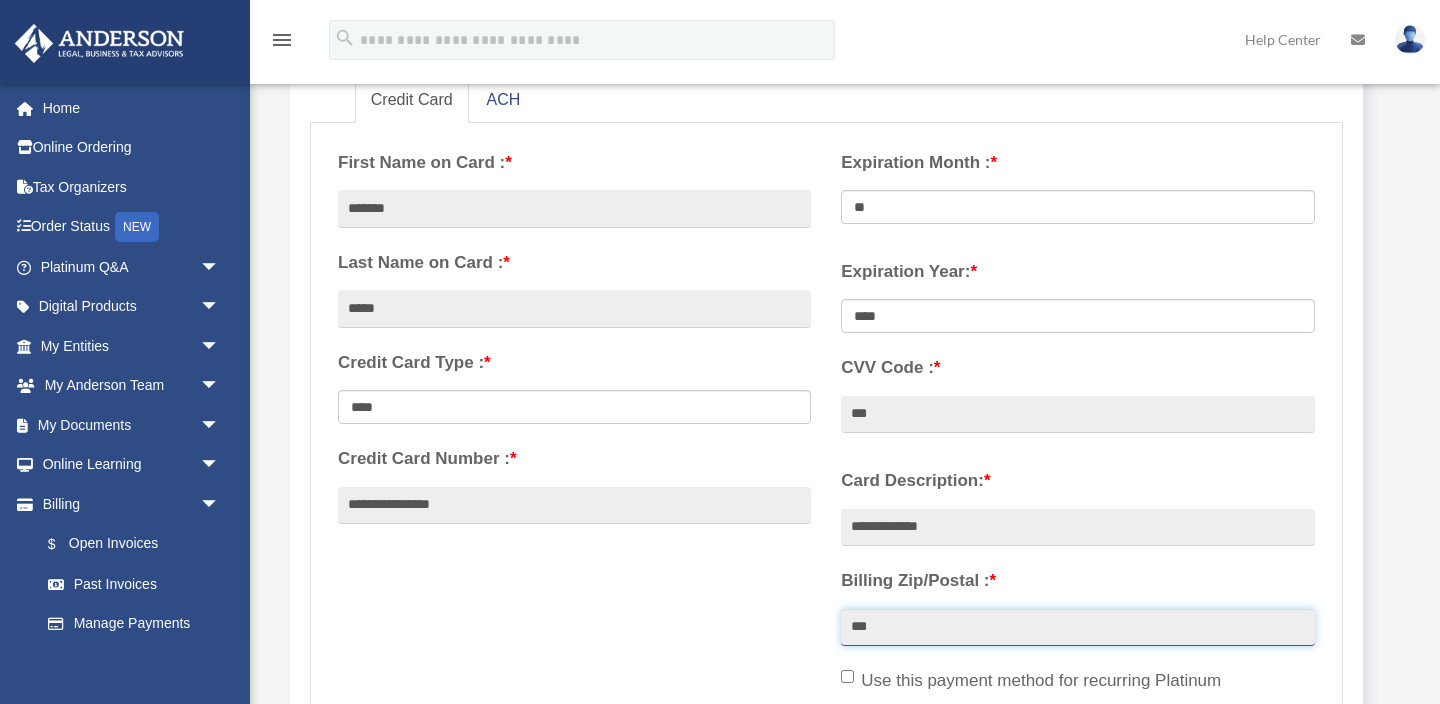 click on "***" at bounding box center (1077, 628) 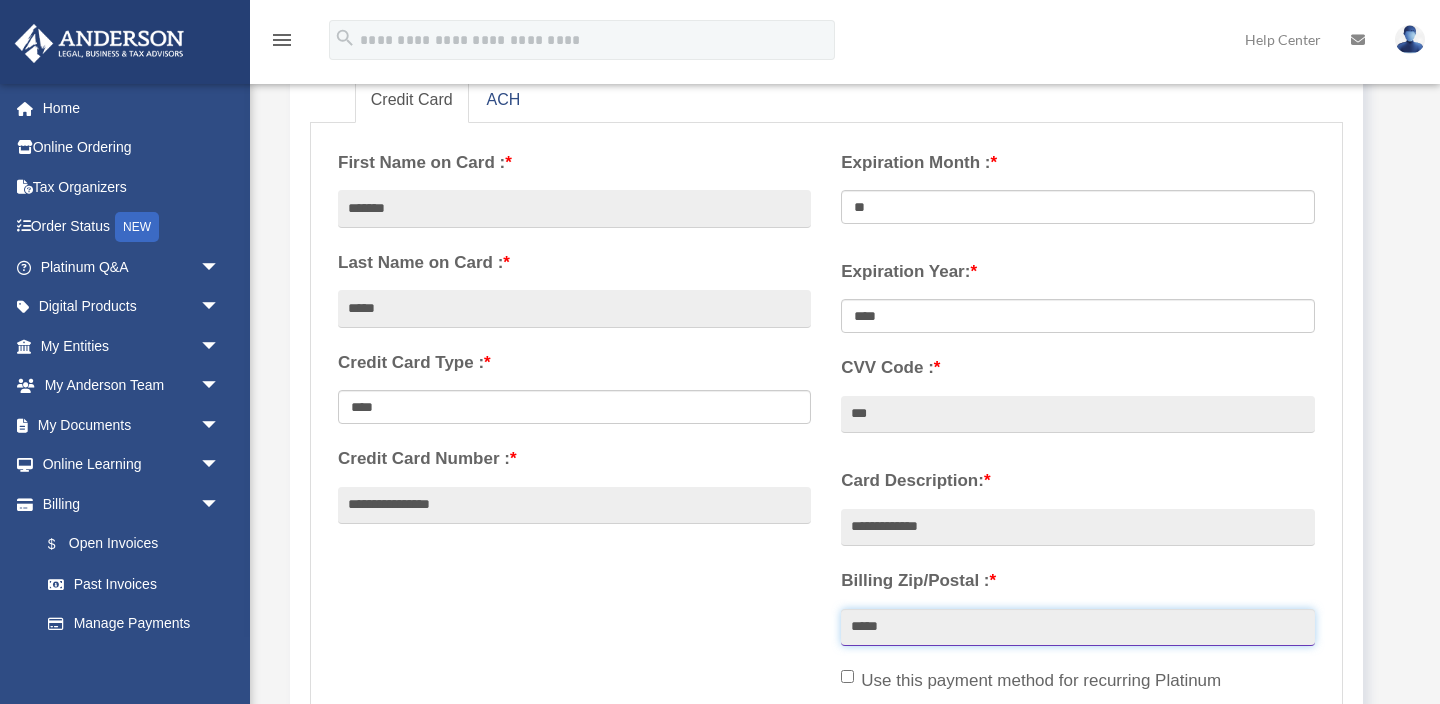 type on "*****" 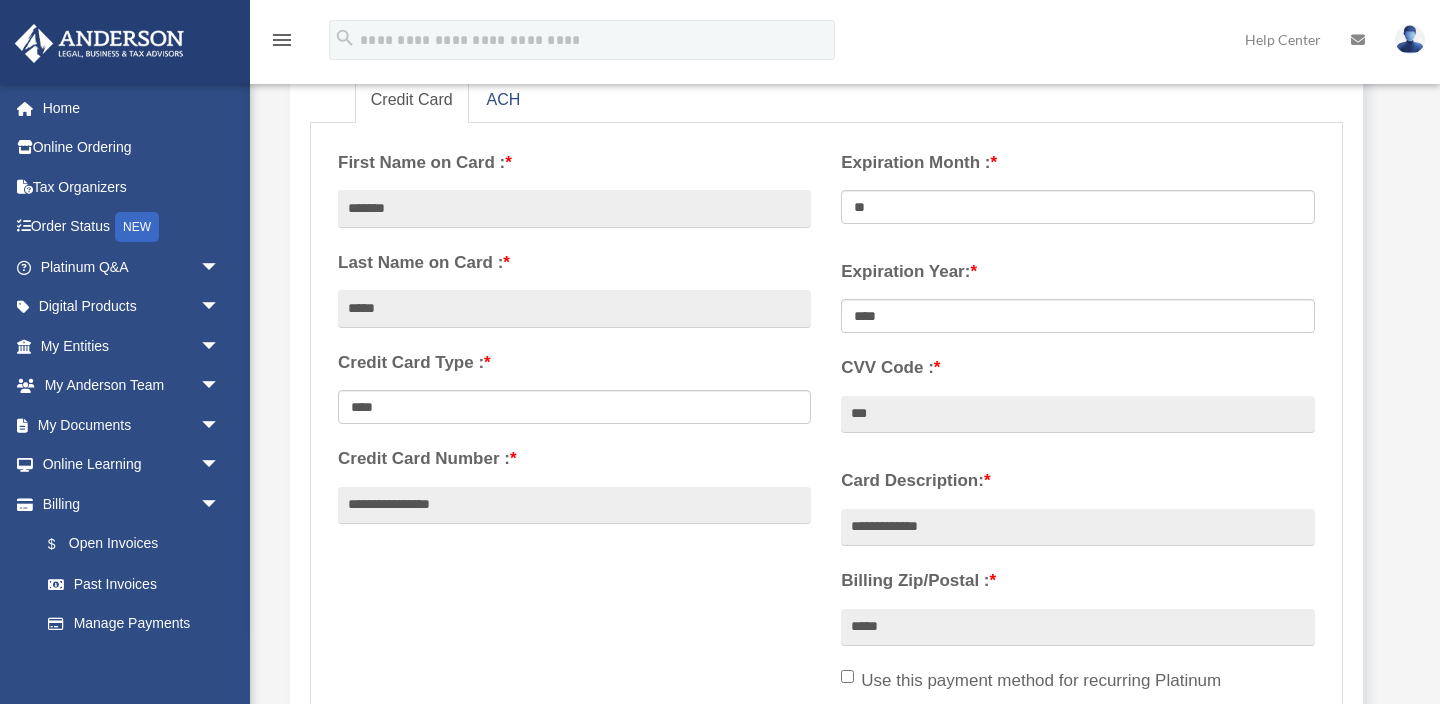 click on "**********" at bounding box center [826, 469] 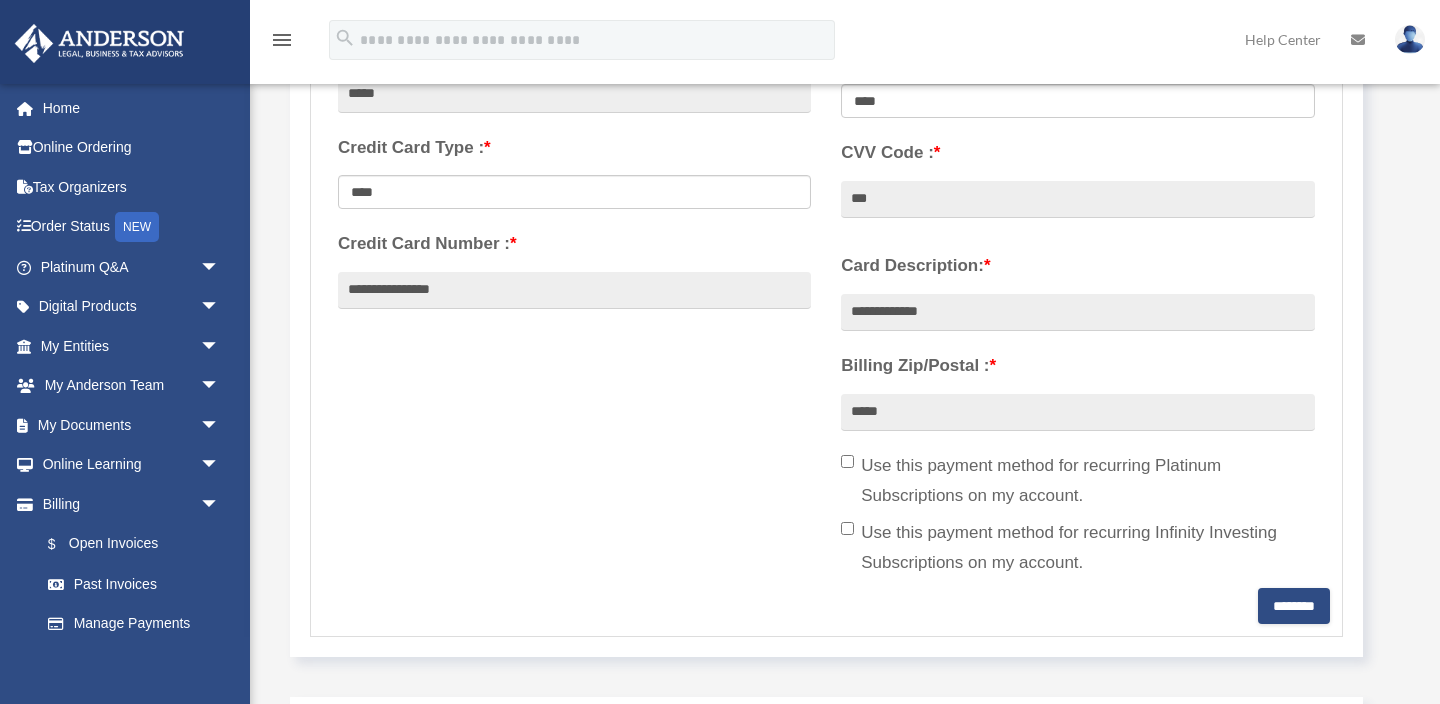 scroll, scrollTop: 524, scrollLeft: 0, axis: vertical 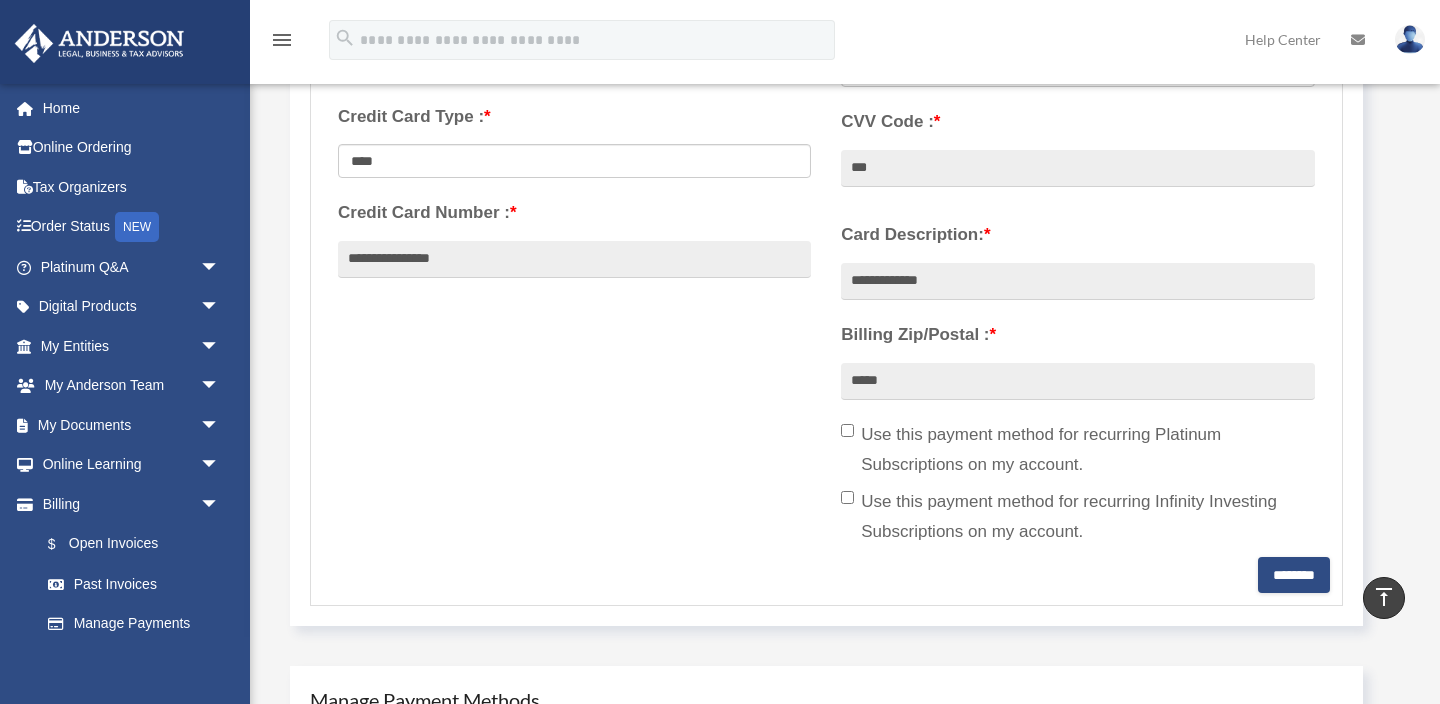 click on "**********" at bounding box center [1077, 382] 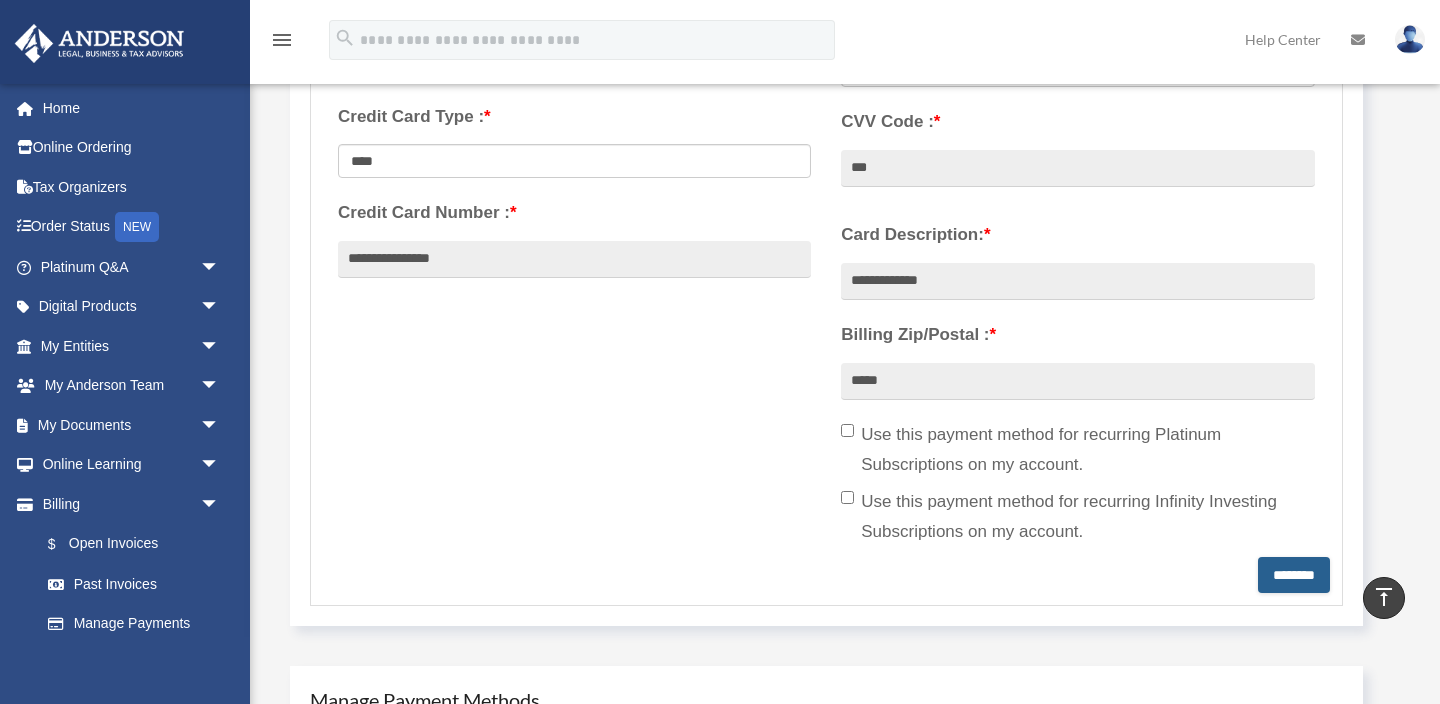 click on "********" at bounding box center [1294, 575] 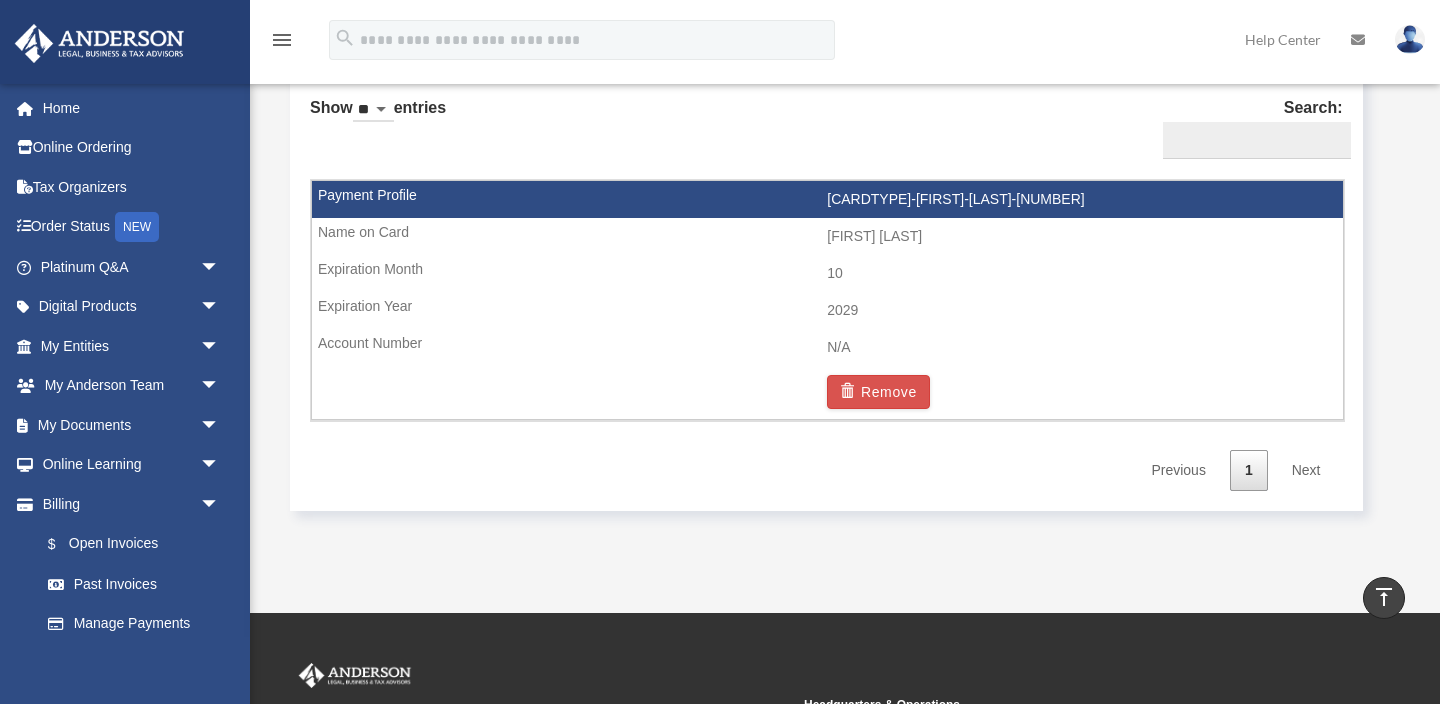 scroll, scrollTop: 1258, scrollLeft: 0, axis: vertical 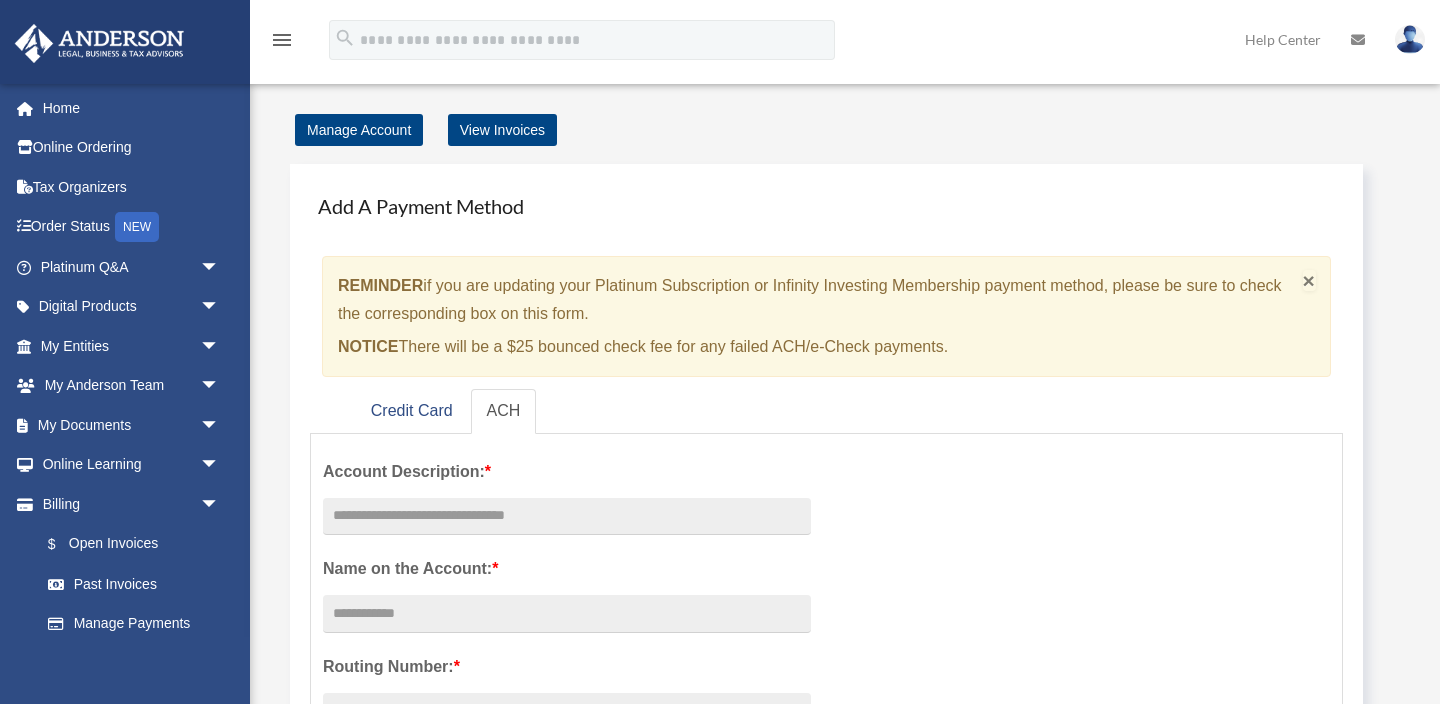 click on "×" at bounding box center [1309, 280] 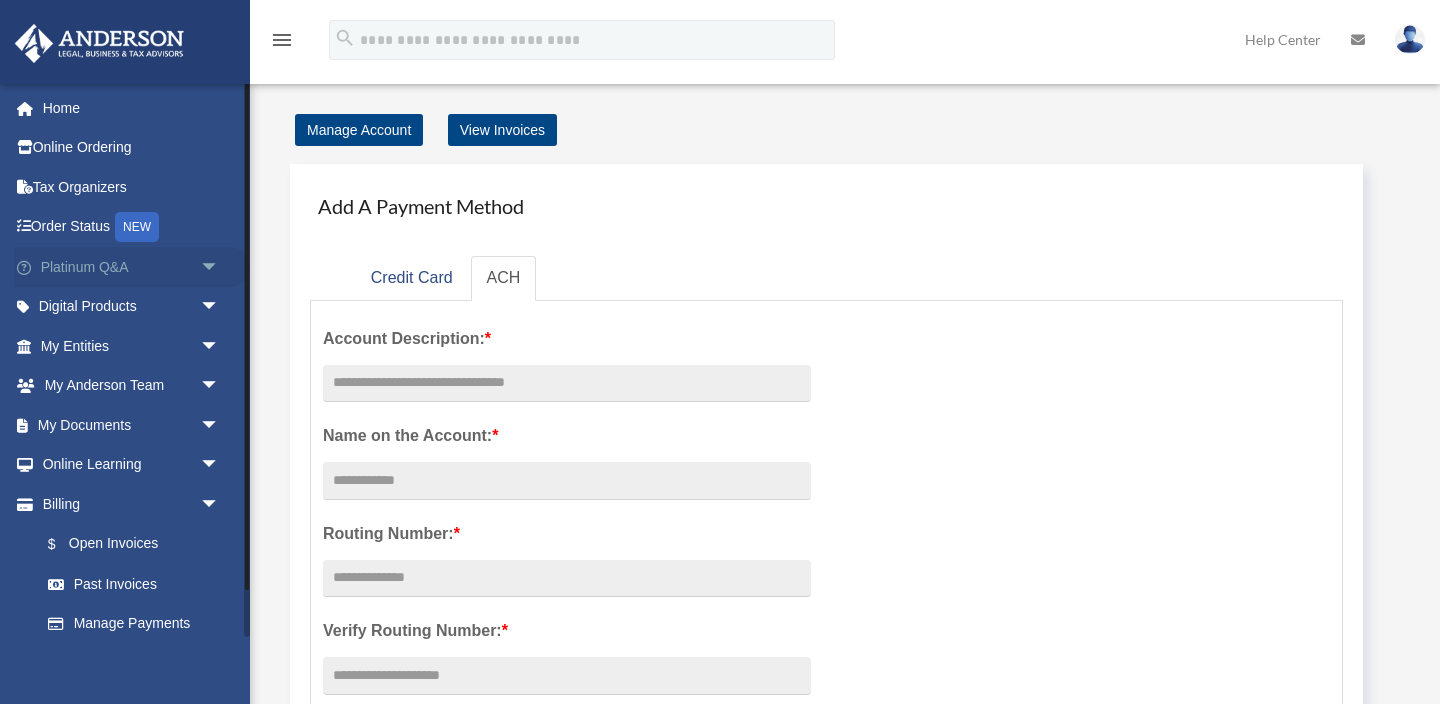 click on "Platinum Q&A arrow_drop_down" at bounding box center (132, 267) 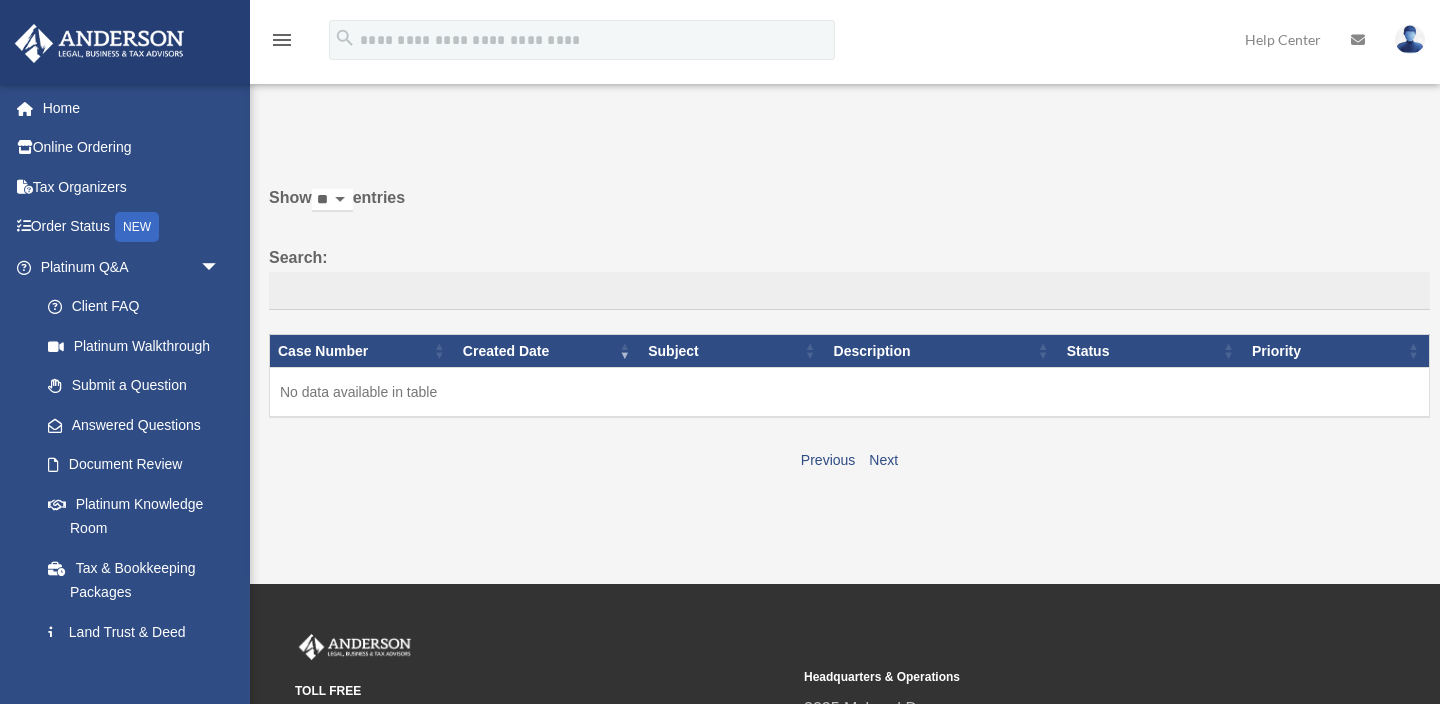 scroll, scrollTop: 0, scrollLeft: 0, axis: both 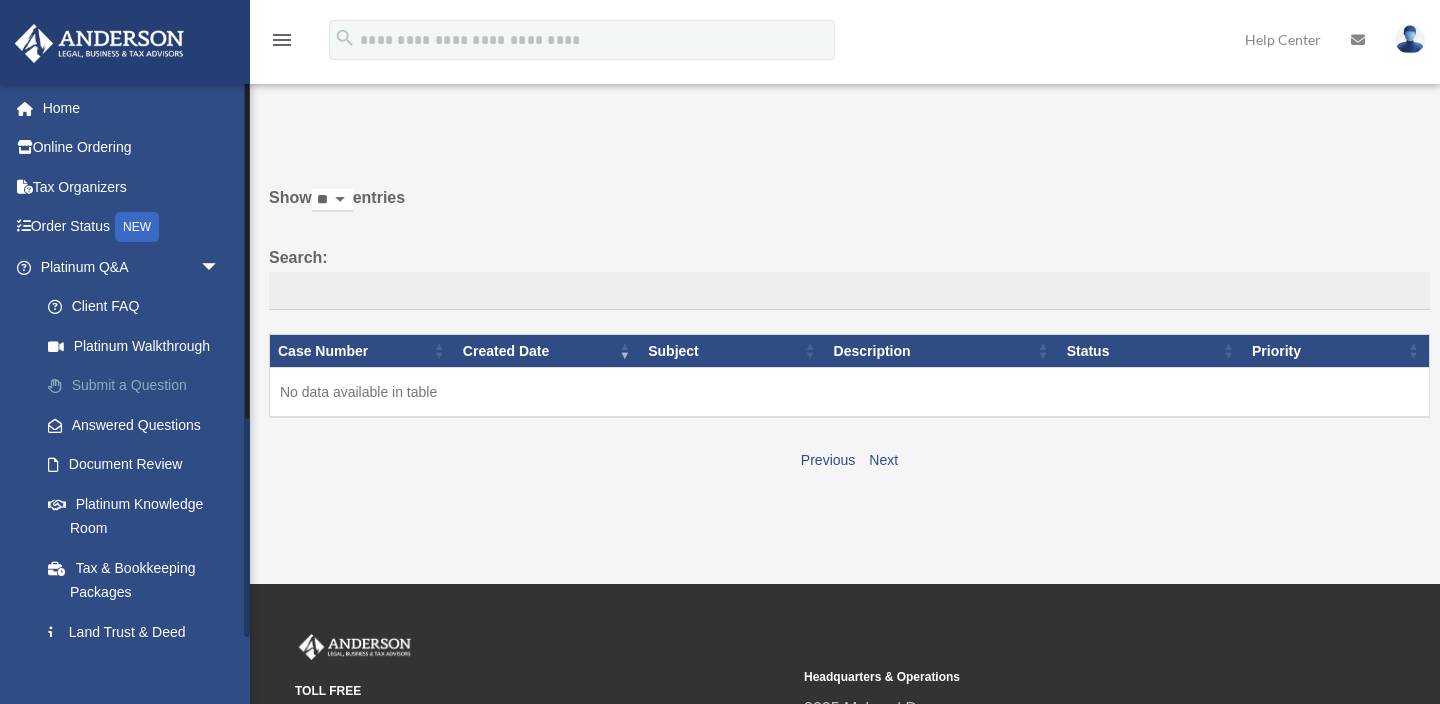click on "Submit a Question" at bounding box center [139, 386] 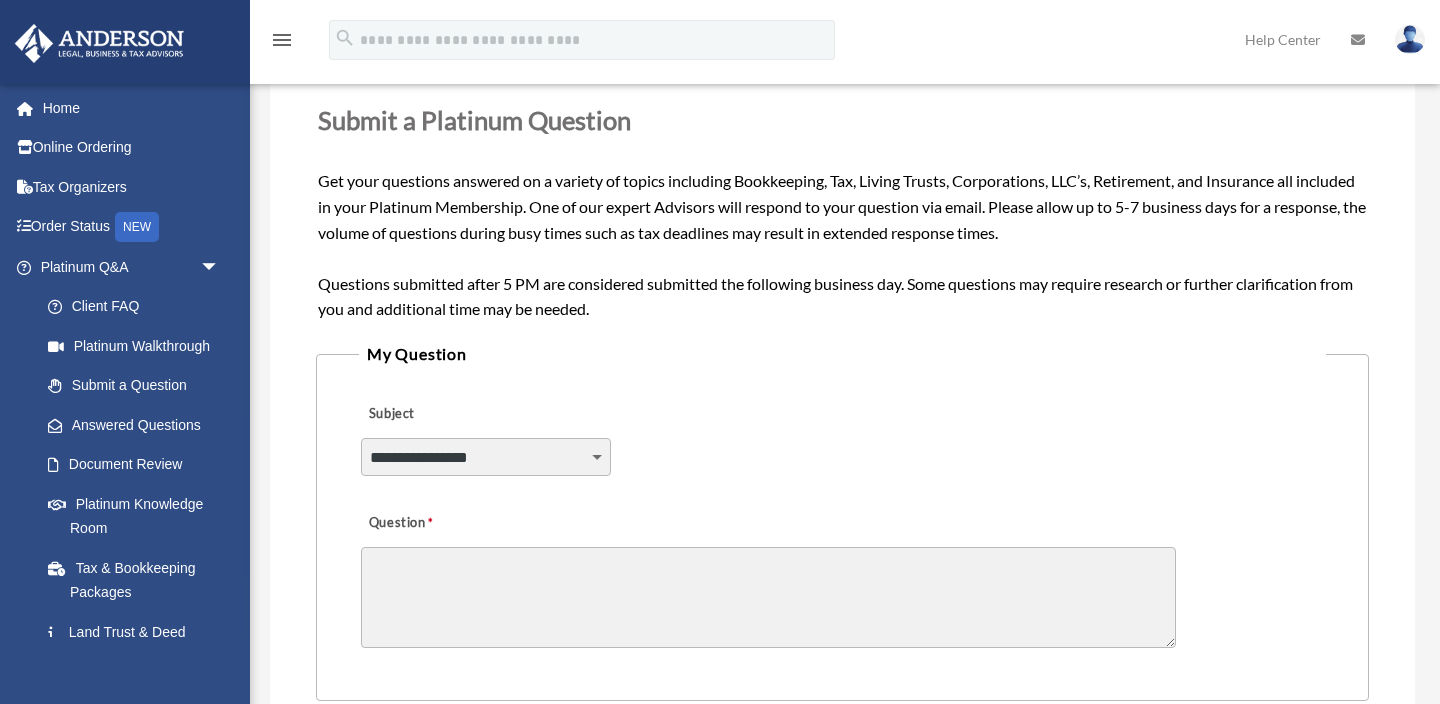 scroll, scrollTop: 254, scrollLeft: 0, axis: vertical 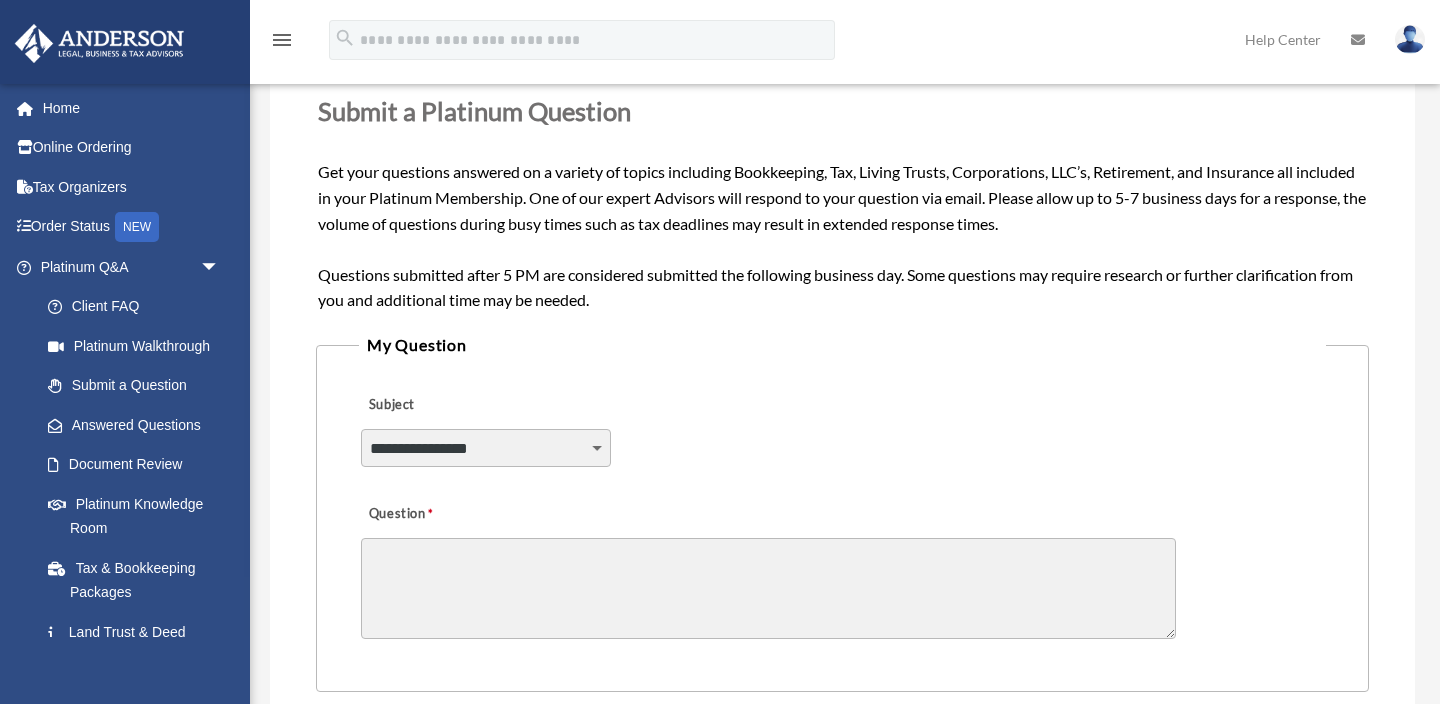 click on "**********" at bounding box center [486, 448] 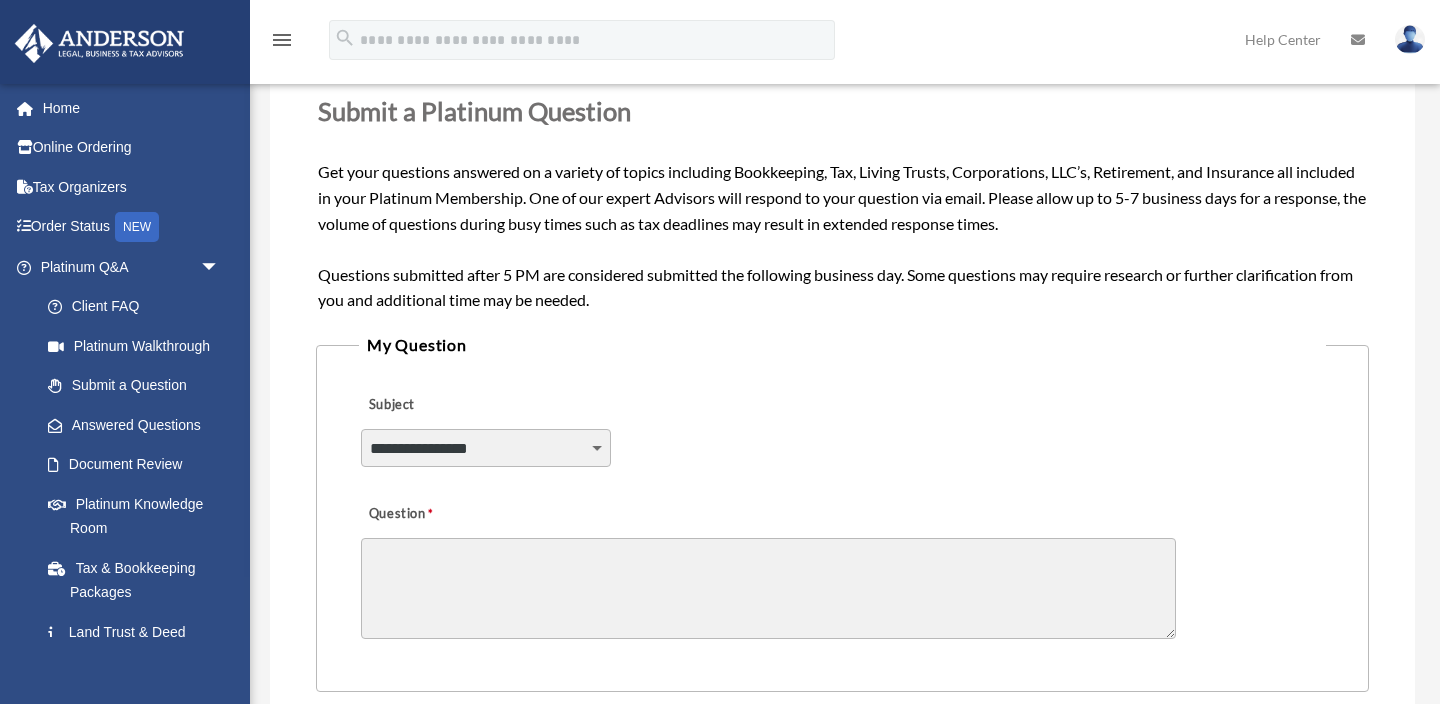 select on "******" 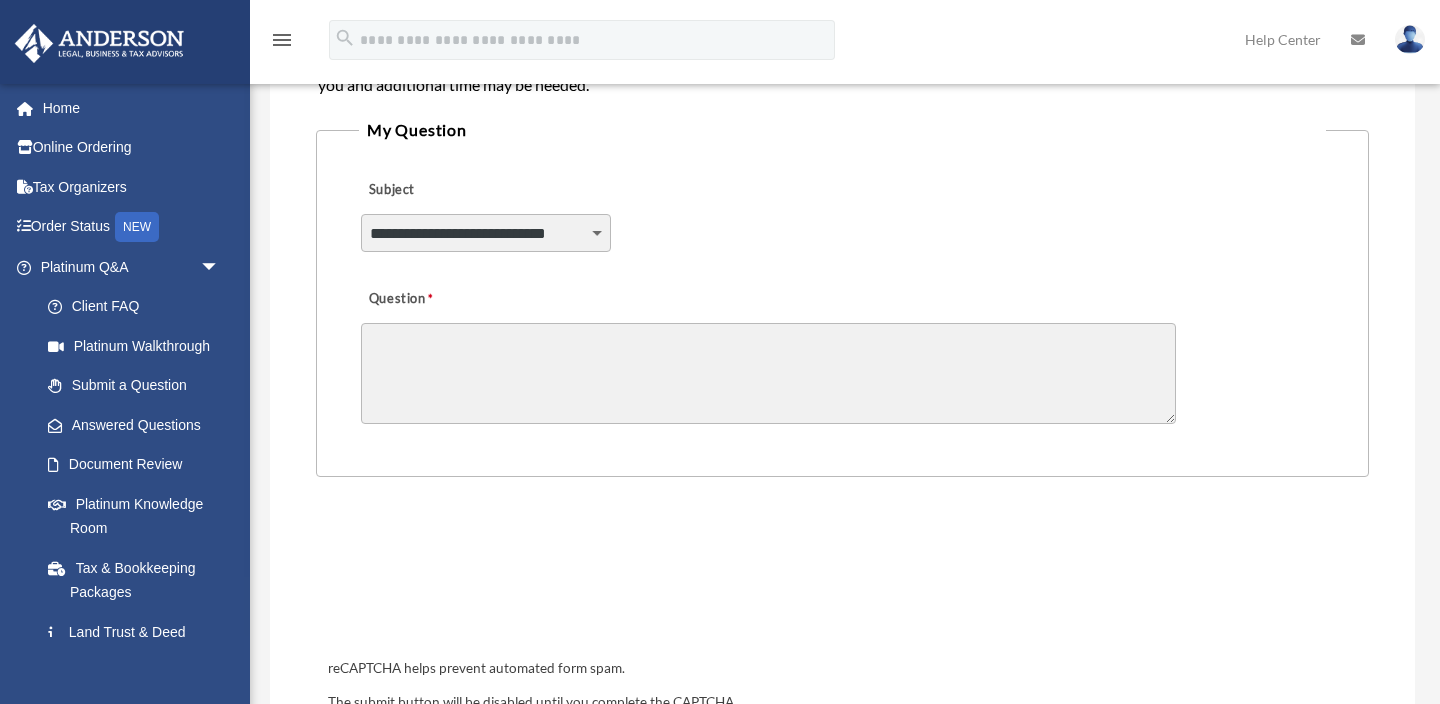 scroll, scrollTop: 539, scrollLeft: 0, axis: vertical 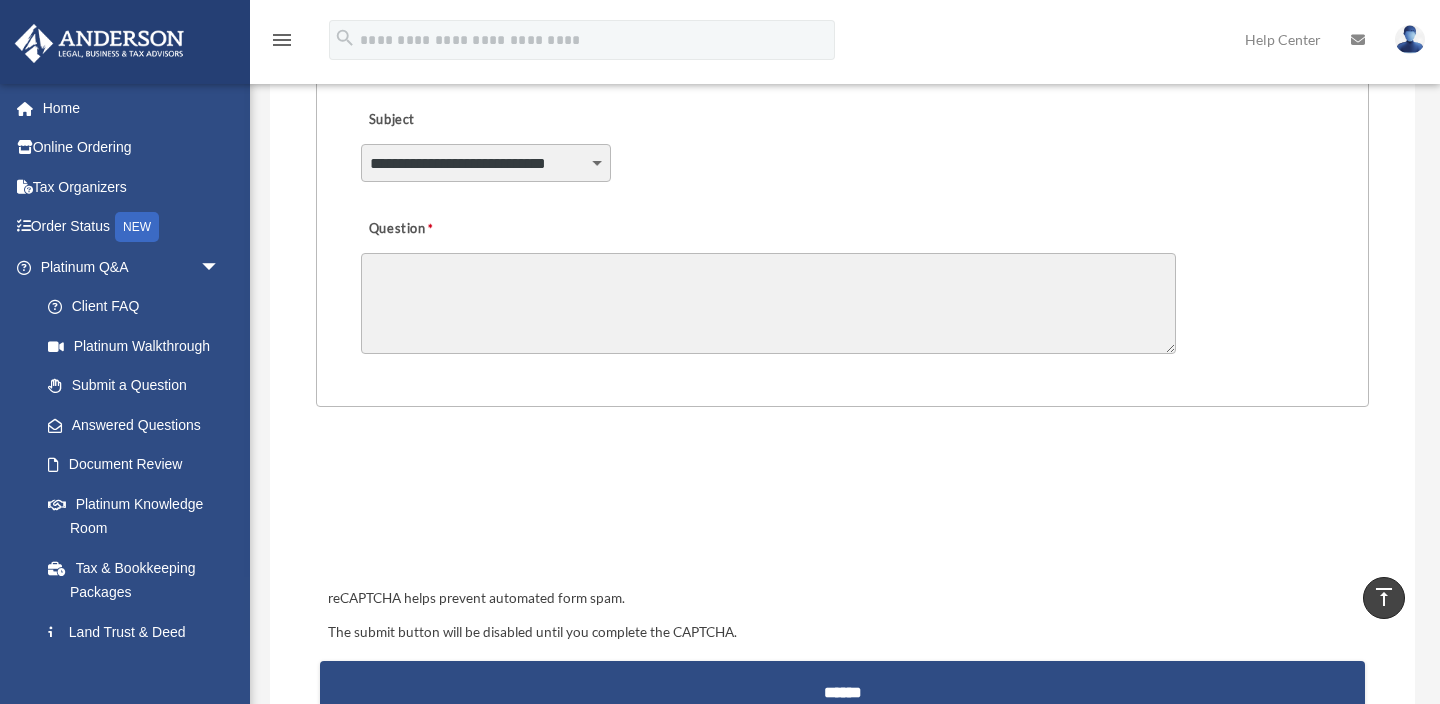 click on "Question" at bounding box center [768, 303] 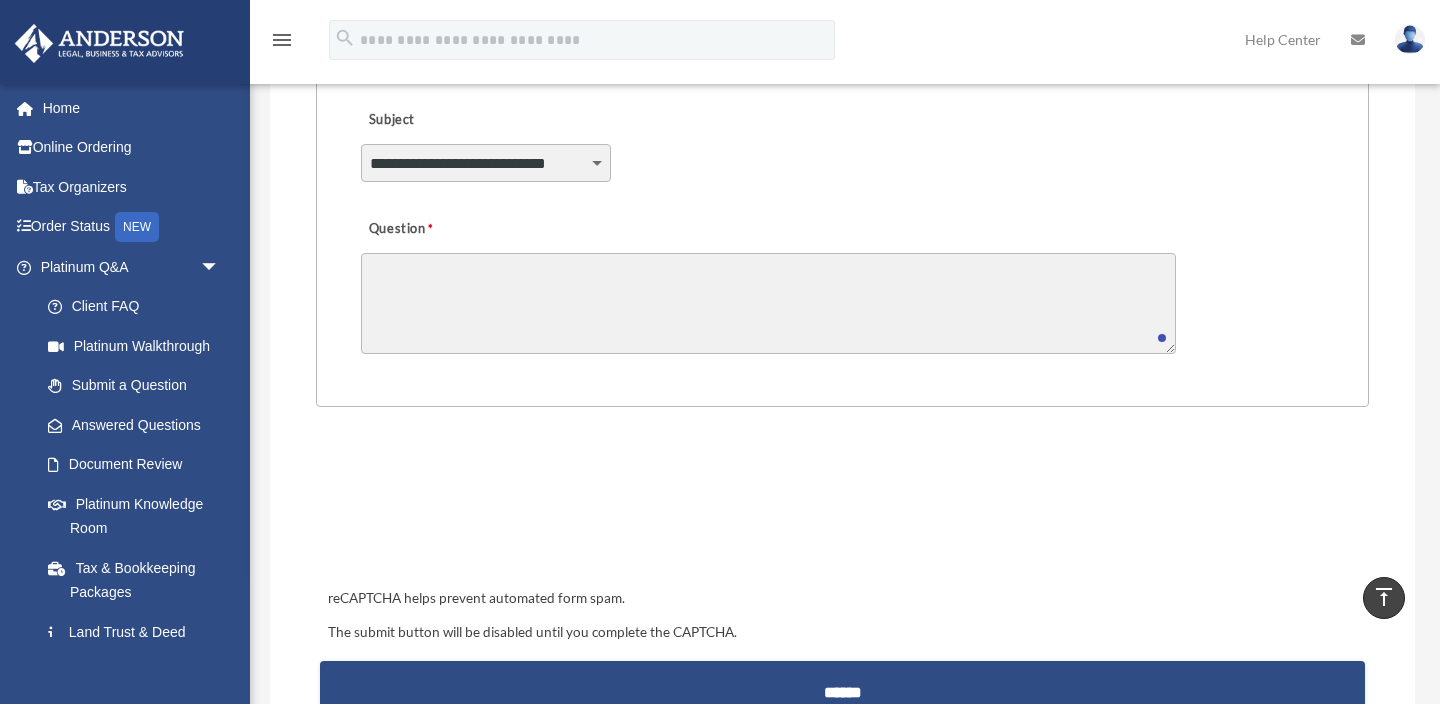 paste on "**********" 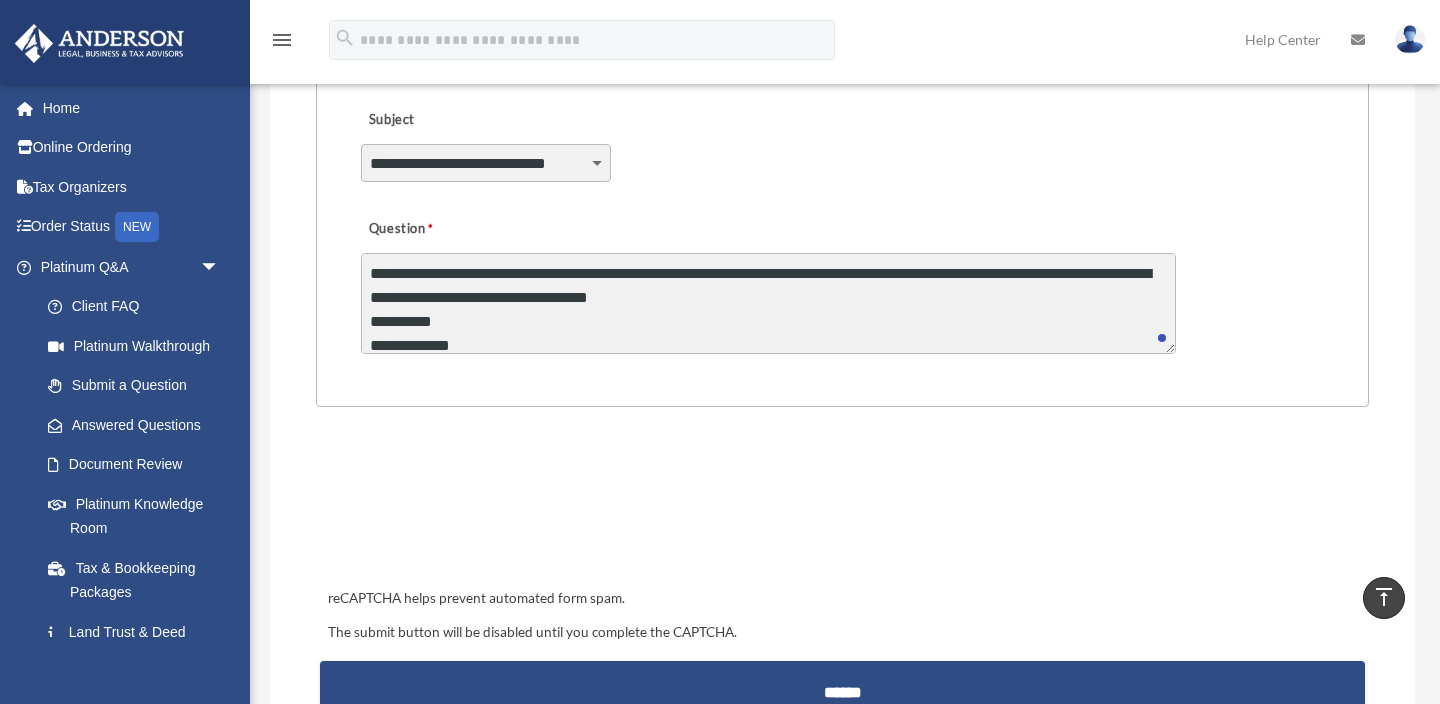 scroll, scrollTop: 51, scrollLeft: 0, axis: vertical 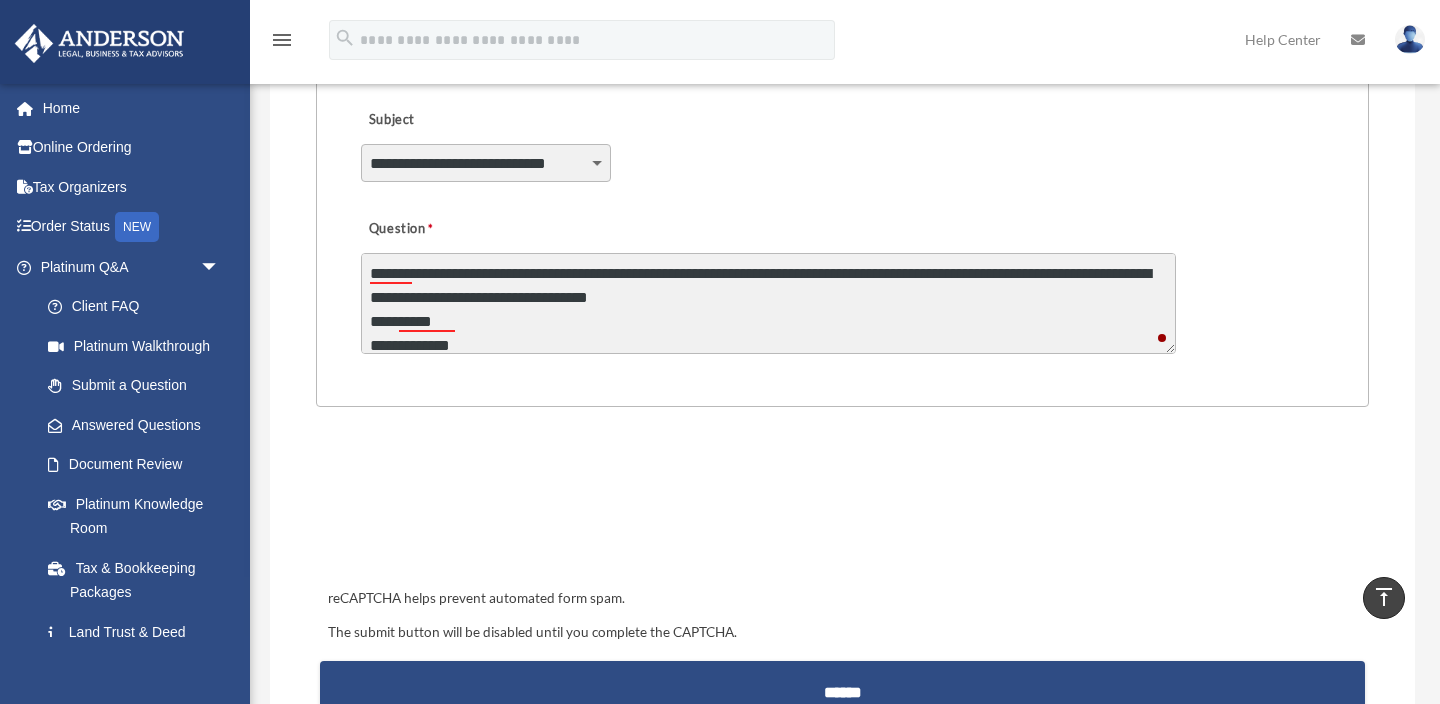 drag, startPoint x: 1169, startPoint y: 346, endPoint x: 1285, endPoint y: 532, distance: 219.20766 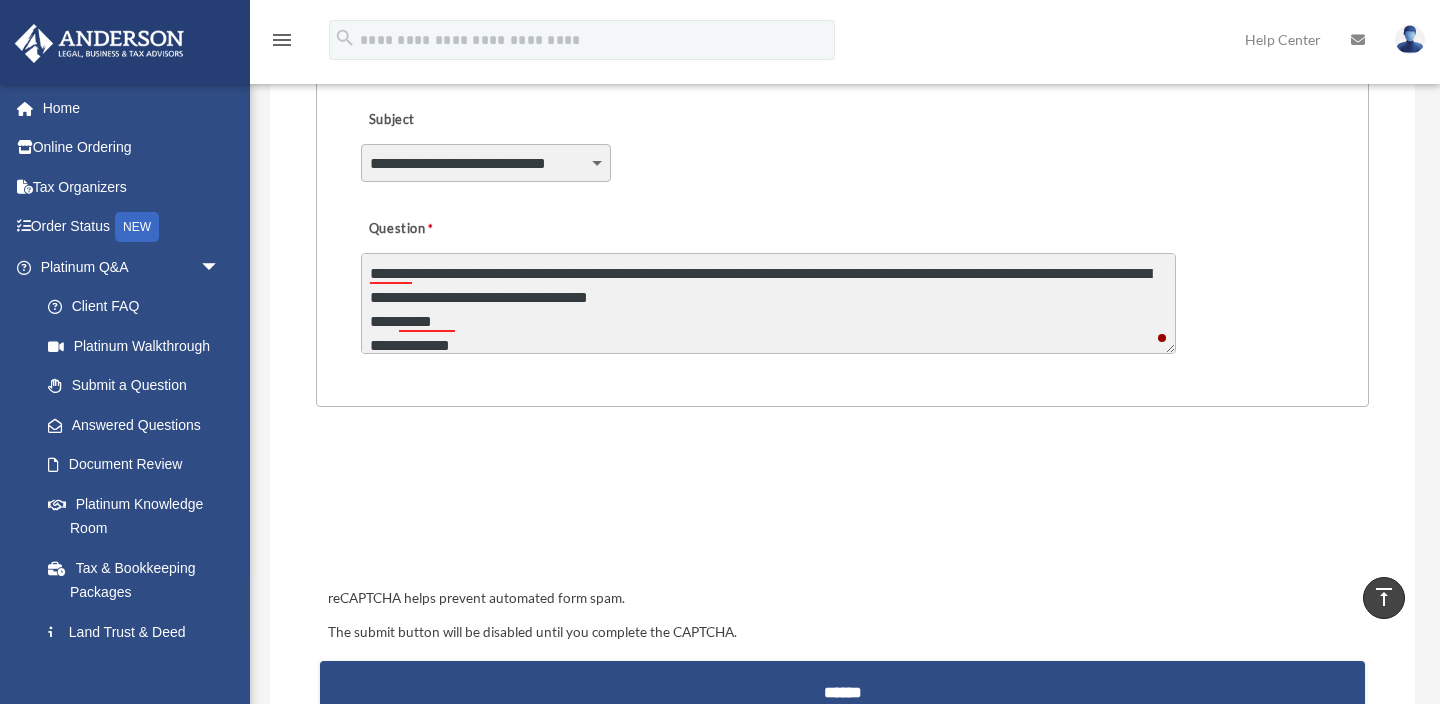 drag, startPoint x: 1173, startPoint y: 350, endPoint x: 1183, endPoint y: 542, distance: 192.26024 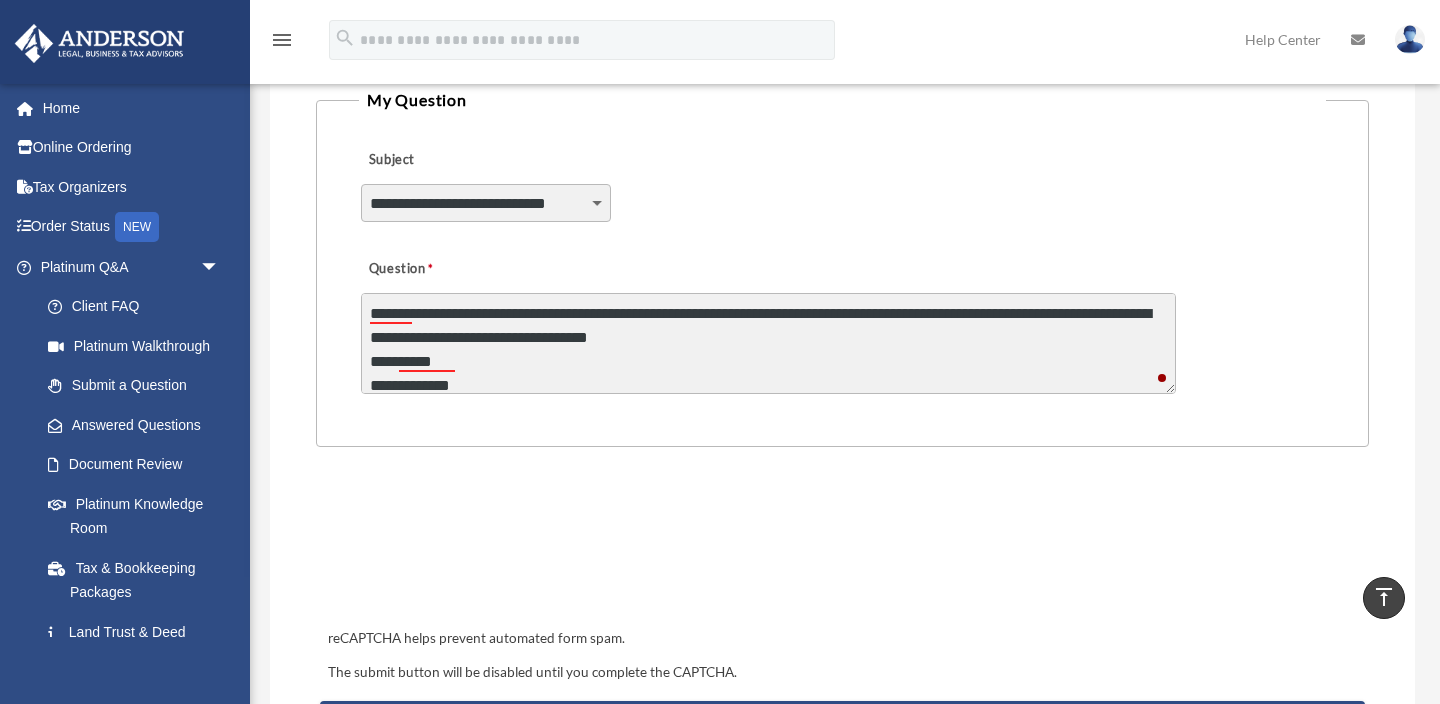 scroll, scrollTop: 501, scrollLeft: 0, axis: vertical 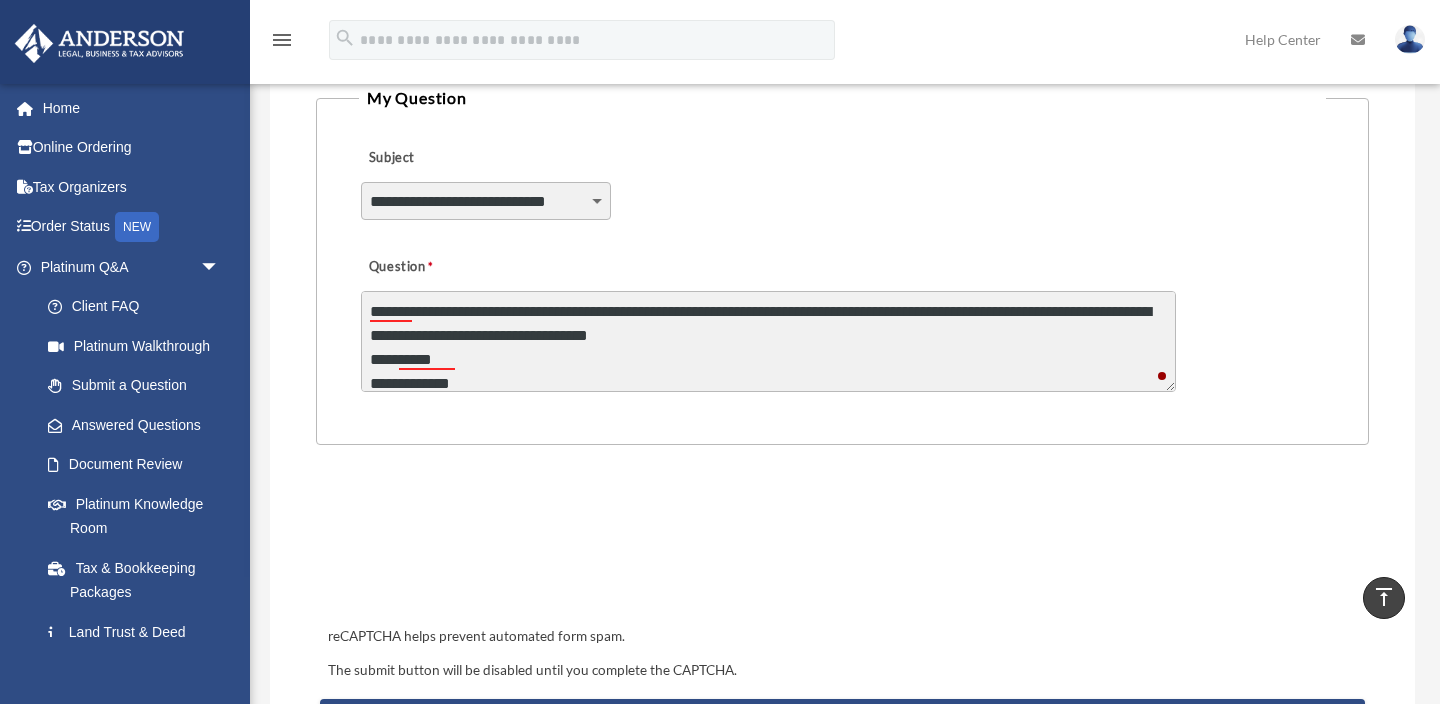 drag, startPoint x: 765, startPoint y: 339, endPoint x: 349, endPoint y: 317, distance: 416.58133 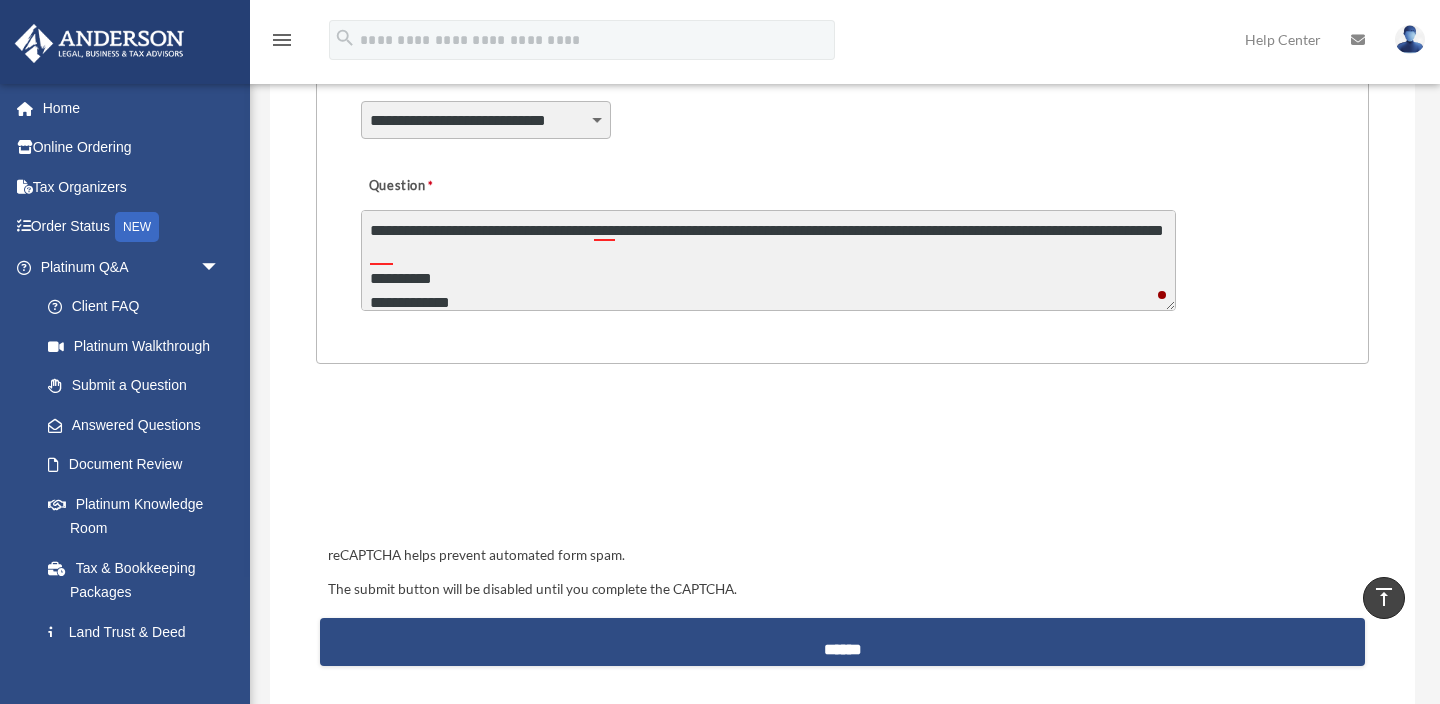scroll, scrollTop: 656, scrollLeft: 0, axis: vertical 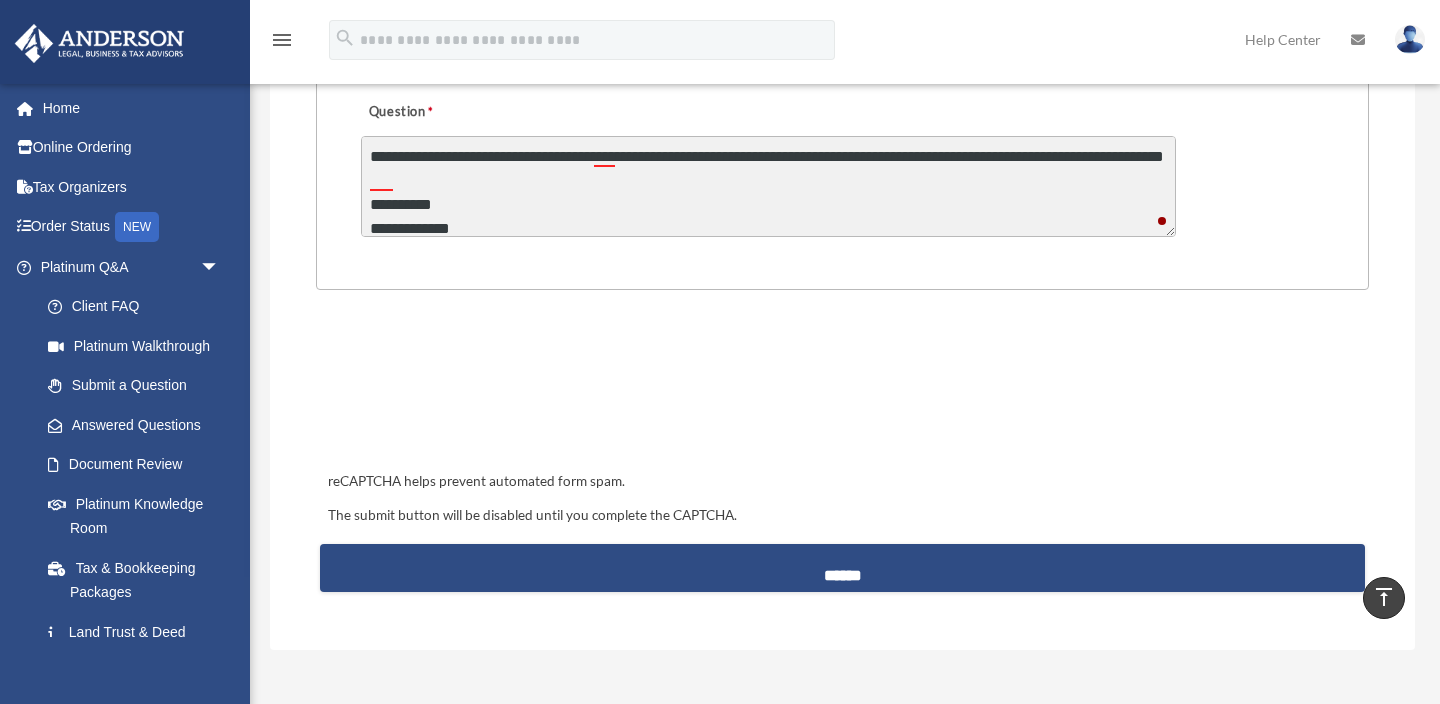 drag, startPoint x: 1170, startPoint y: 229, endPoint x: 1154, endPoint y: 499, distance: 270.47366 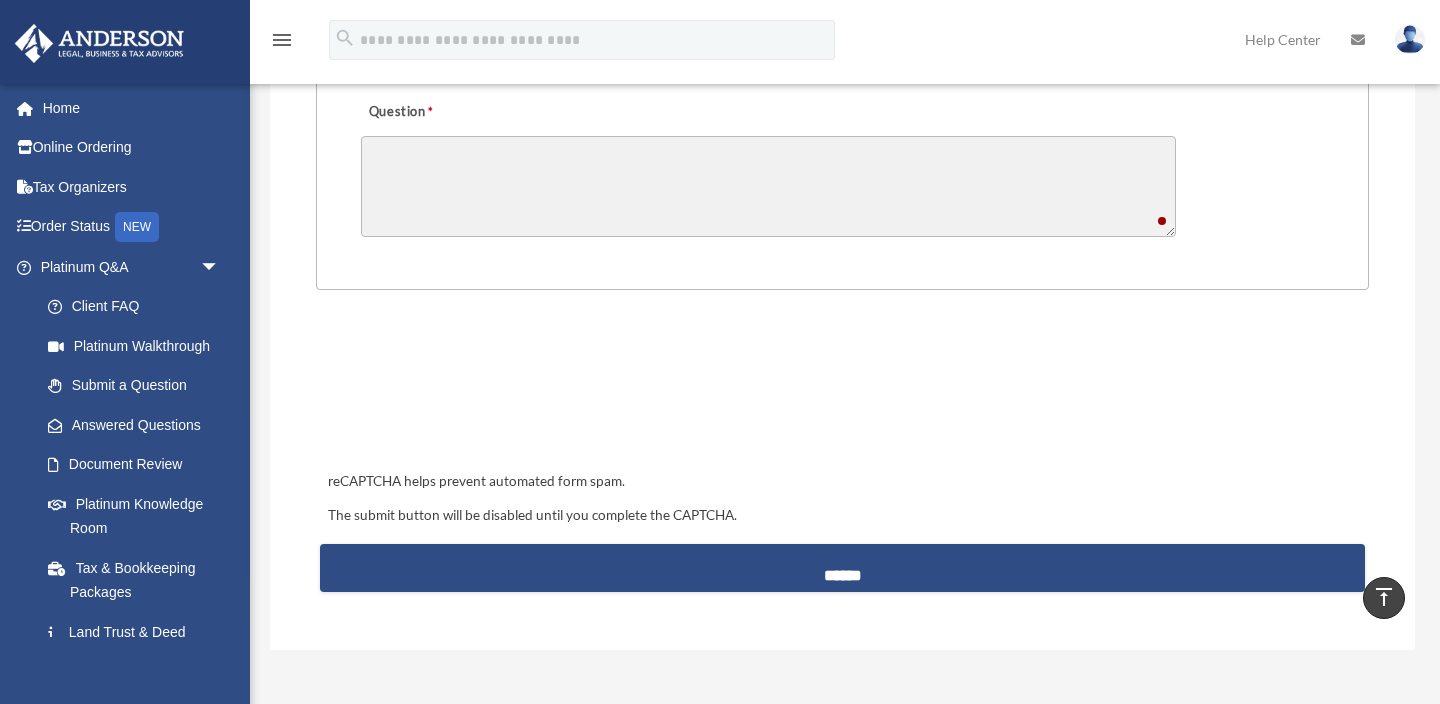 paste on "**********" 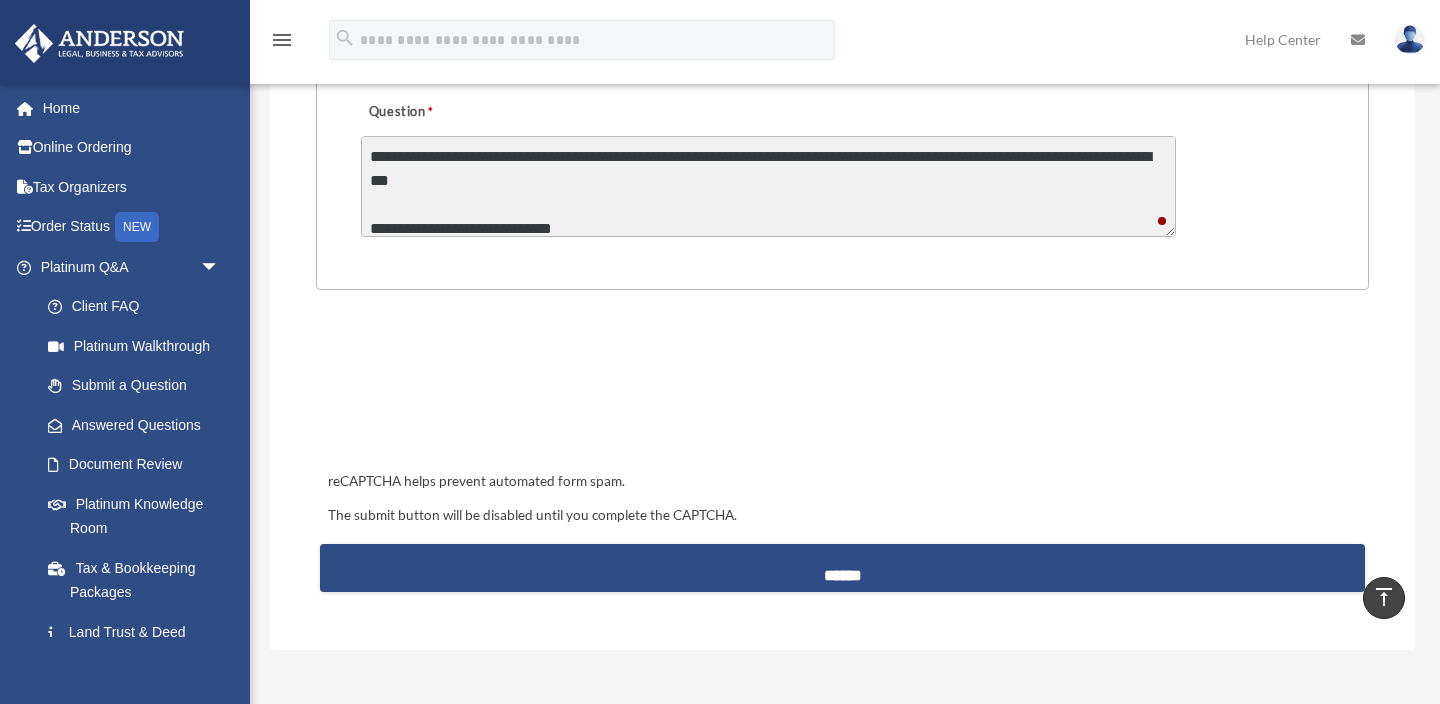 scroll, scrollTop: 171, scrollLeft: 0, axis: vertical 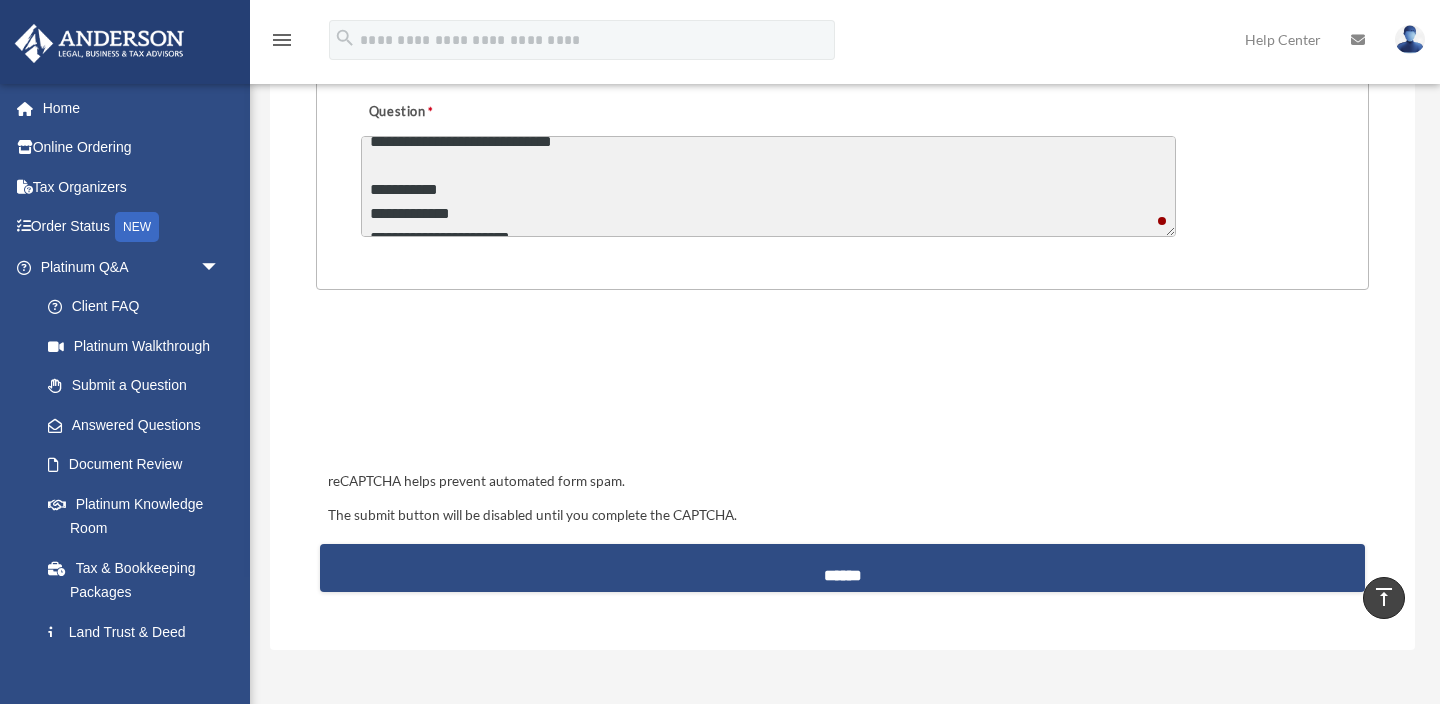 click on "**********" at bounding box center [768, 186] 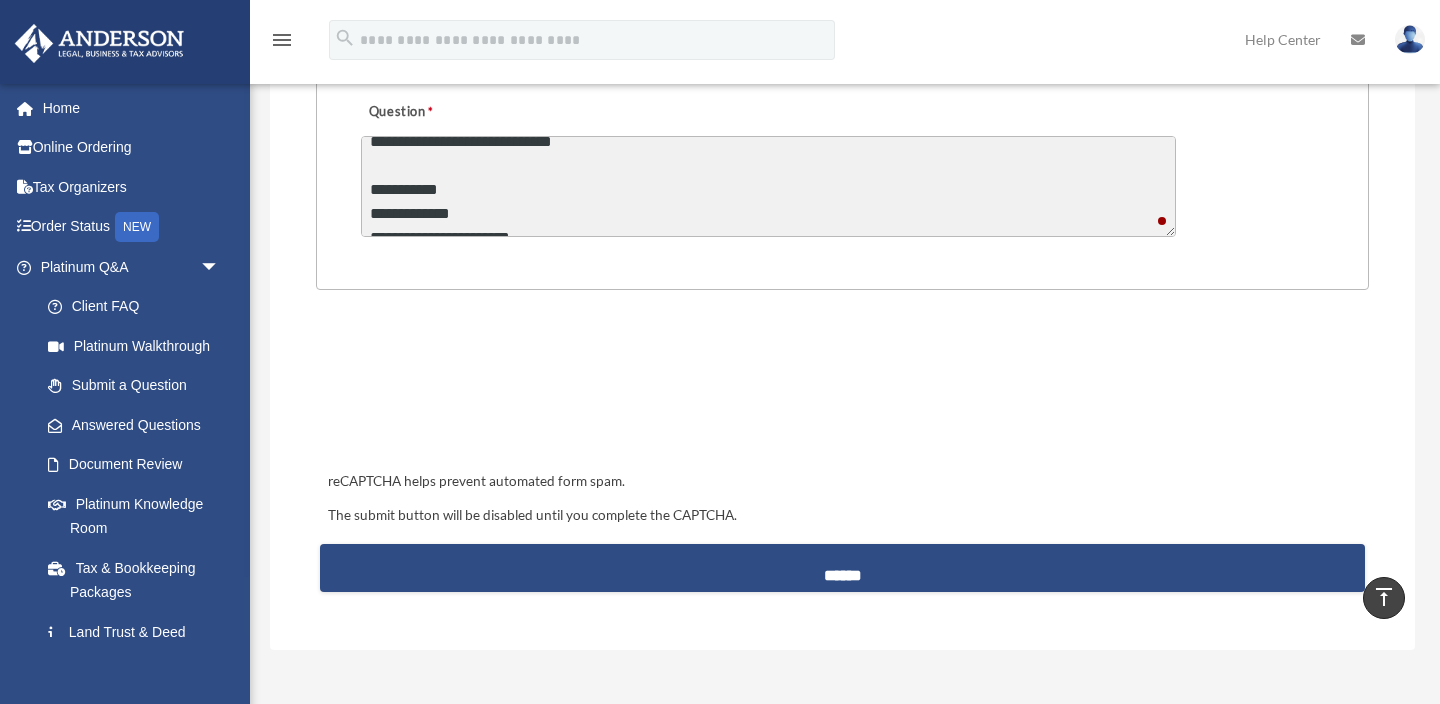 click on "**********" at bounding box center [768, 186] 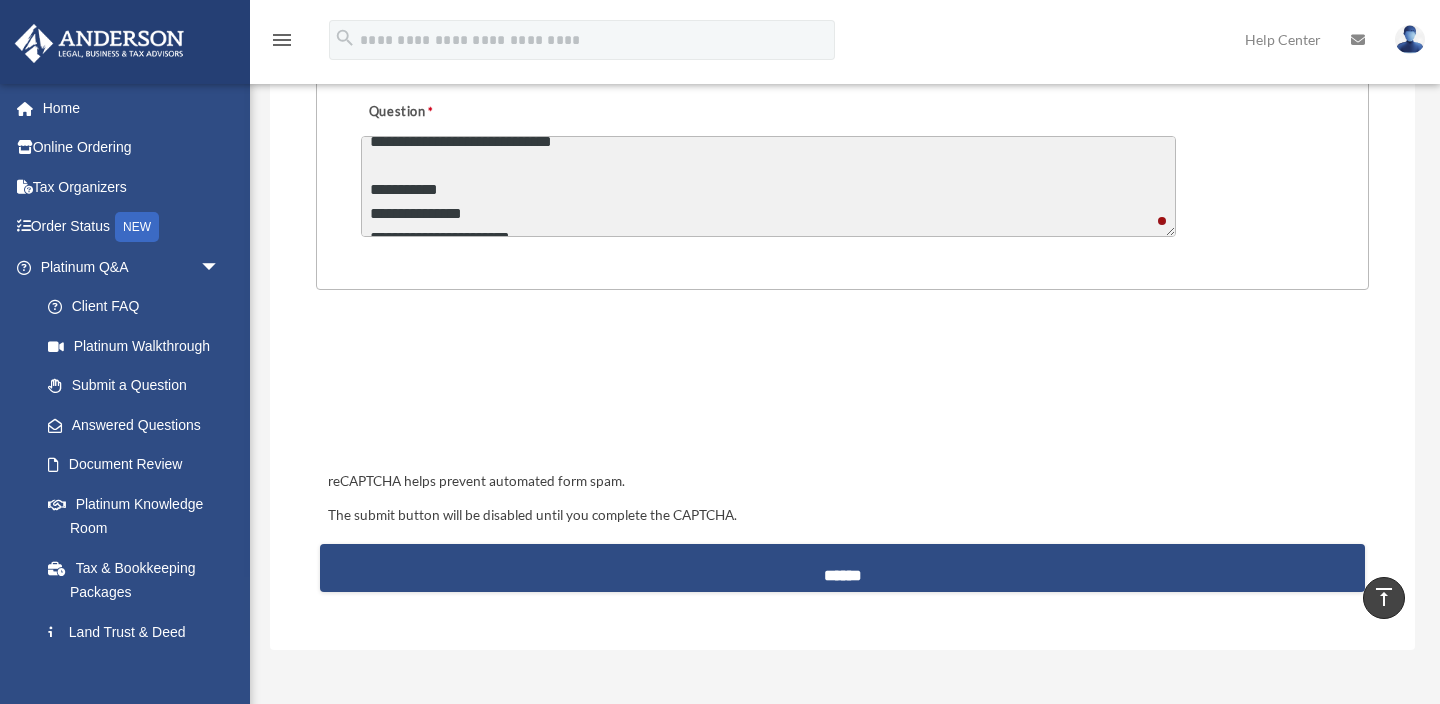 scroll, scrollTop: 117, scrollLeft: 0, axis: vertical 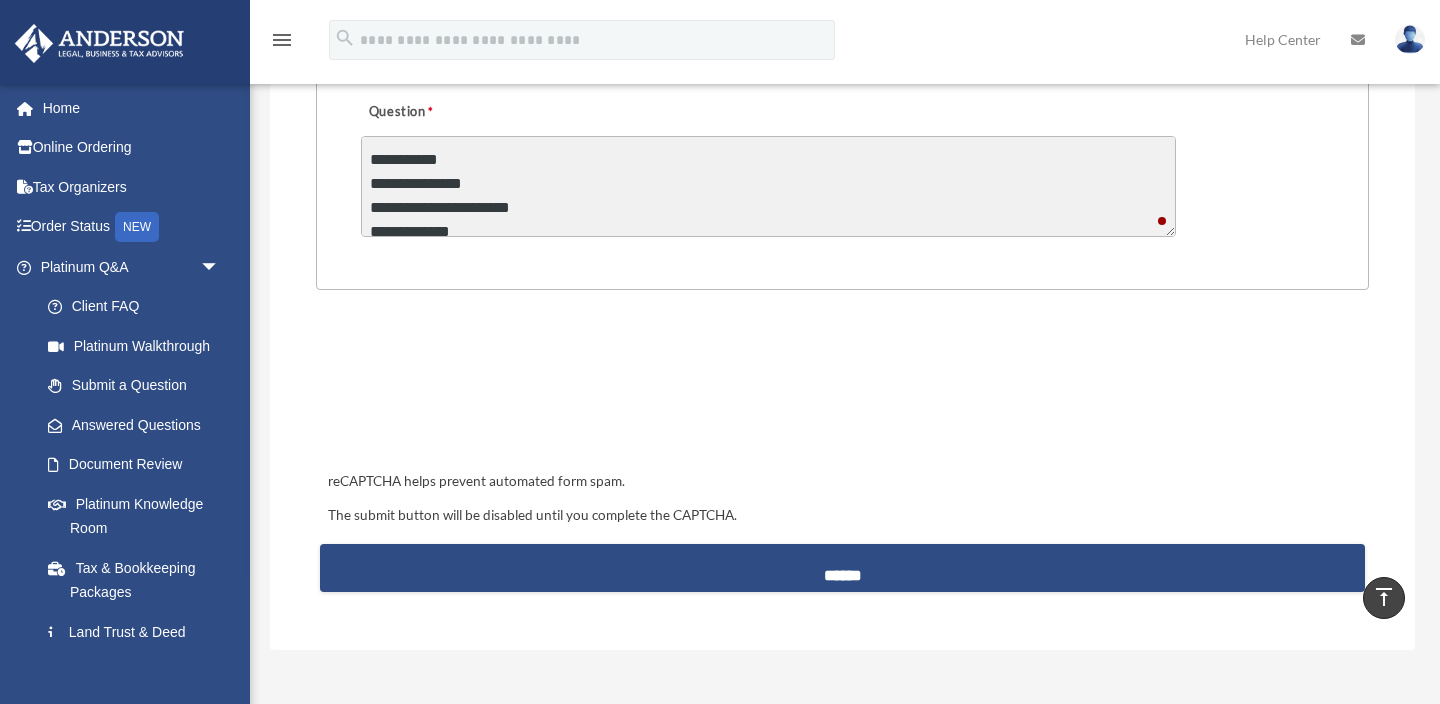click on "**********" at bounding box center [768, 186] 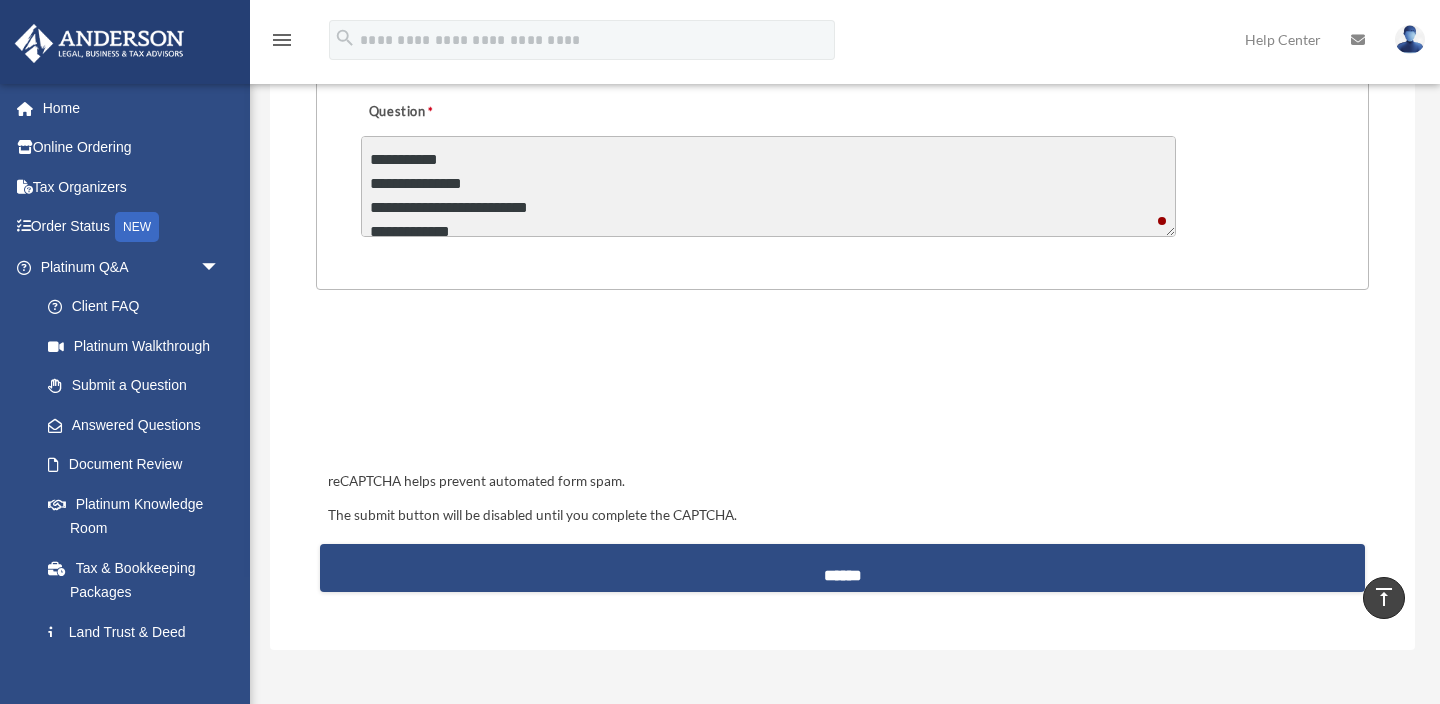 click on "**********" at bounding box center (768, 186) 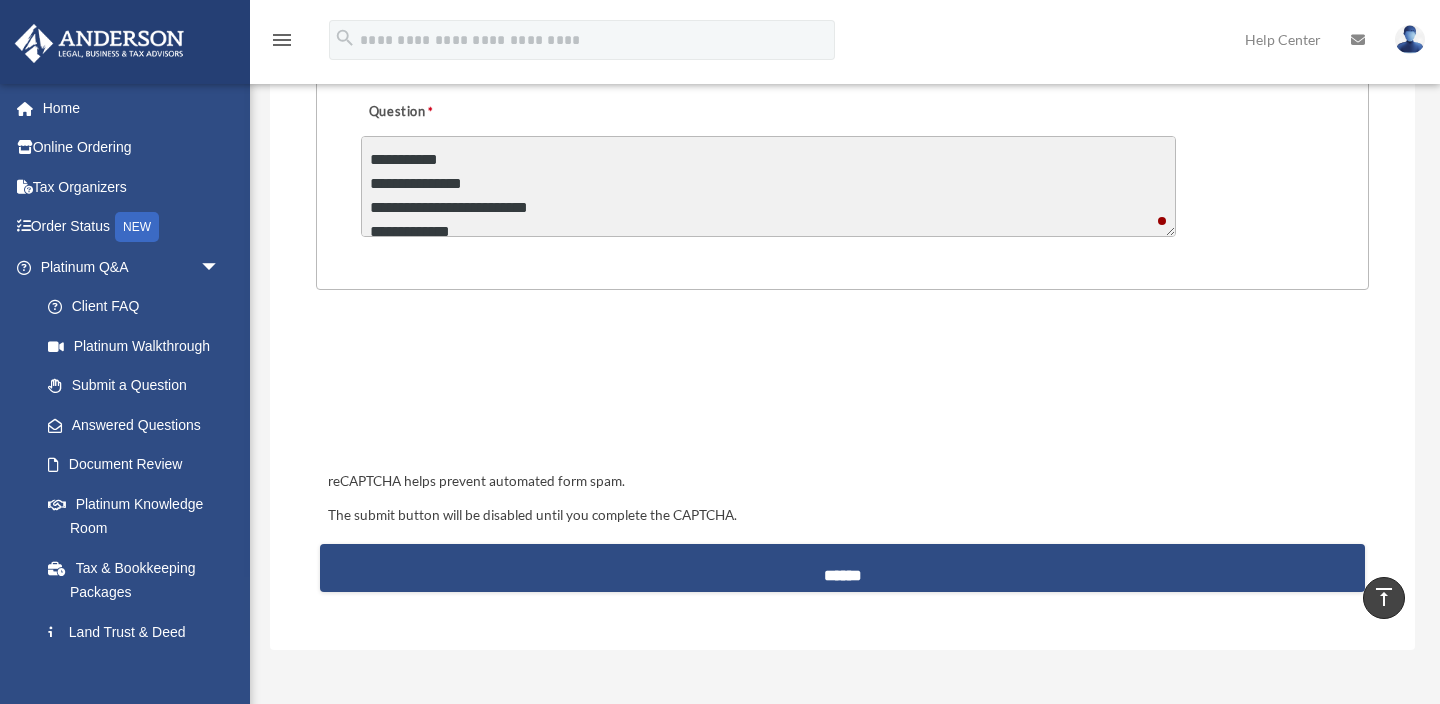 click on "**********" at bounding box center (768, 186) 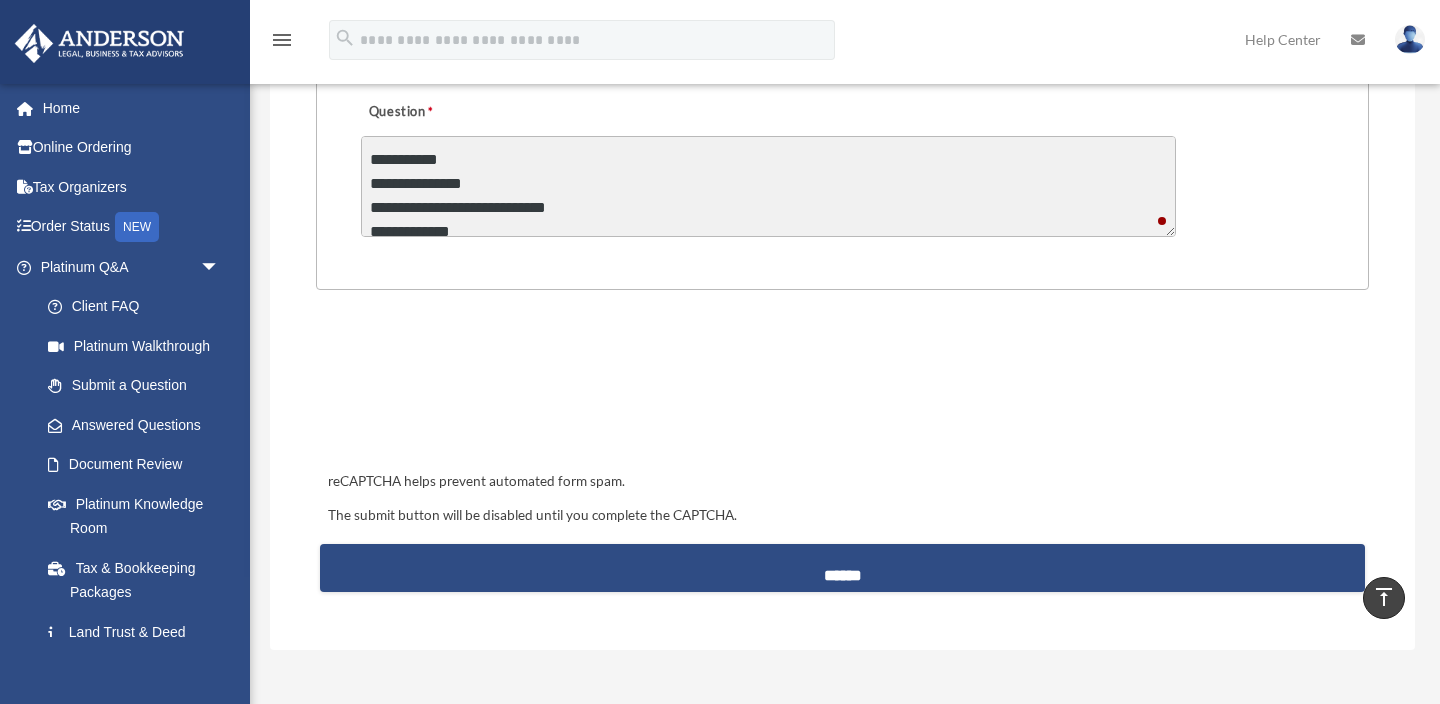 click on "**********" at bounding box center (768, 186) 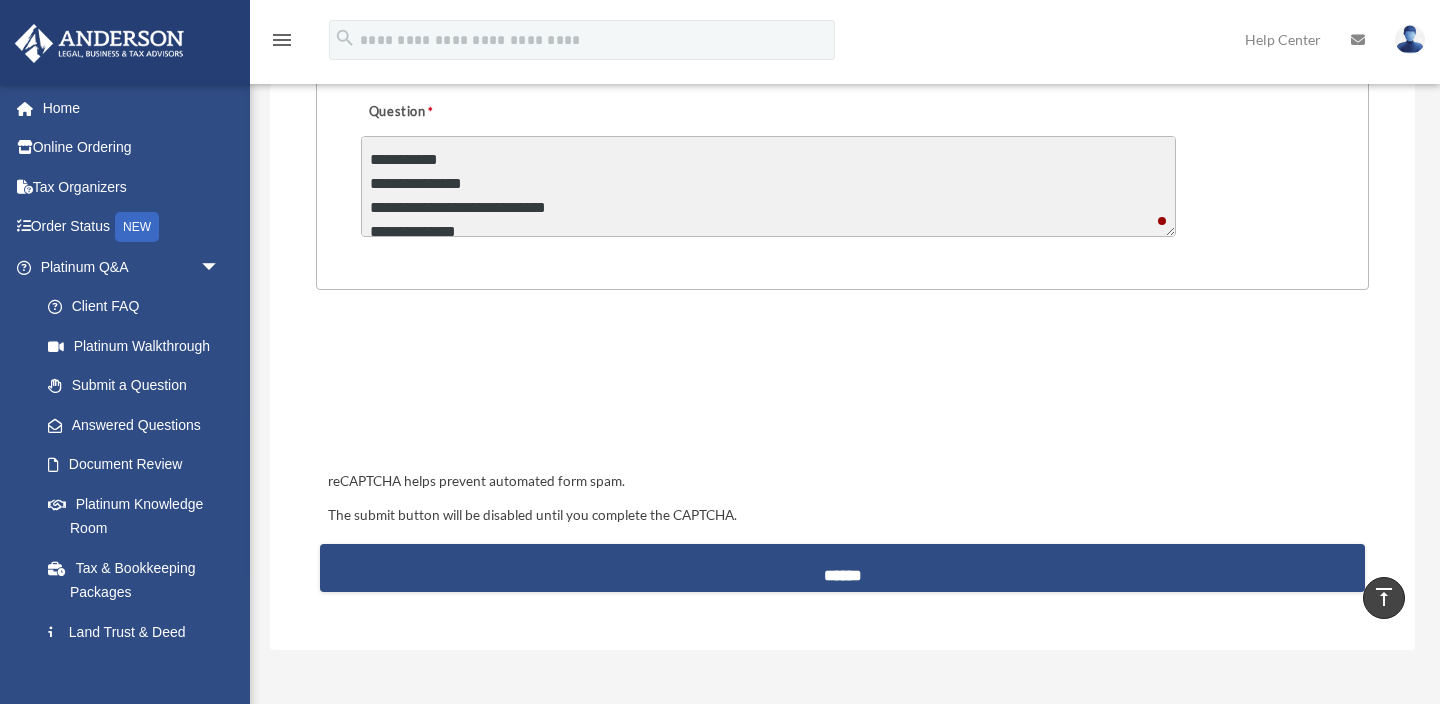 scroll, scrollTop: 123, scrollLeft: 0, axis: vertical 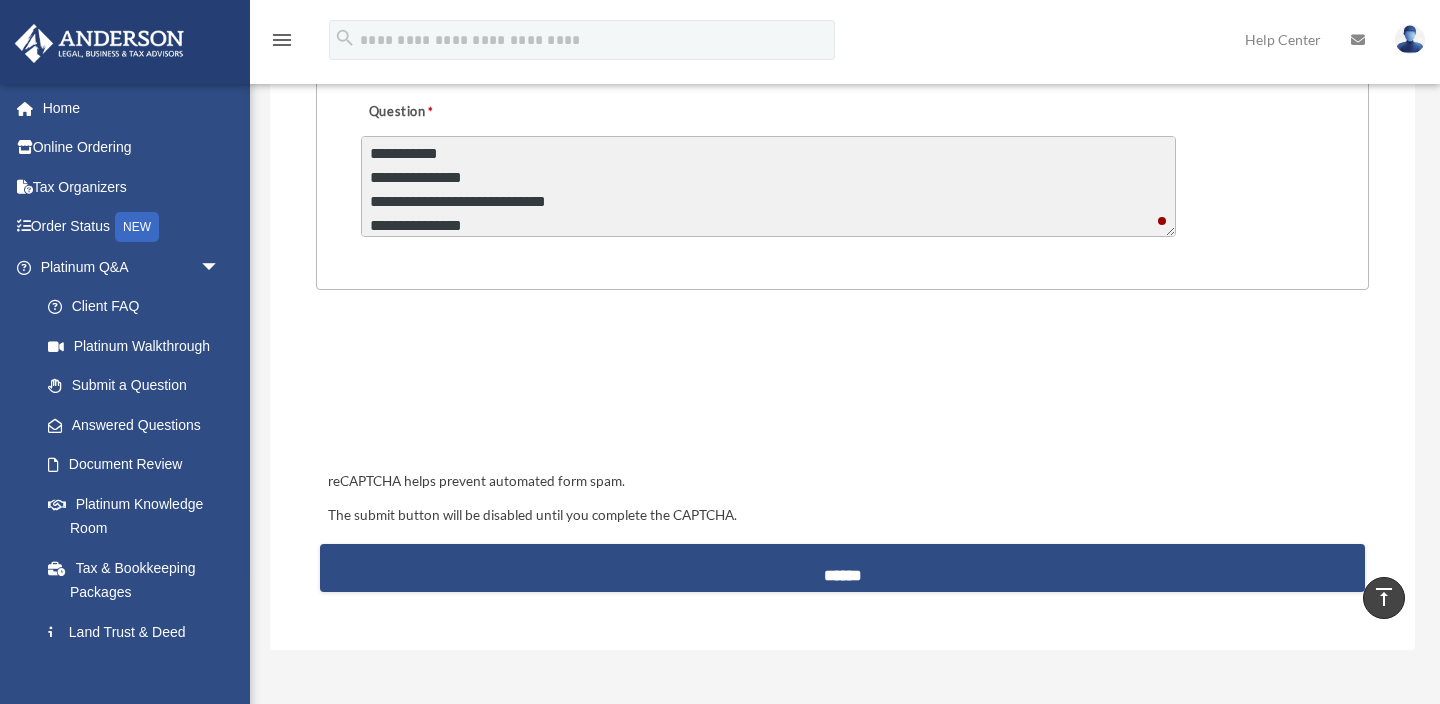 click on "**********" at bounding box center [768, 186] 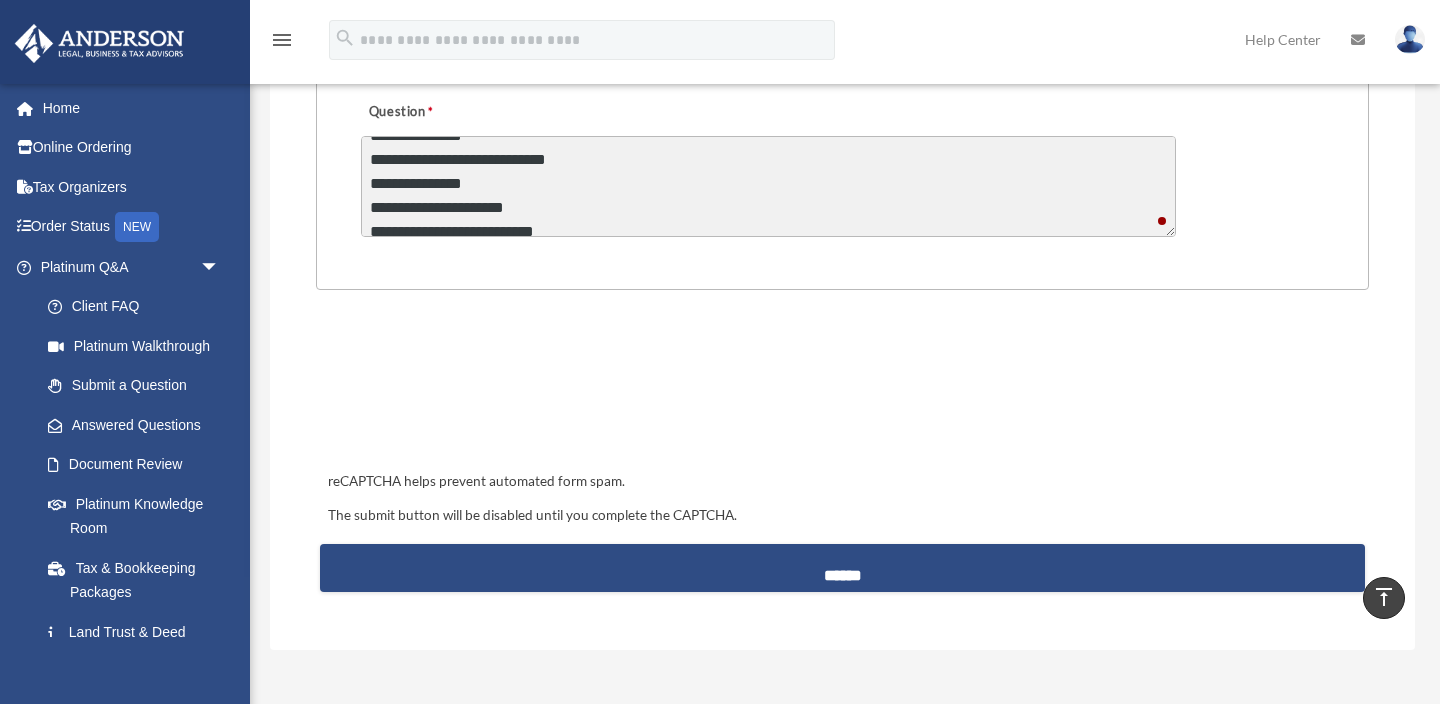click on "**********" at bounding box center [768, 186] 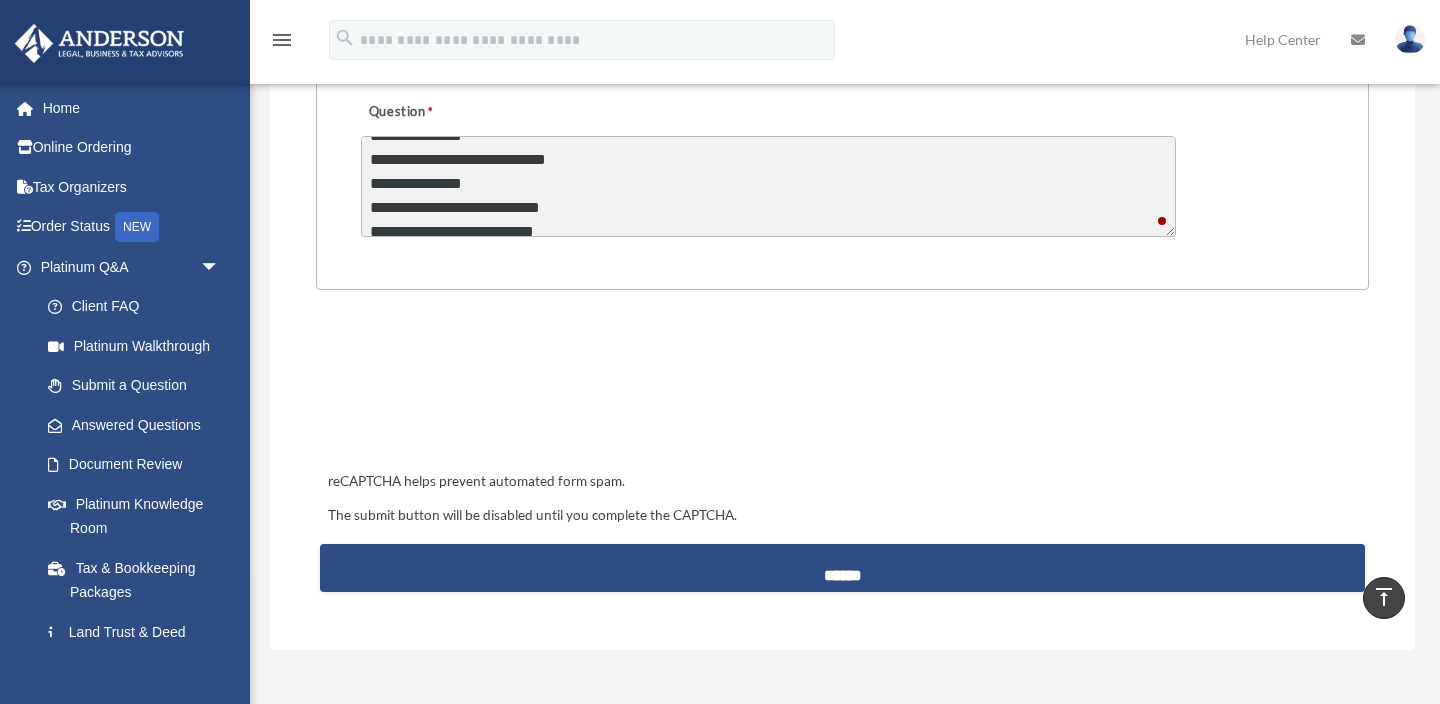 scroll 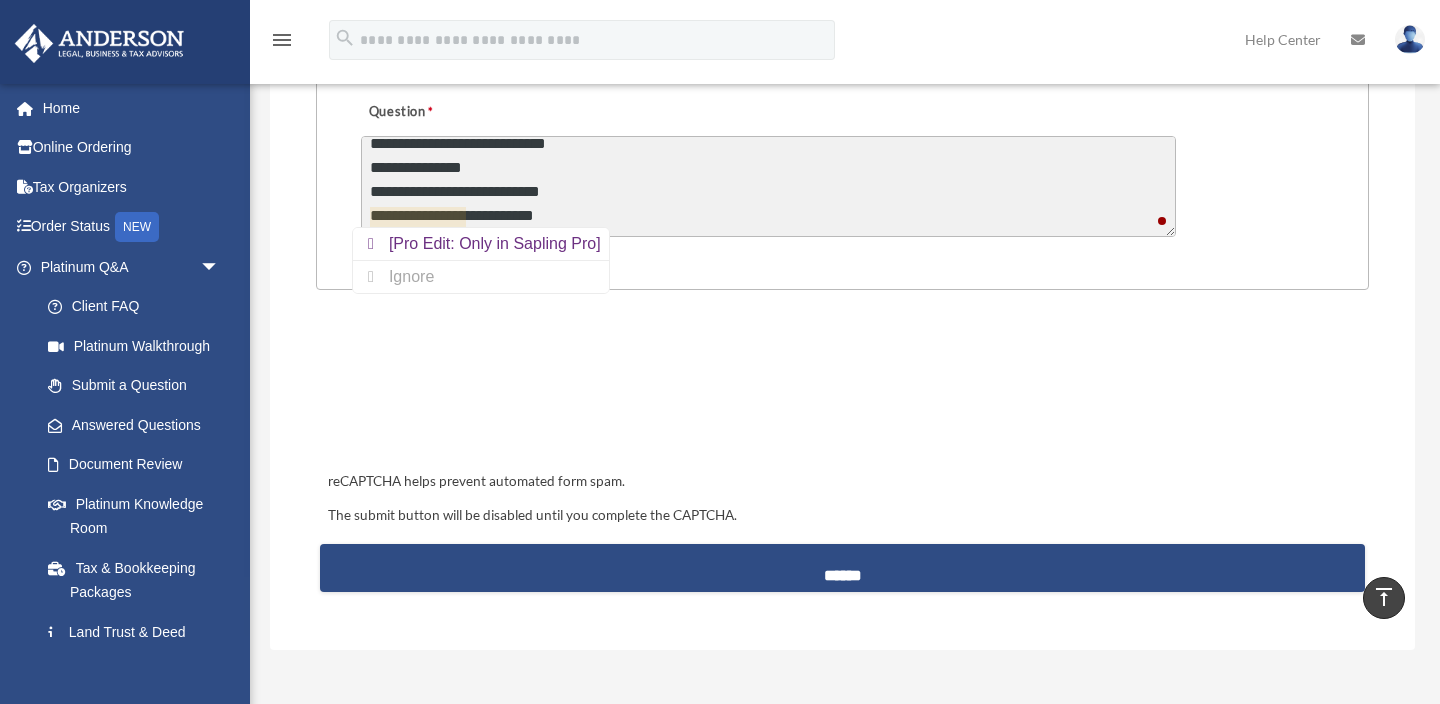 click on "**********" at bounding box center (768, 186) 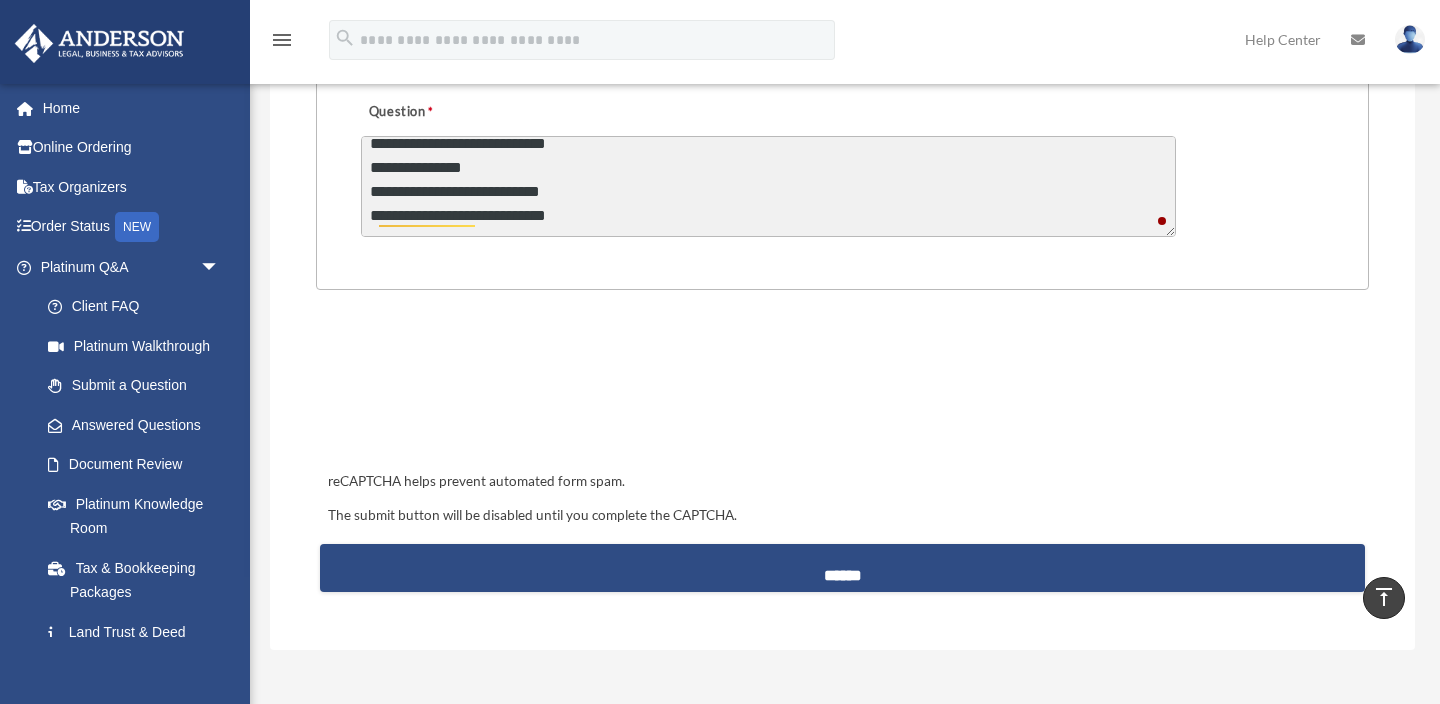 scroll, scrollTop: 142, scrollLeft: 0, axis: vertical 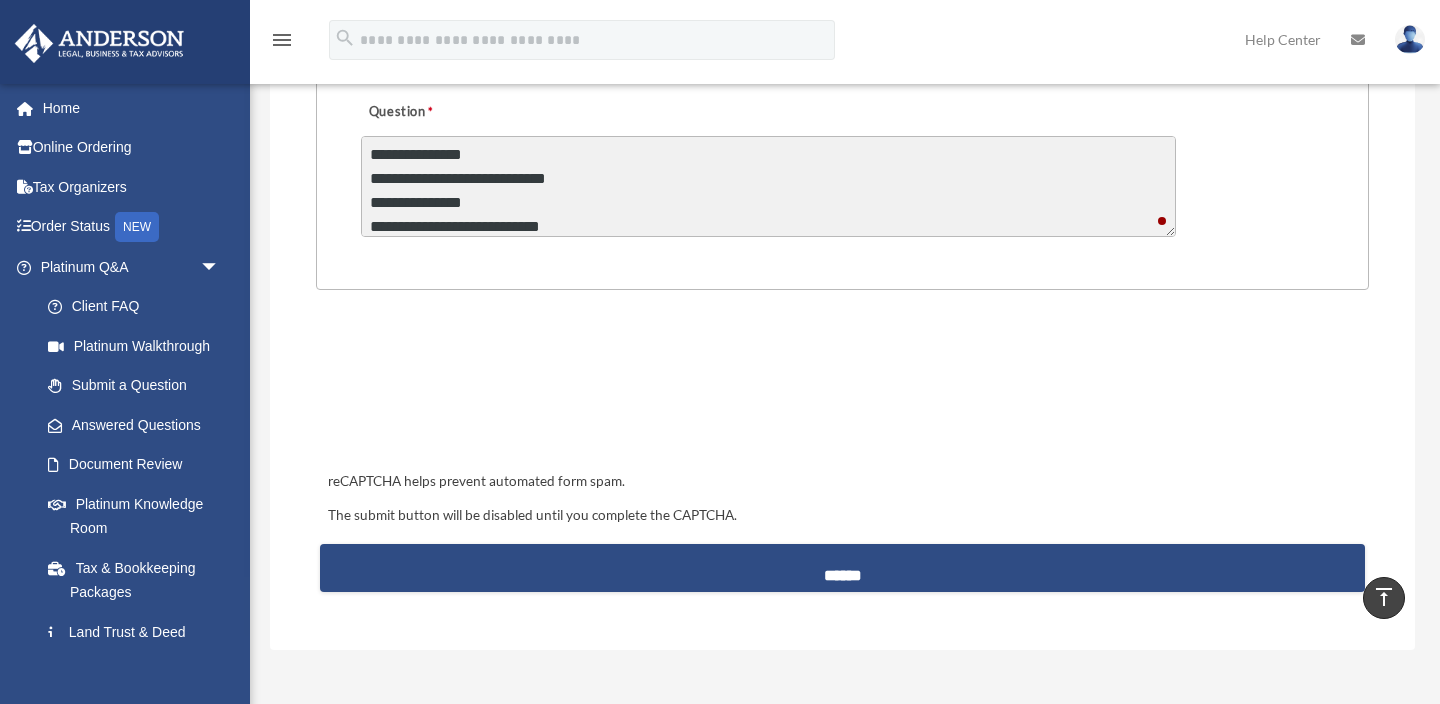 click on "**********" at bounding box center [768, 186] 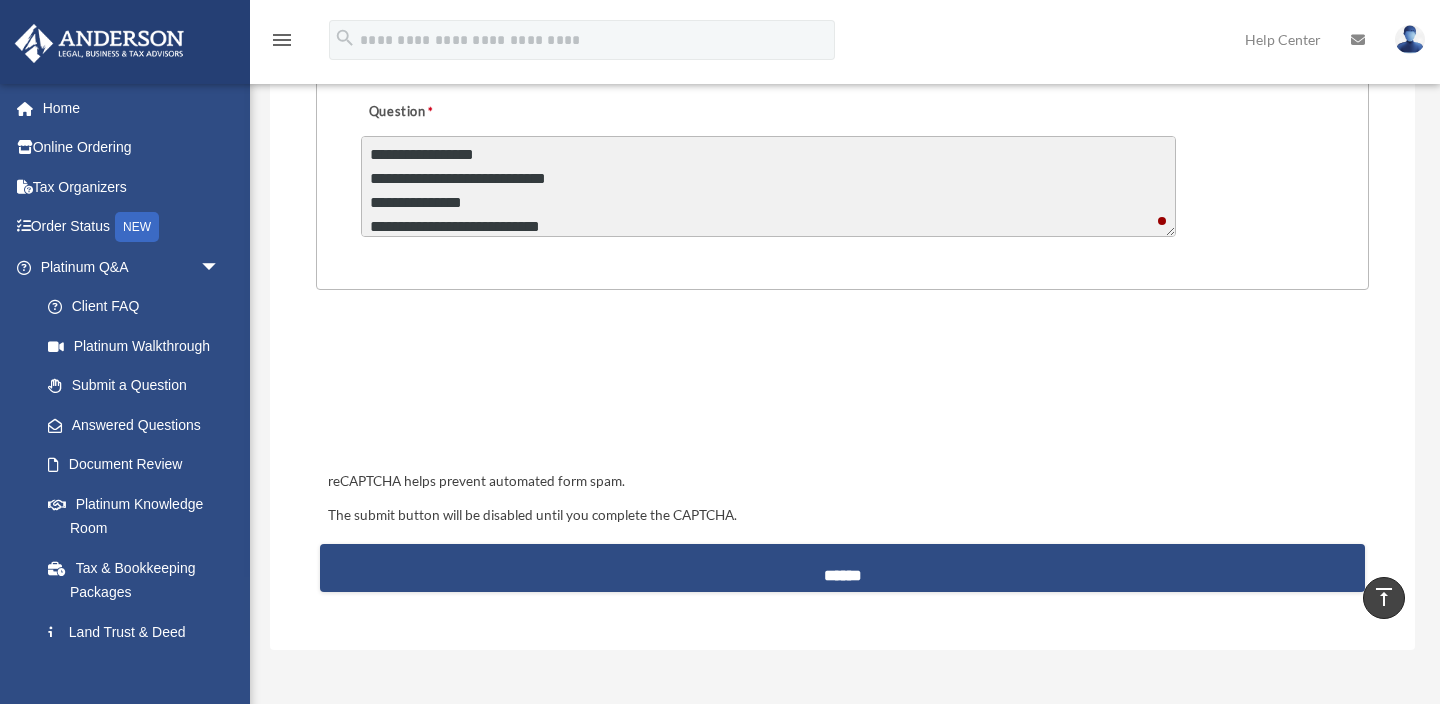 click on "**********" at bounding box center (768, 186) 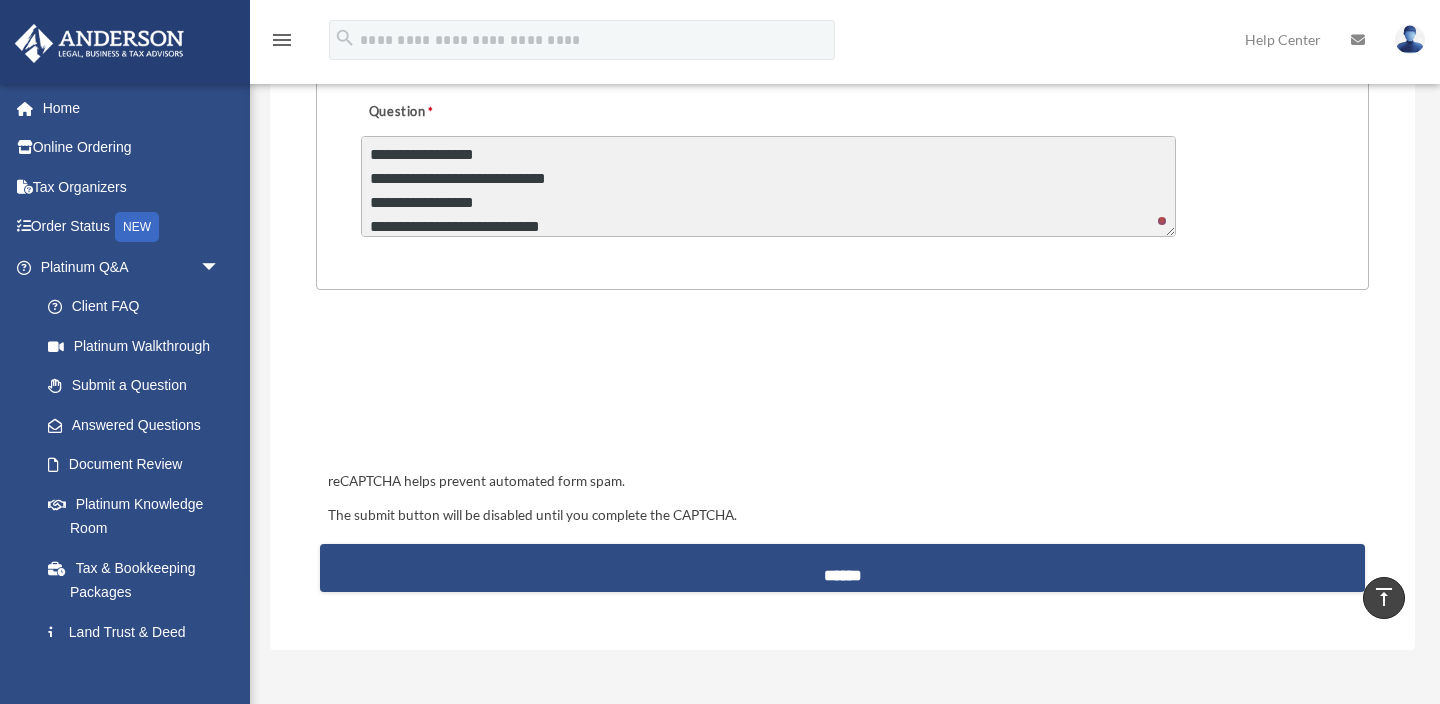 scroll, scrollTop: 181, scrollLeft: 0, axis: vertical 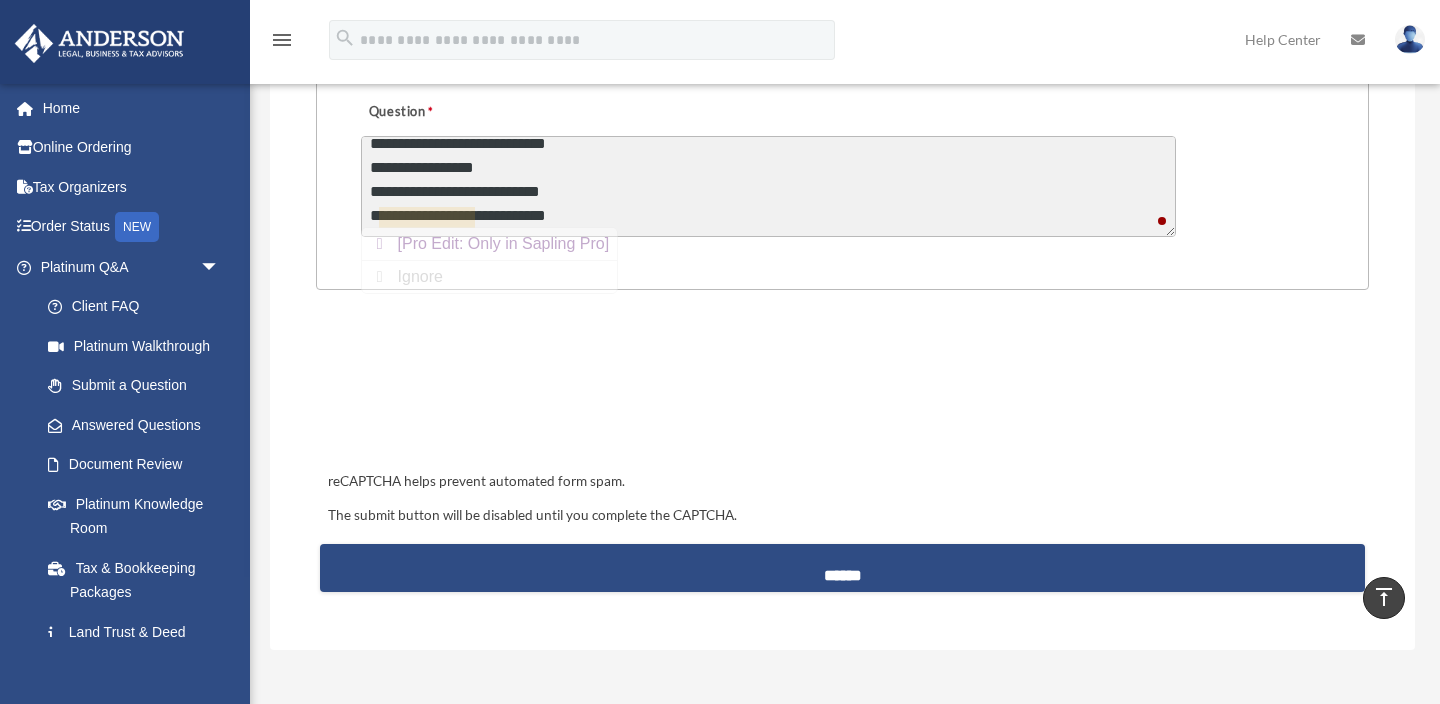 click on "**********" at bounding box center [768, 186] 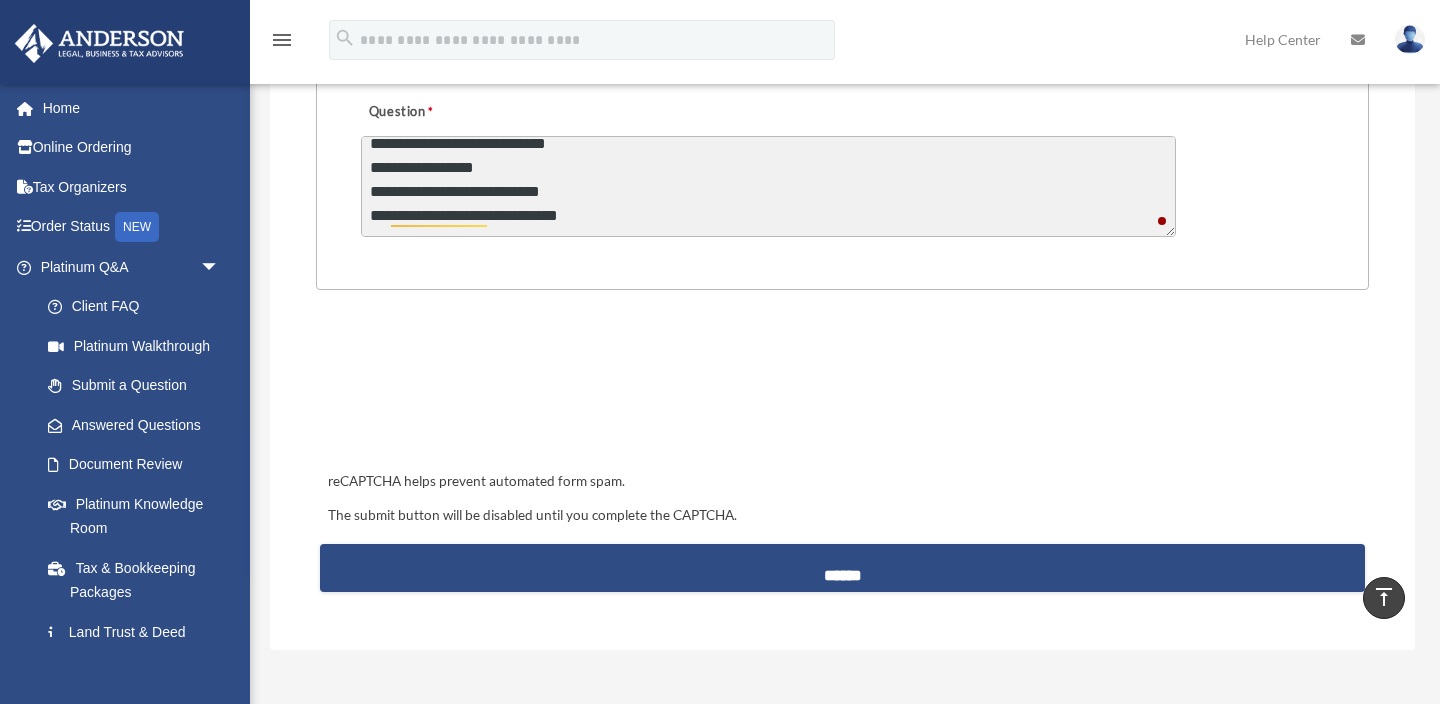 click on "**********" at bounding box center [768, 186] 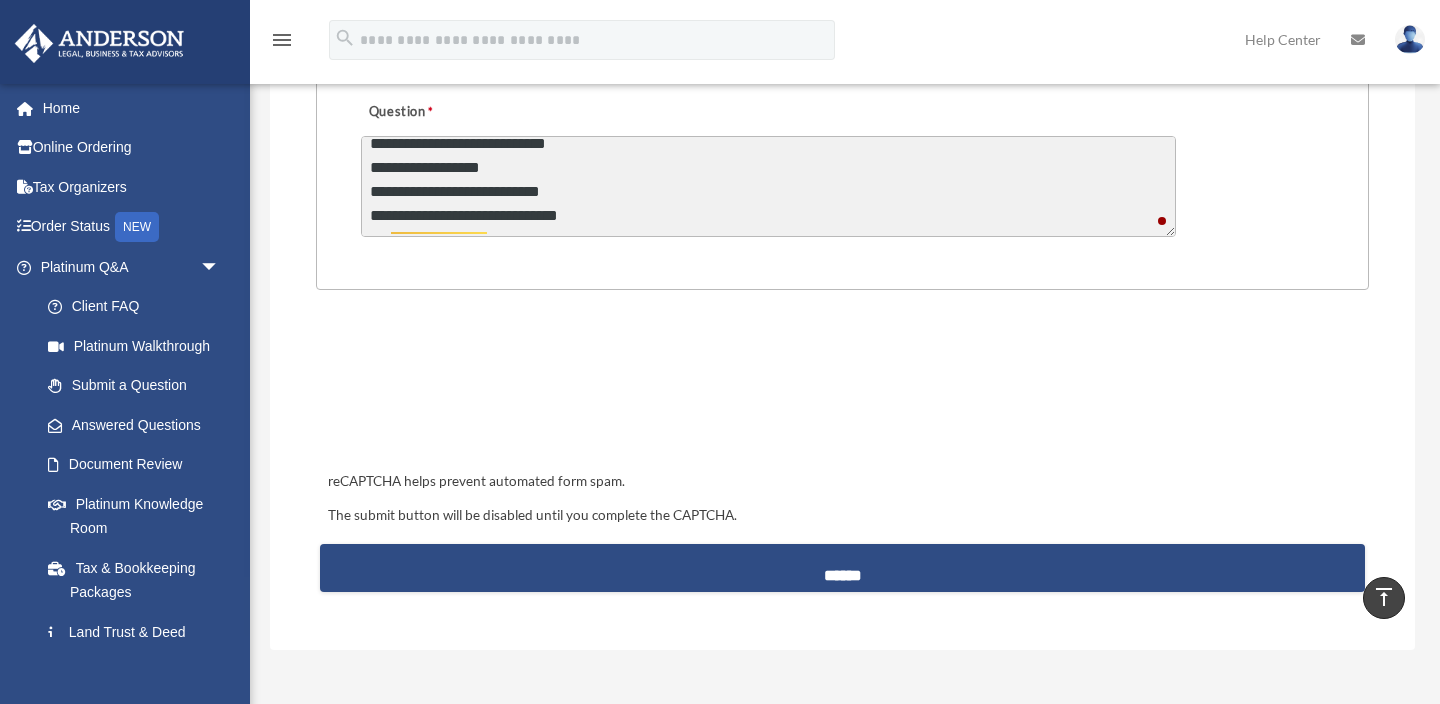 scroll, scrollTop: 124, scrollLeft: 0, axis: vertical 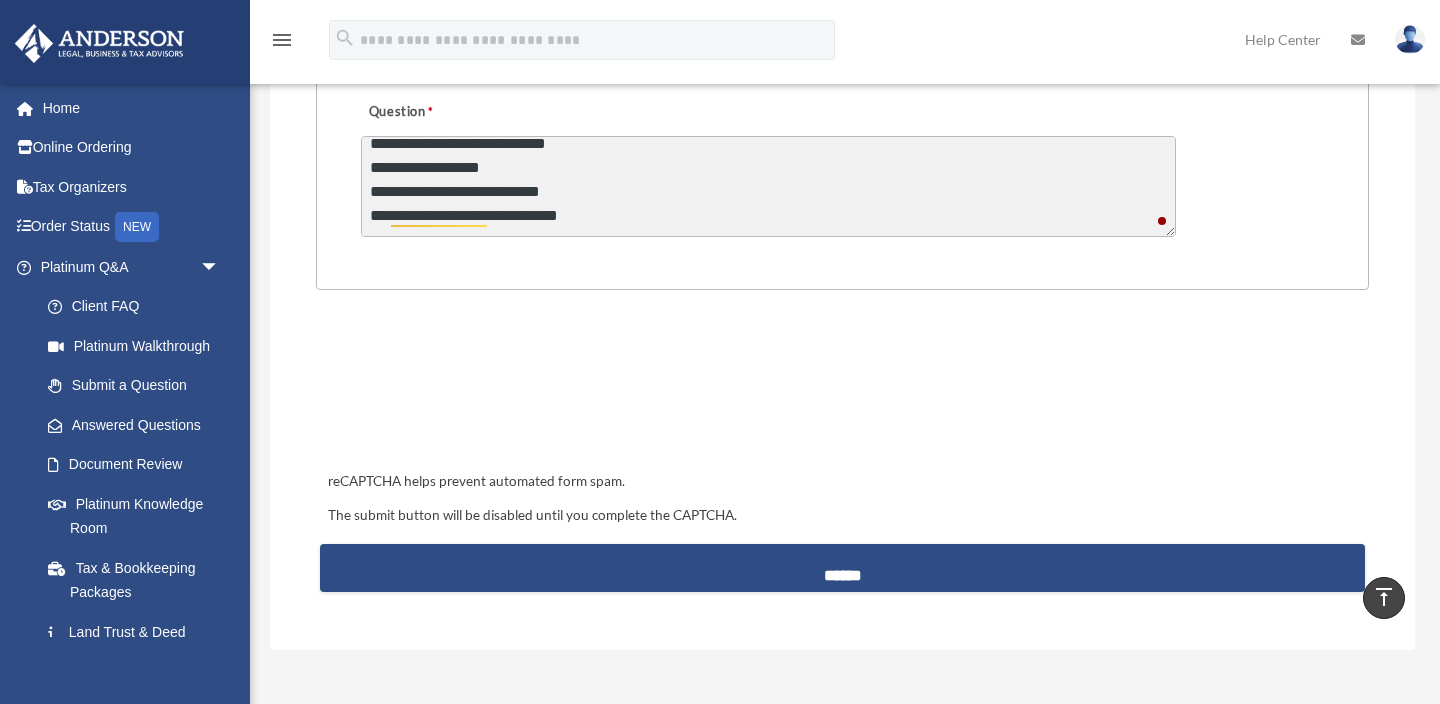click on "**********" at bounding box center [768, 186] 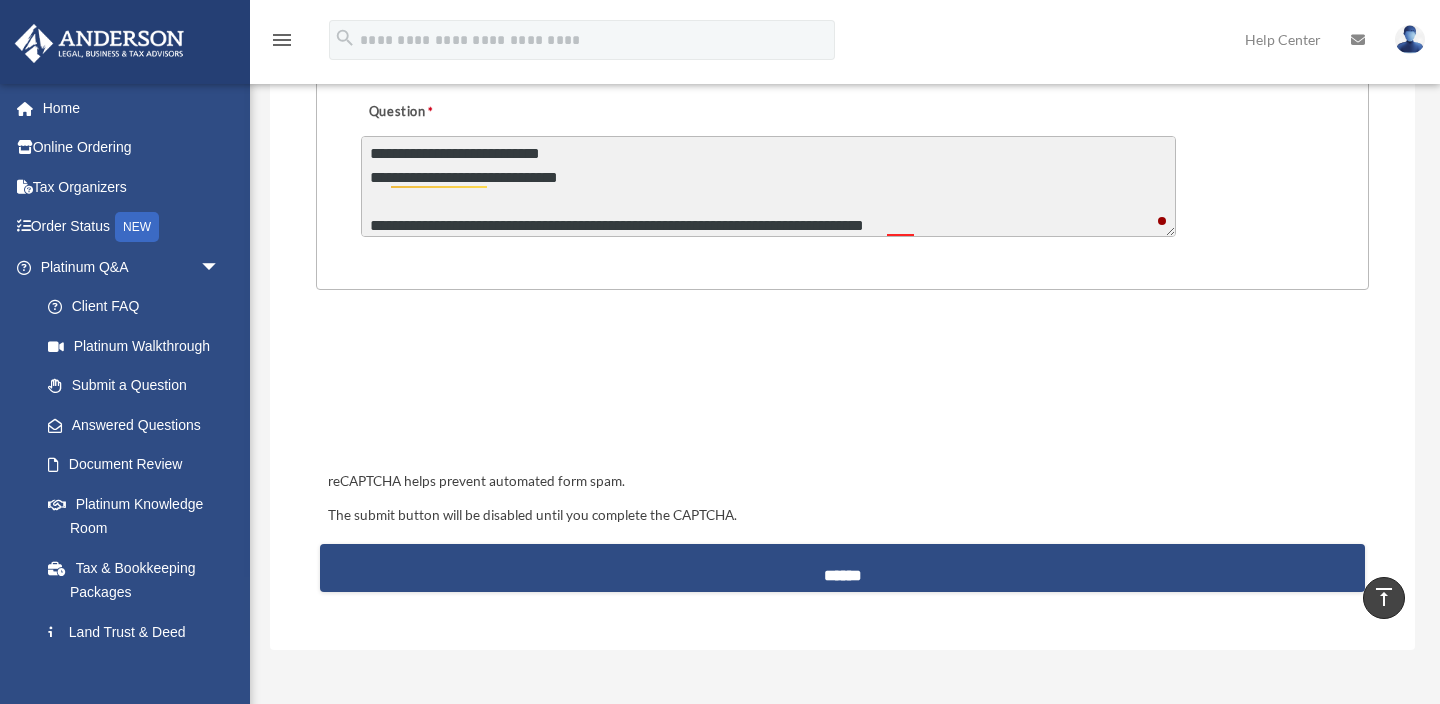 scroll, scrollTop: 229, scrollLeft: 0, axis: vertical 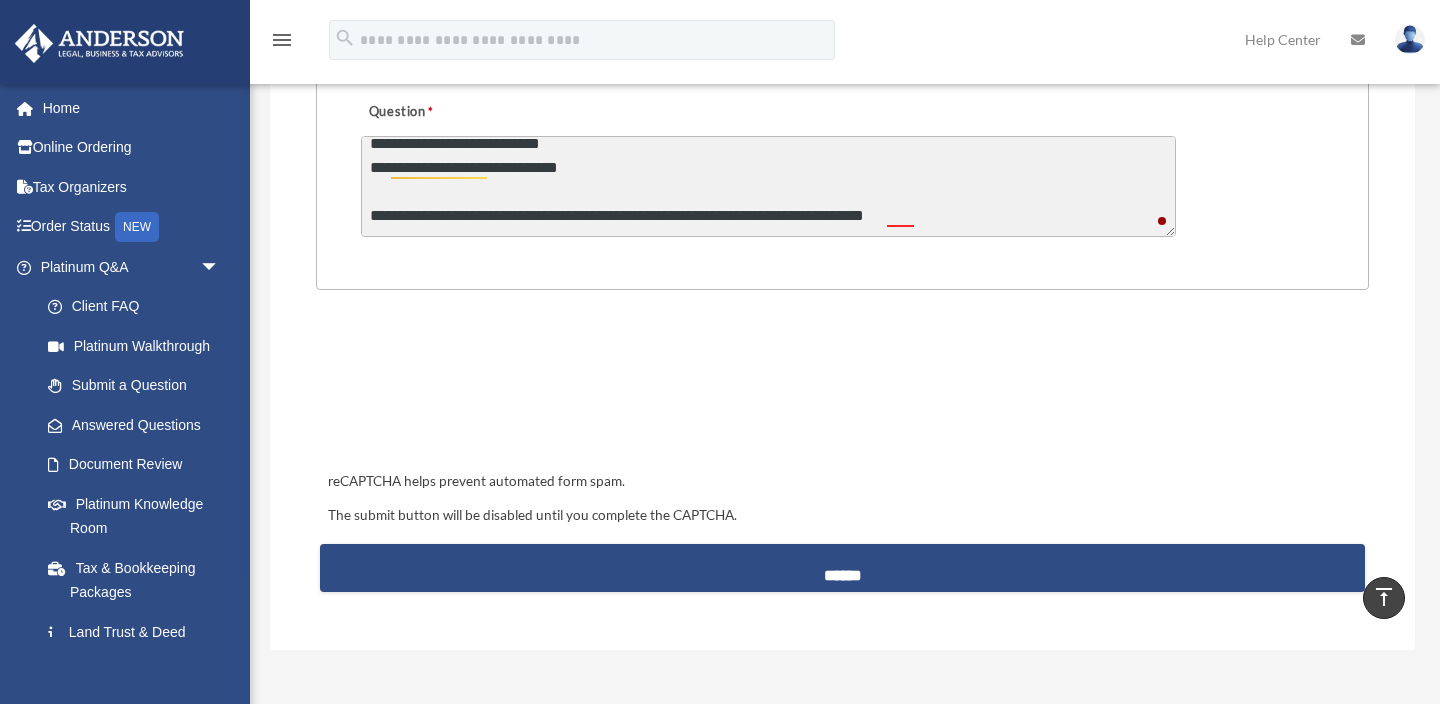 drag, startPoint x: 941, startPoint y: 226, endPoint x: 335, endPoint y: 223, distance: 606.00745 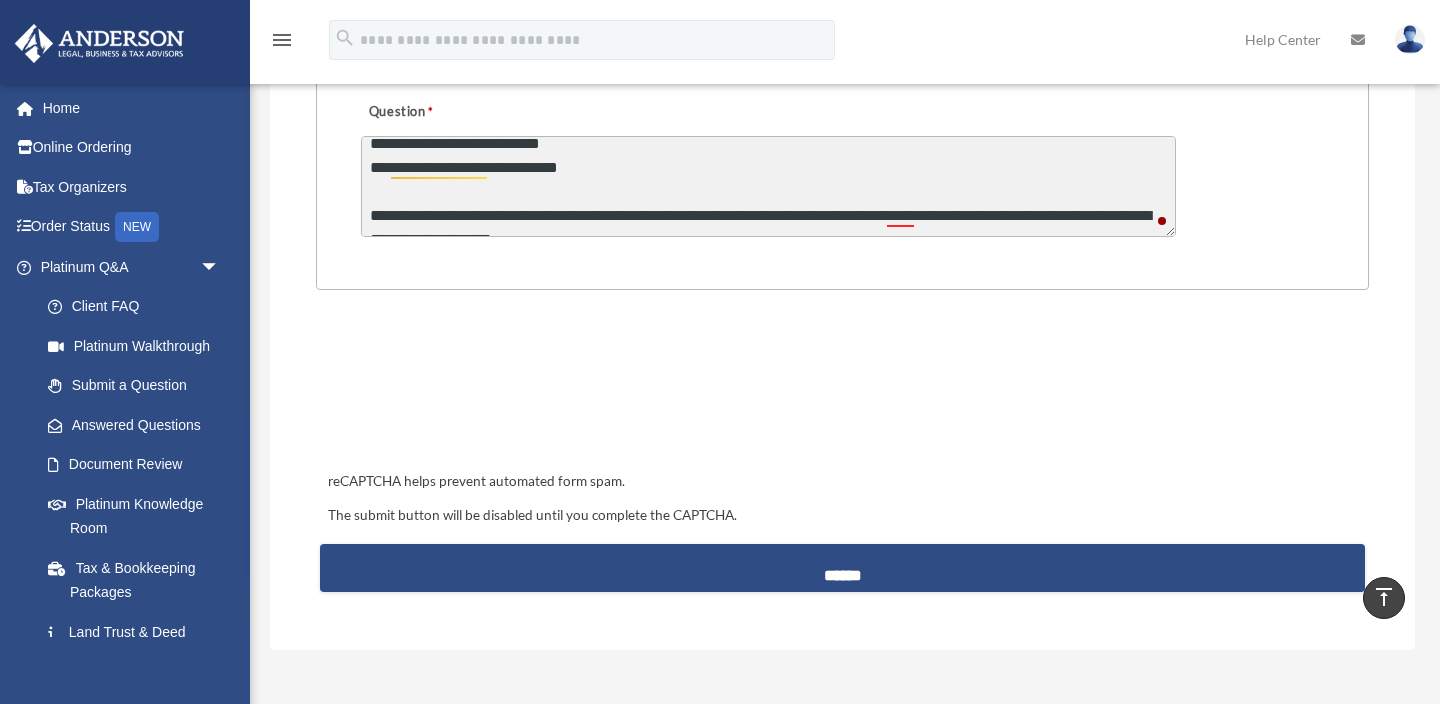 scroll, scrollTop: 243, scrollLeft: 0, axis: vertical 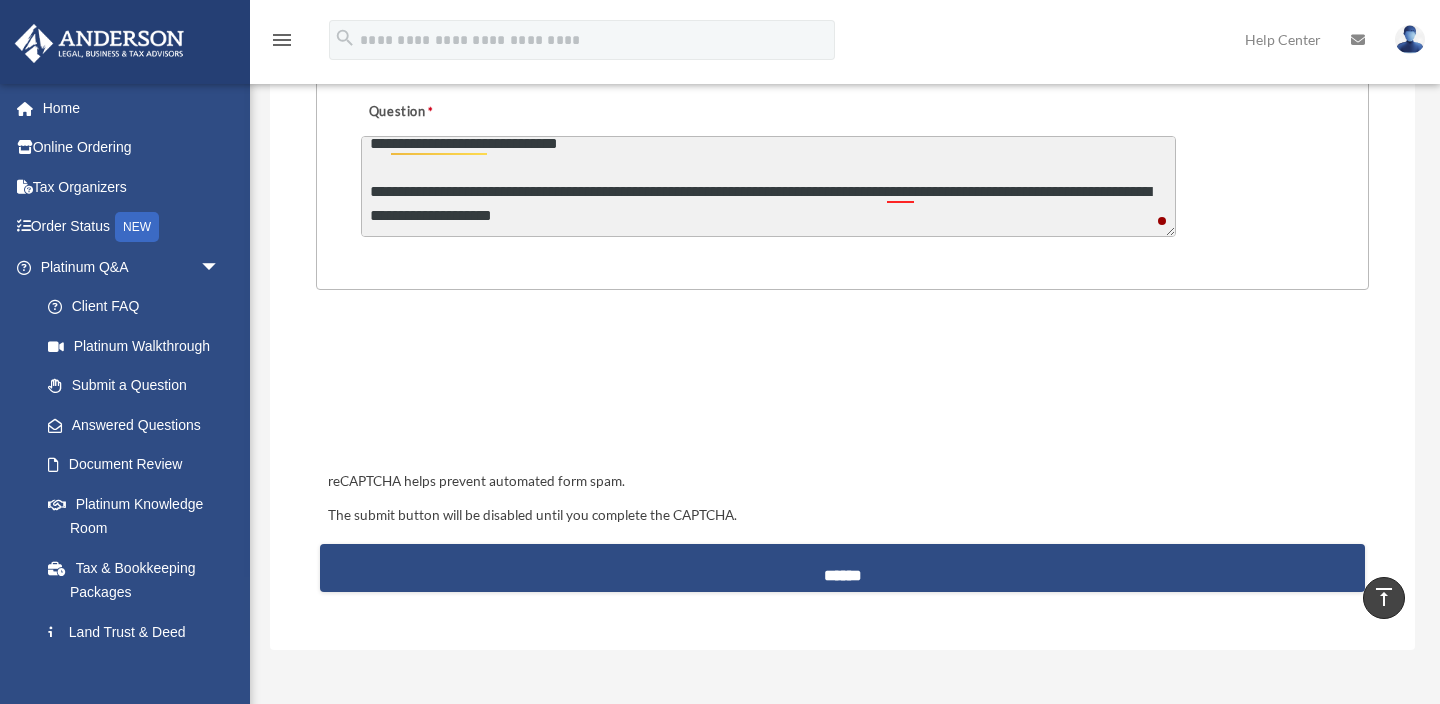 type on "**********" 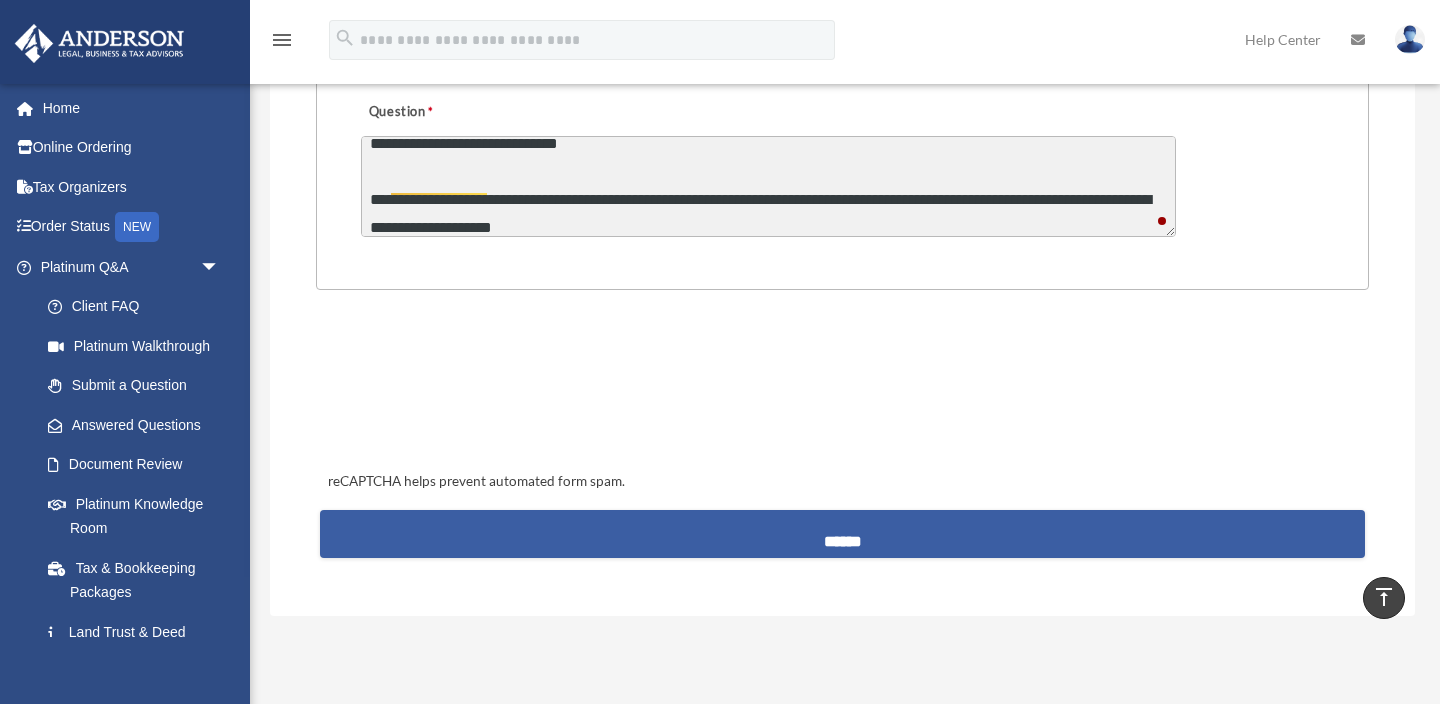 click on "******" at bounding box center [842, 534] 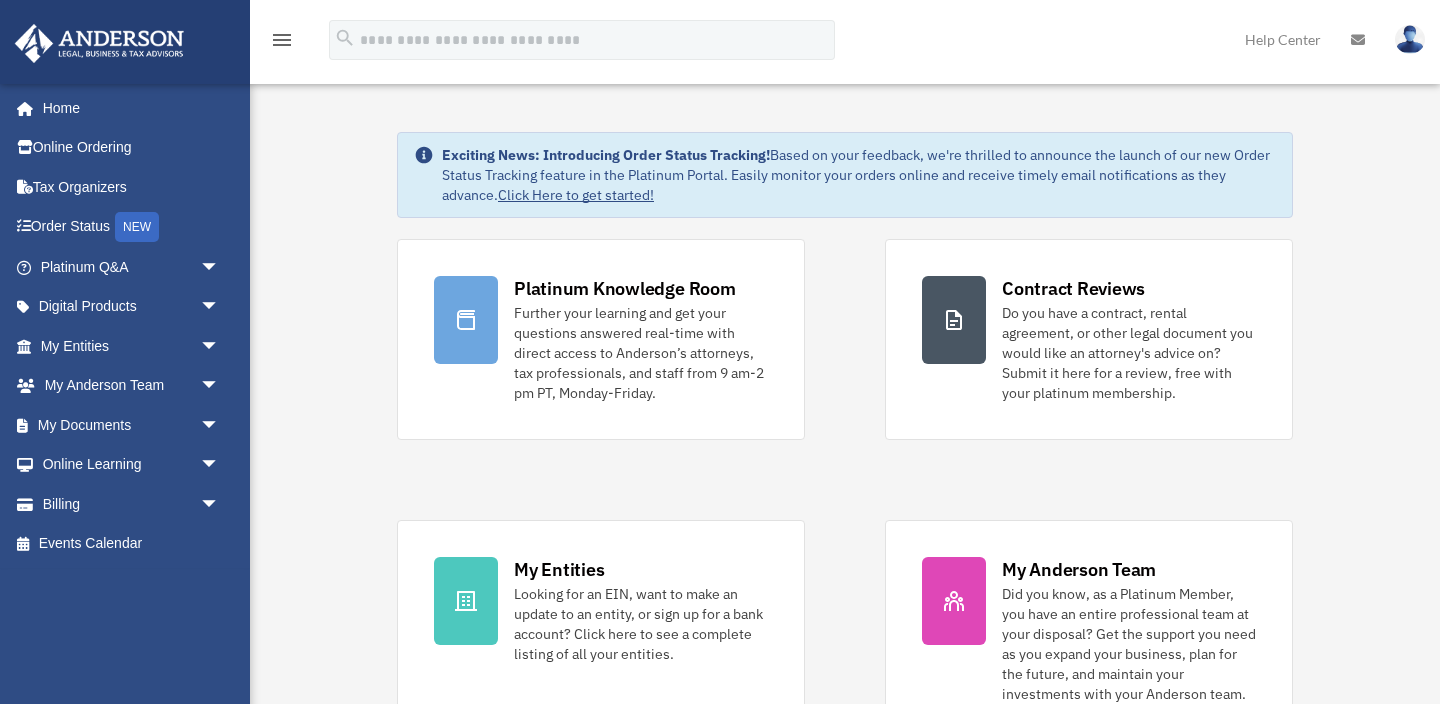scroll, scrollTop: 0, scrollLeft: 0, axis: both 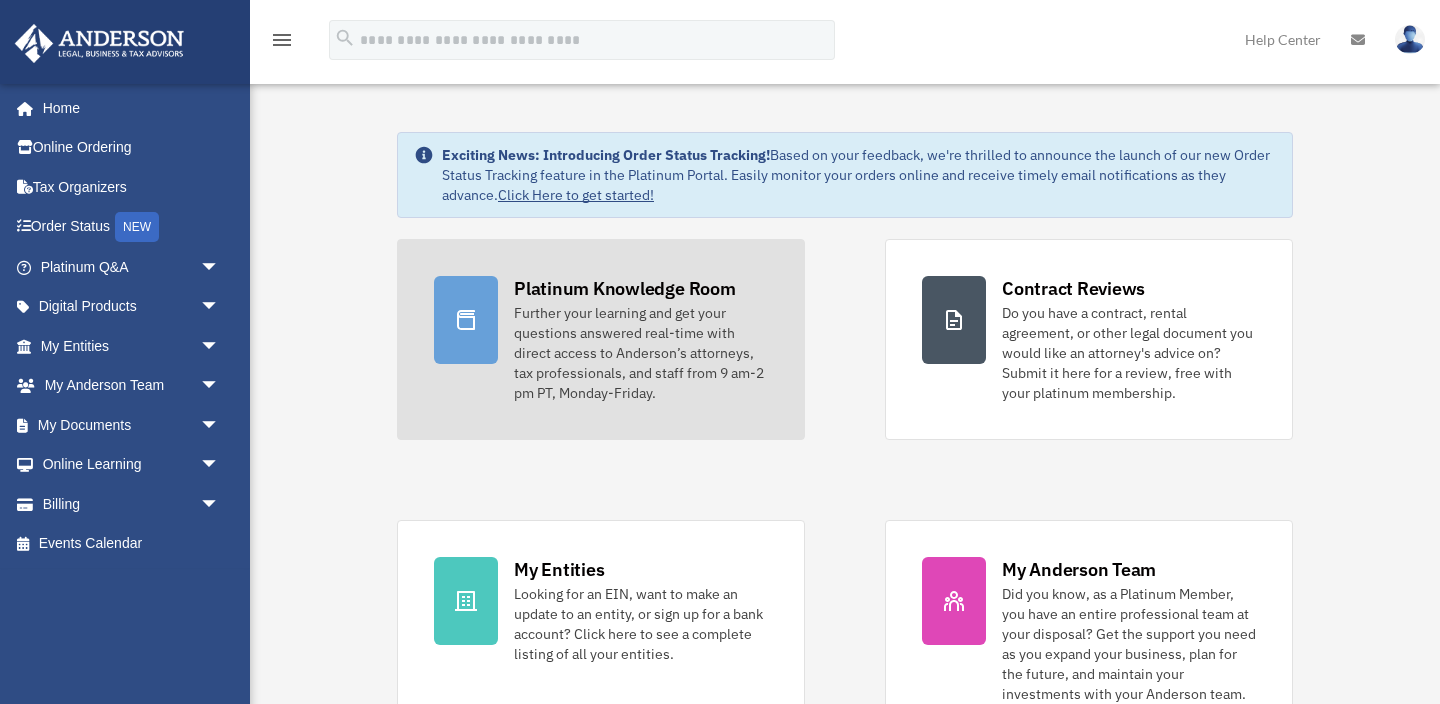 click on "Further your learning and get your questions answered real-time with direct access to Anderson’s attorneys, tax professionals, and staff from 9 am-2 pm PT, Monday-Friday." at bounding box center (641, 353) 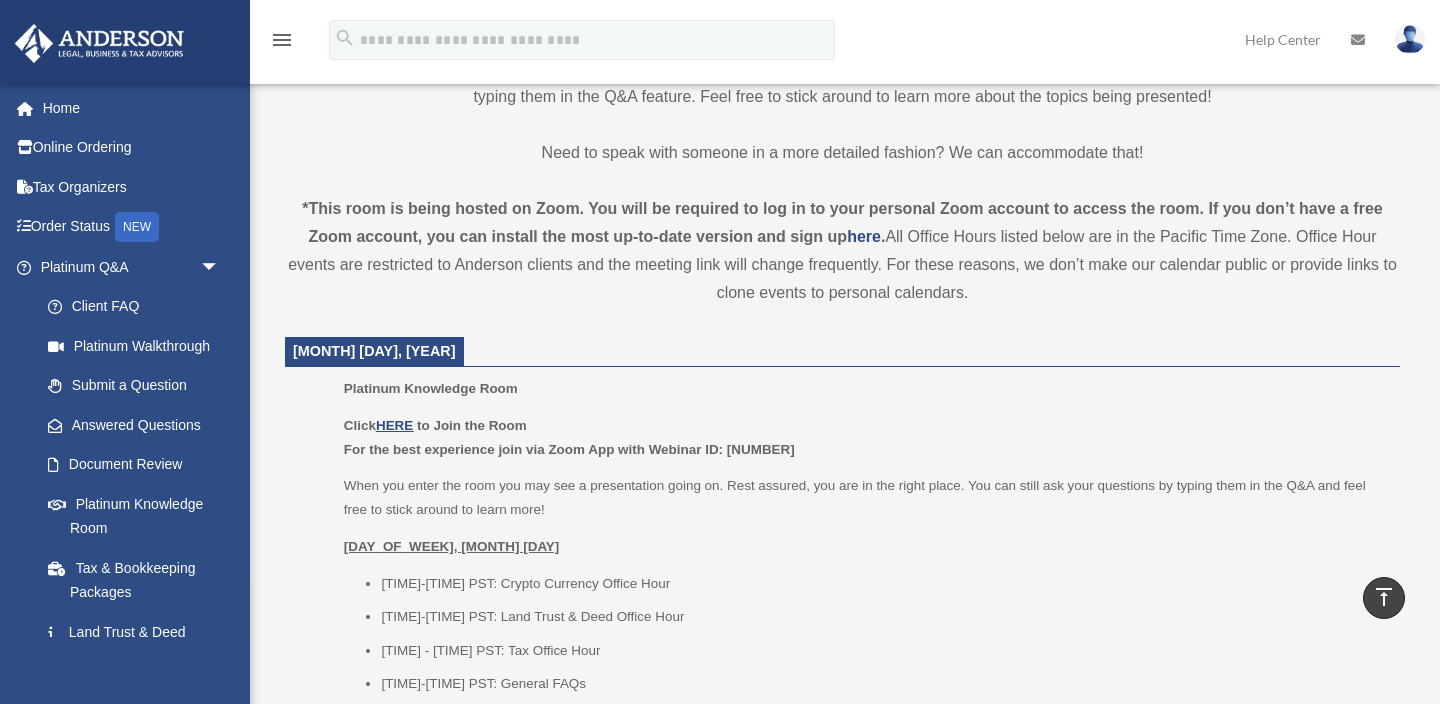 scroll, scrollTop: 619, scrollLeft: 0, axis: vertical 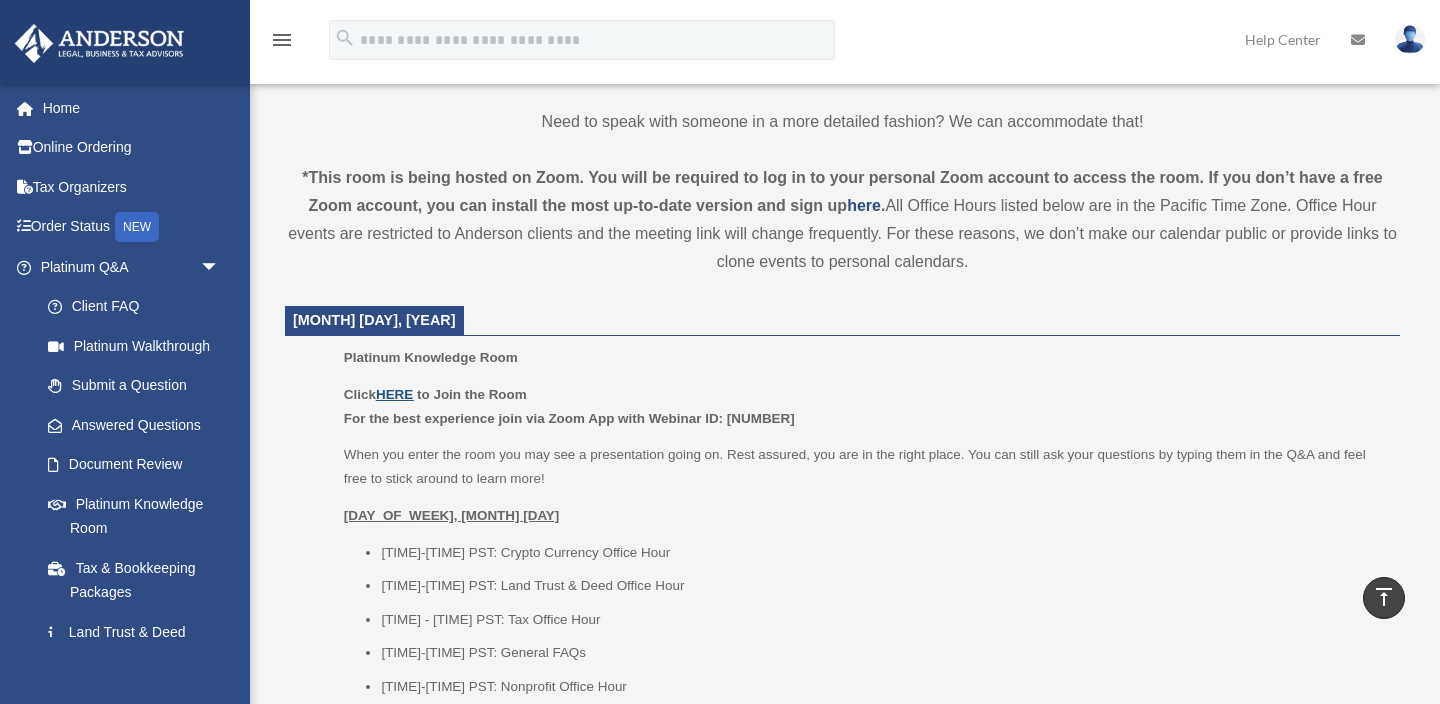 click on "HERE" at bounding box center (394, 394) 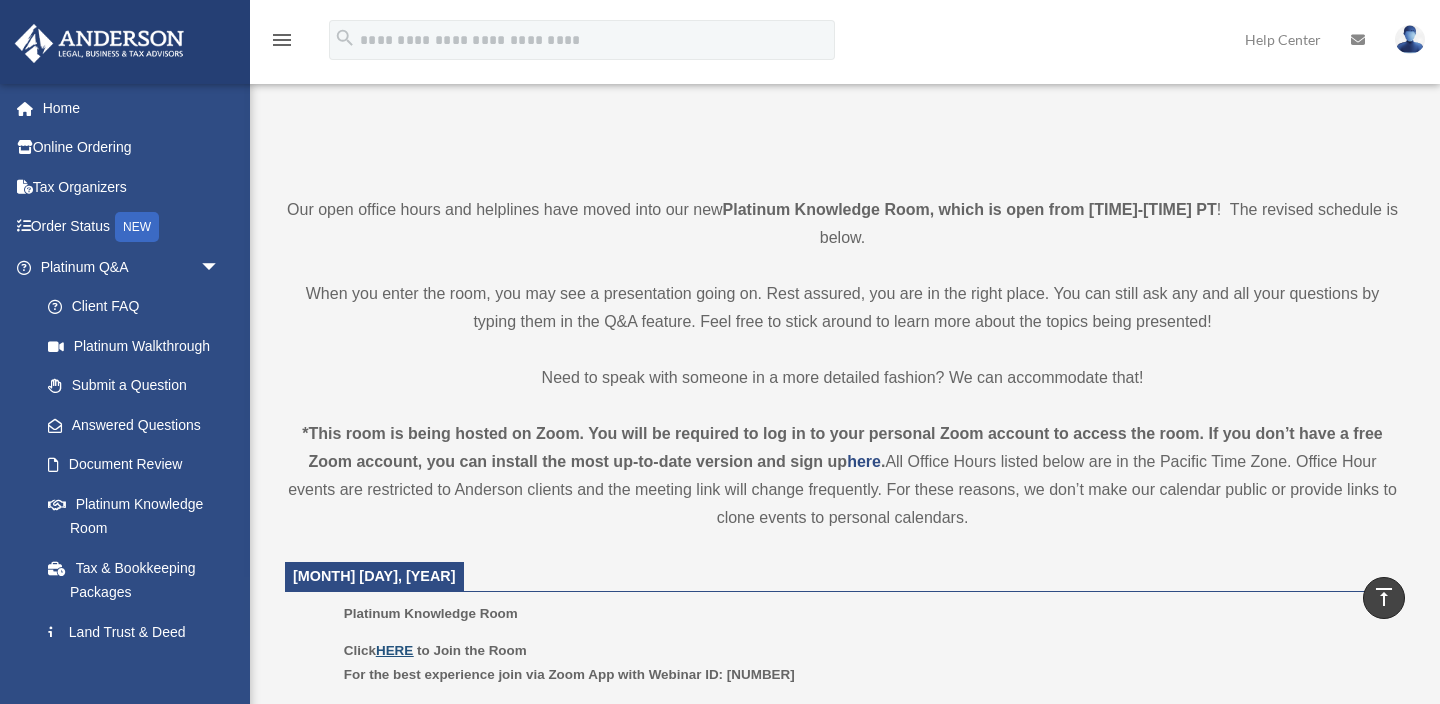 scroll, scrollTop: 308, scrollLeft: 0, axis: vertical 